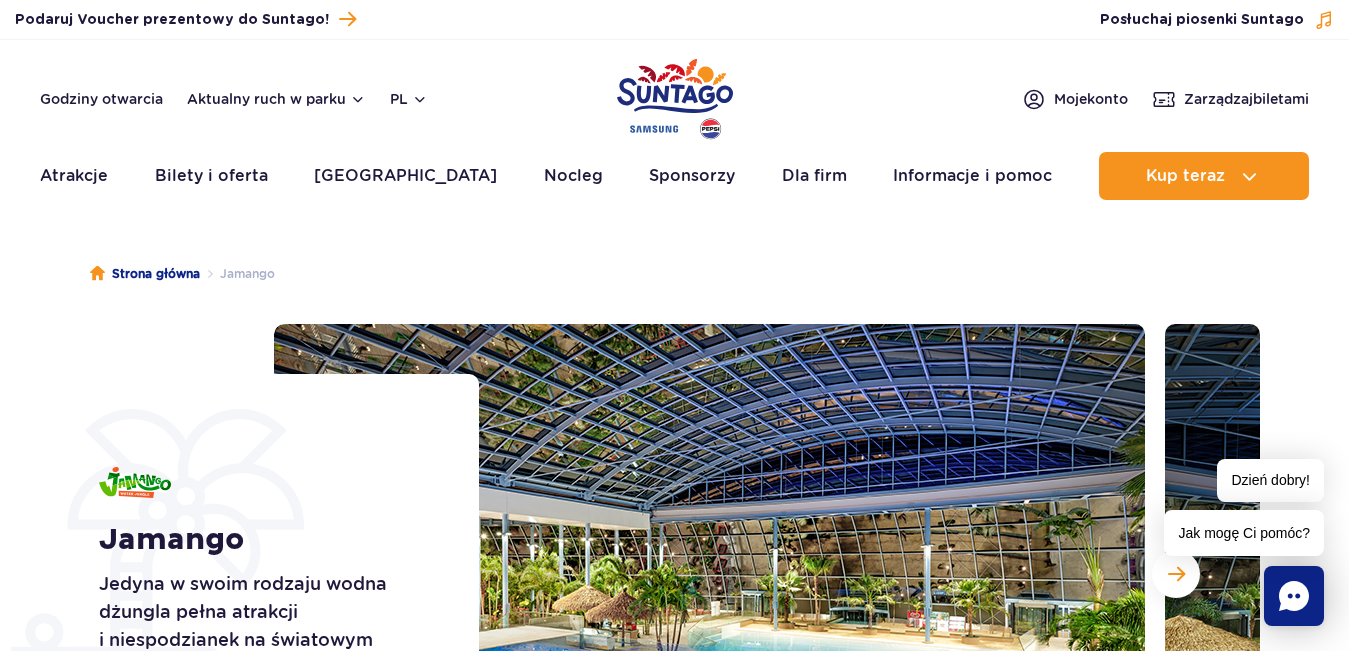 scroll, scrollTop: 0, scrollLeft: 0, axis: both 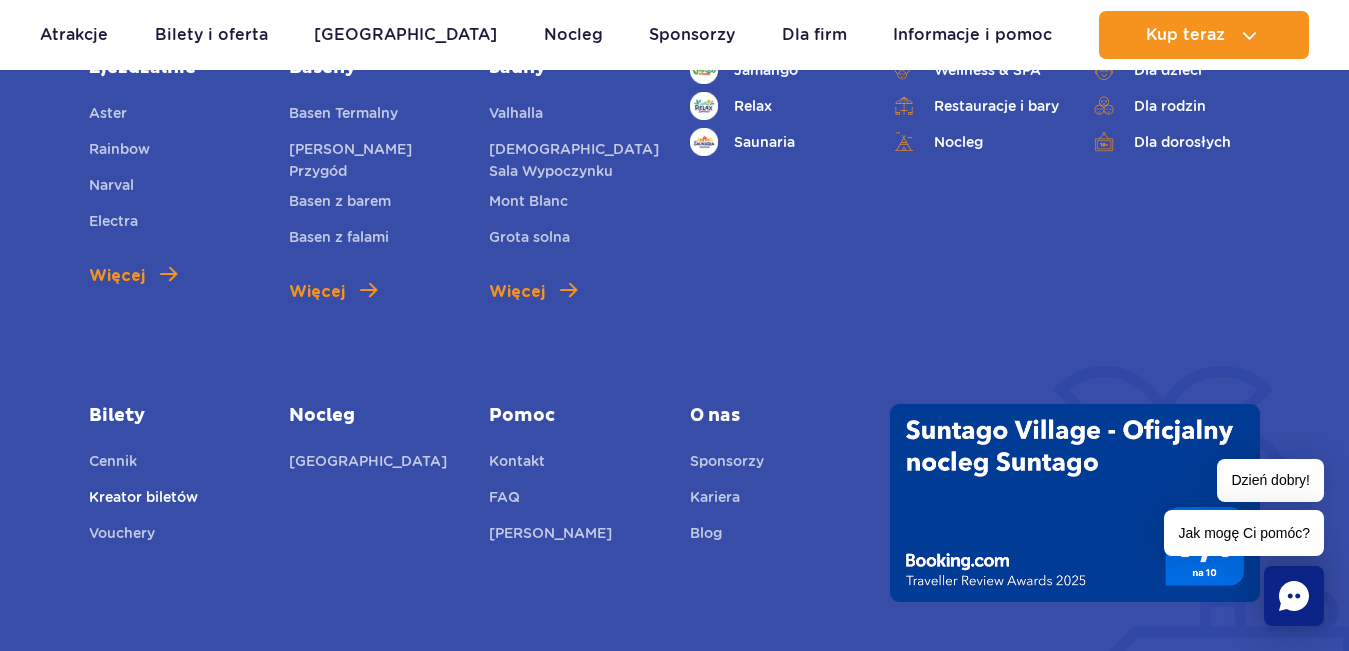 click on "Kreator biletów" at bounding box center (143, 500) 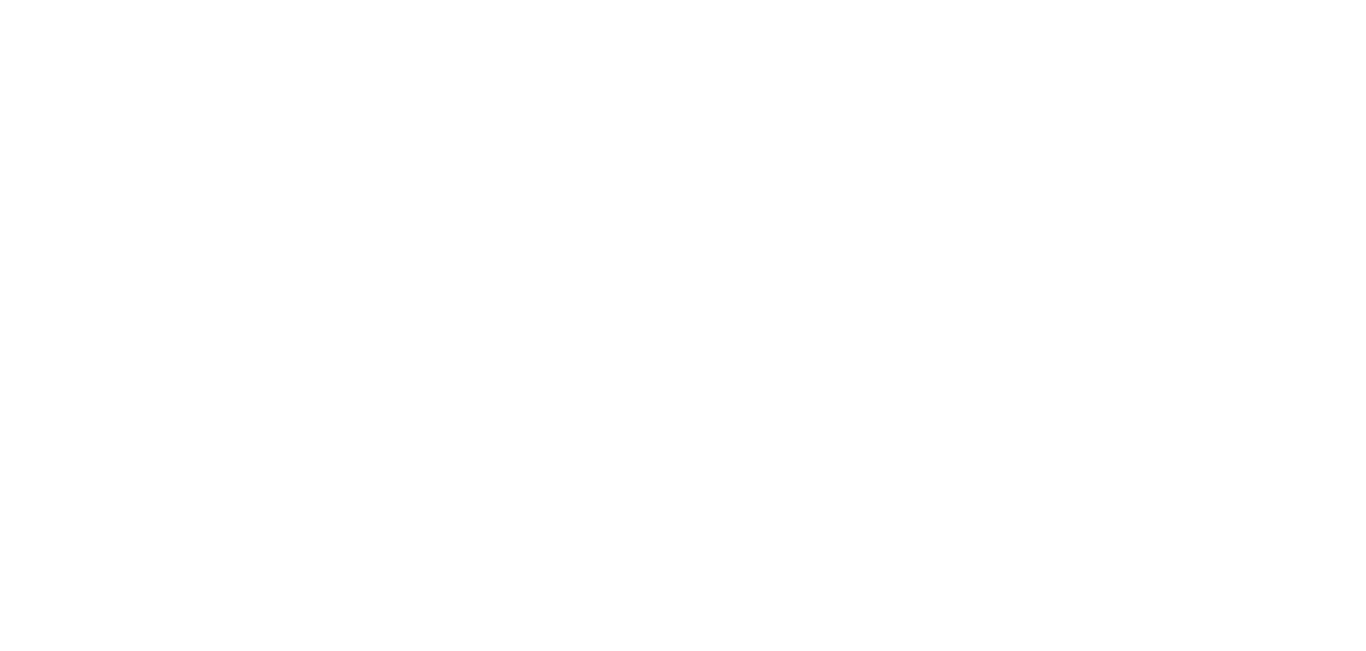 scroll, scrollTop: 0, scrollLeft: 0, axis: both 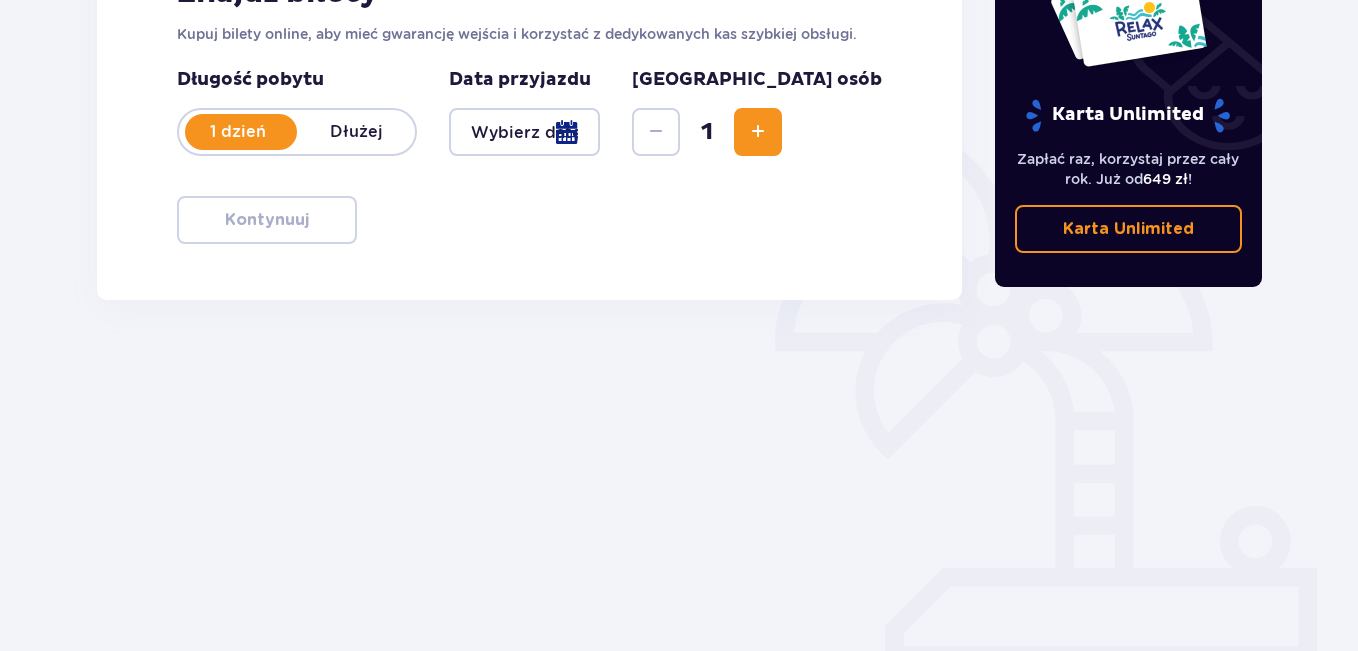 click on "1 dzień Dłużej" at bounding box center [297, 132] 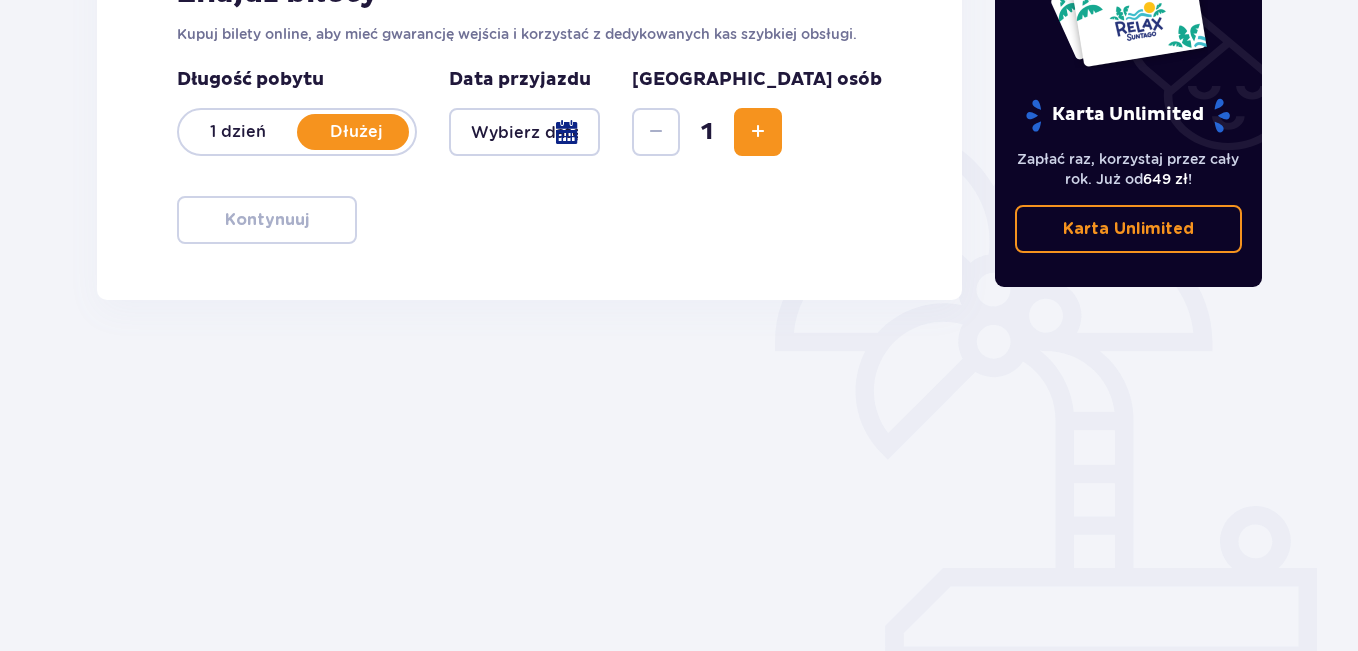 click at bounding box center (524, 132) 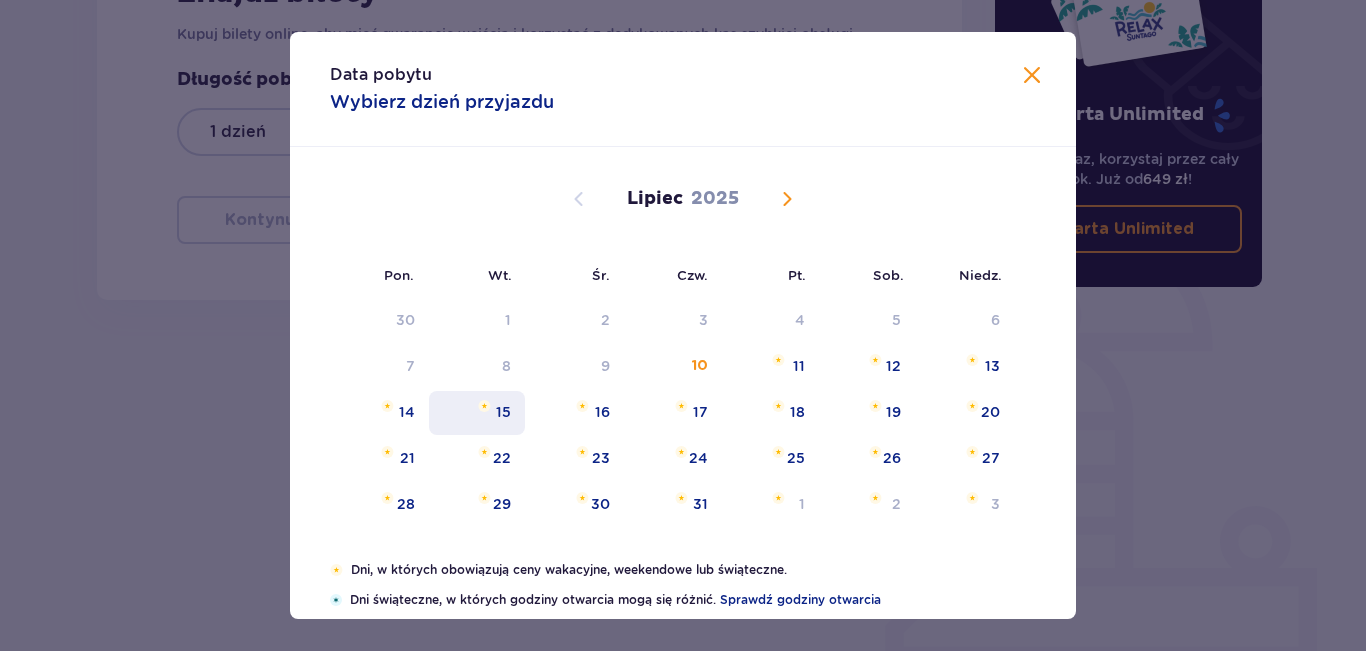 click on "15" at bounding box center (503, 412) 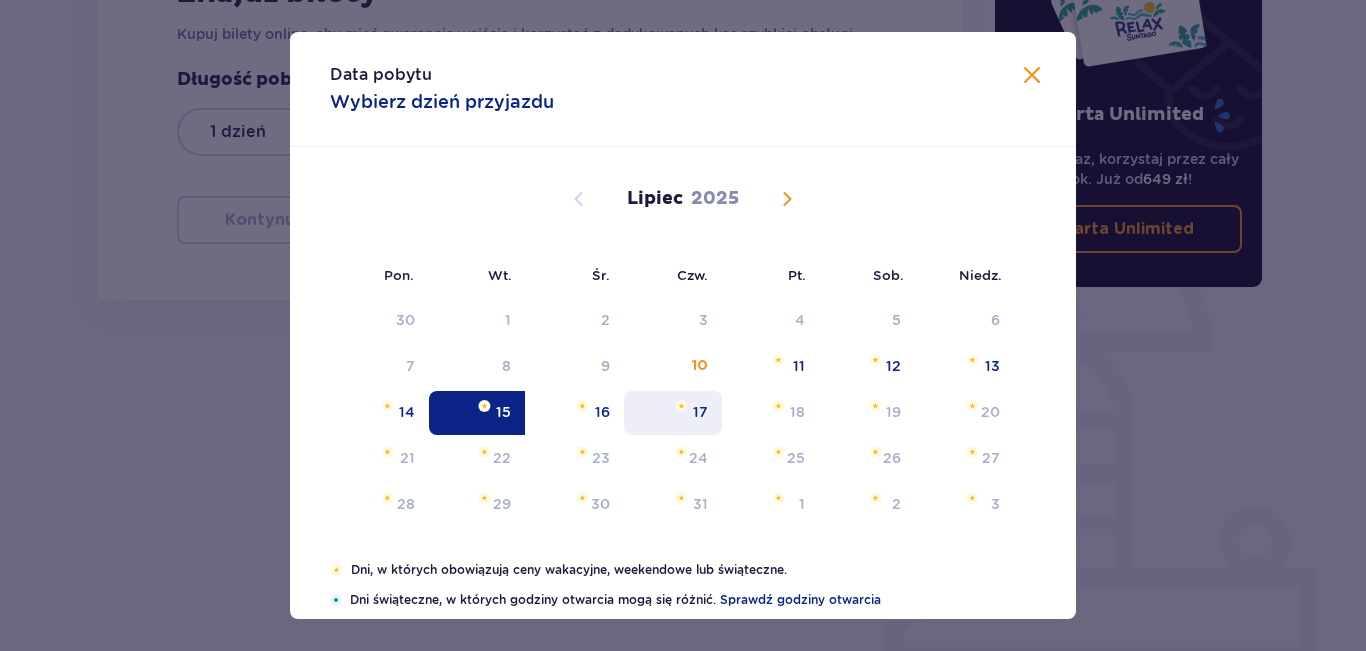 click on "17" at bounding box center [673, 413] 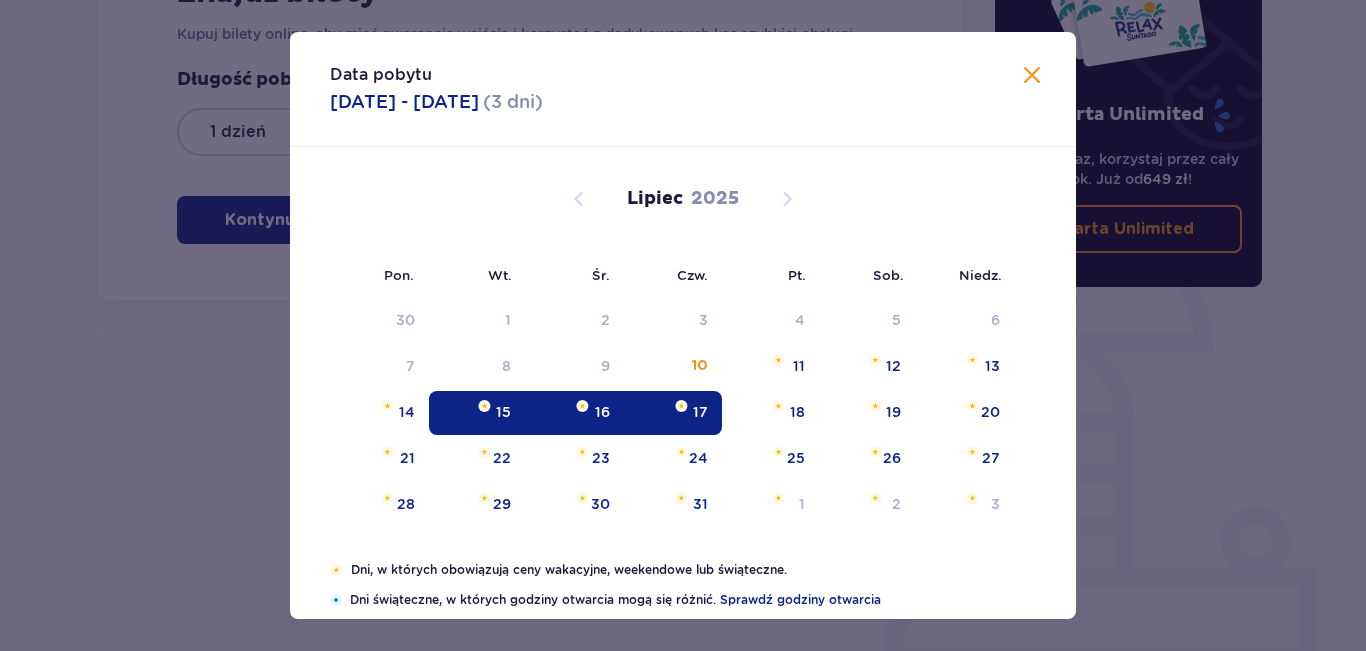 type on "[DATE] - [DATE]" 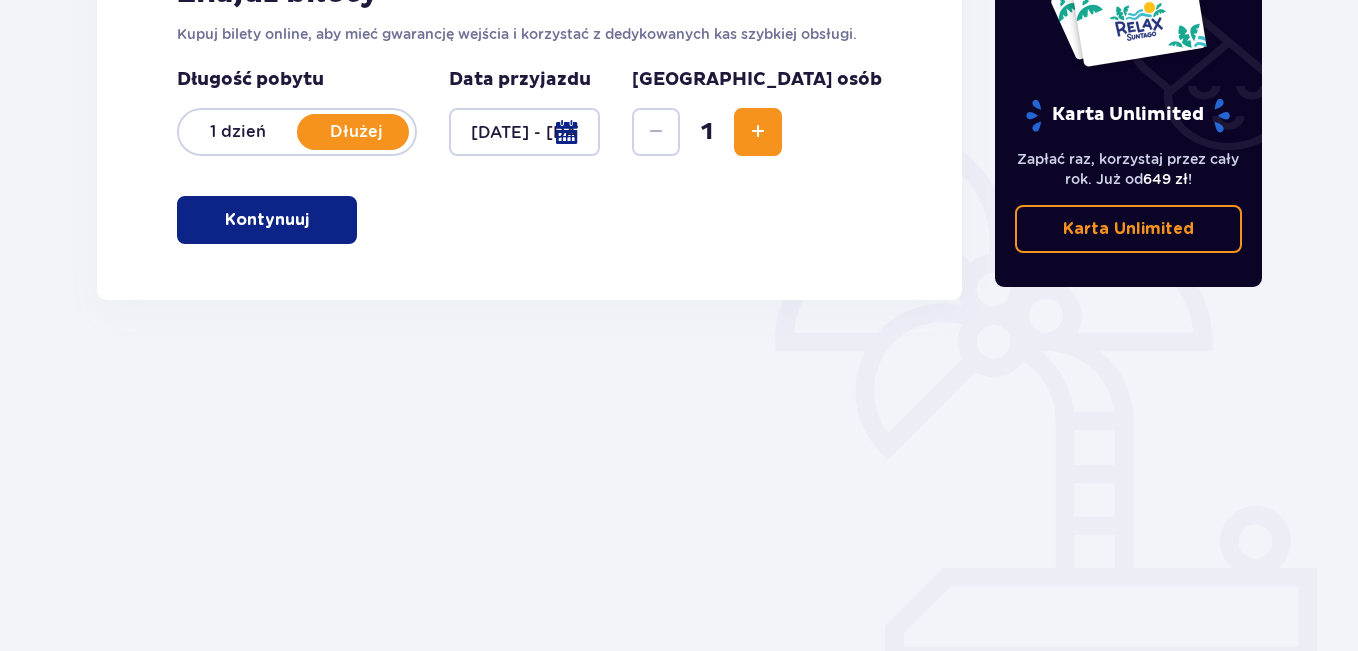 click at bounding box center (758, 132) 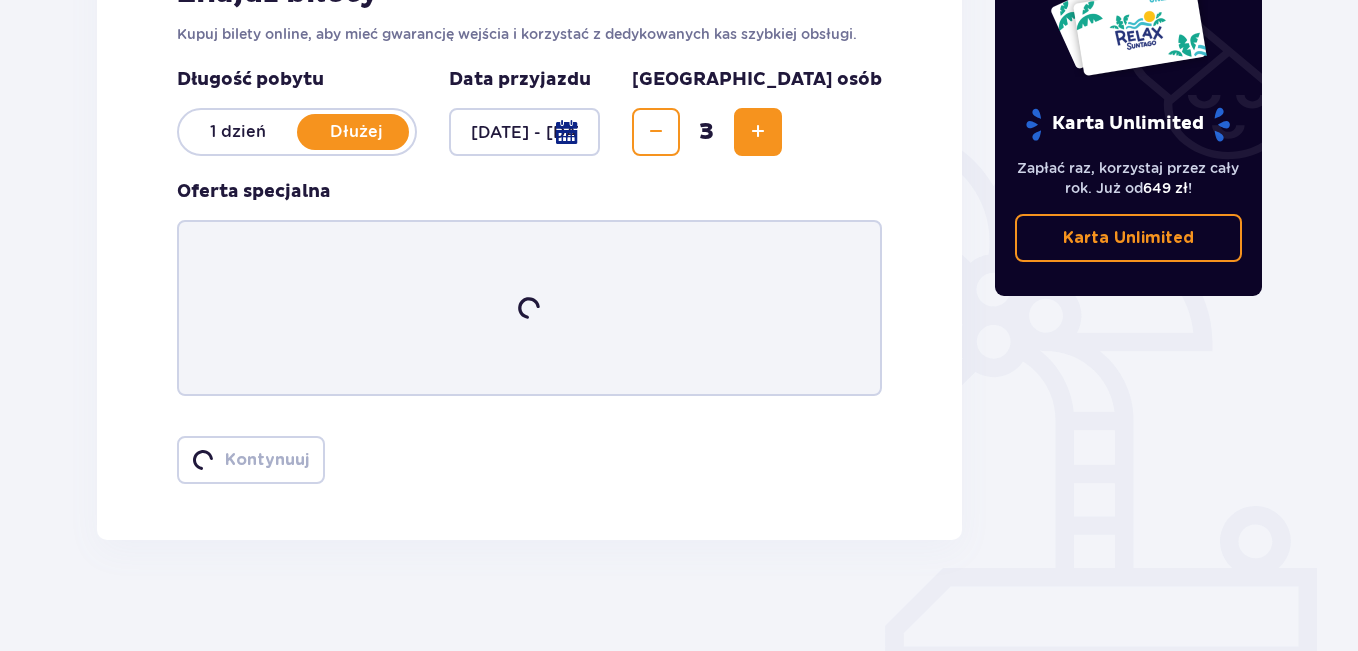 click at bounding box center [758, 132] 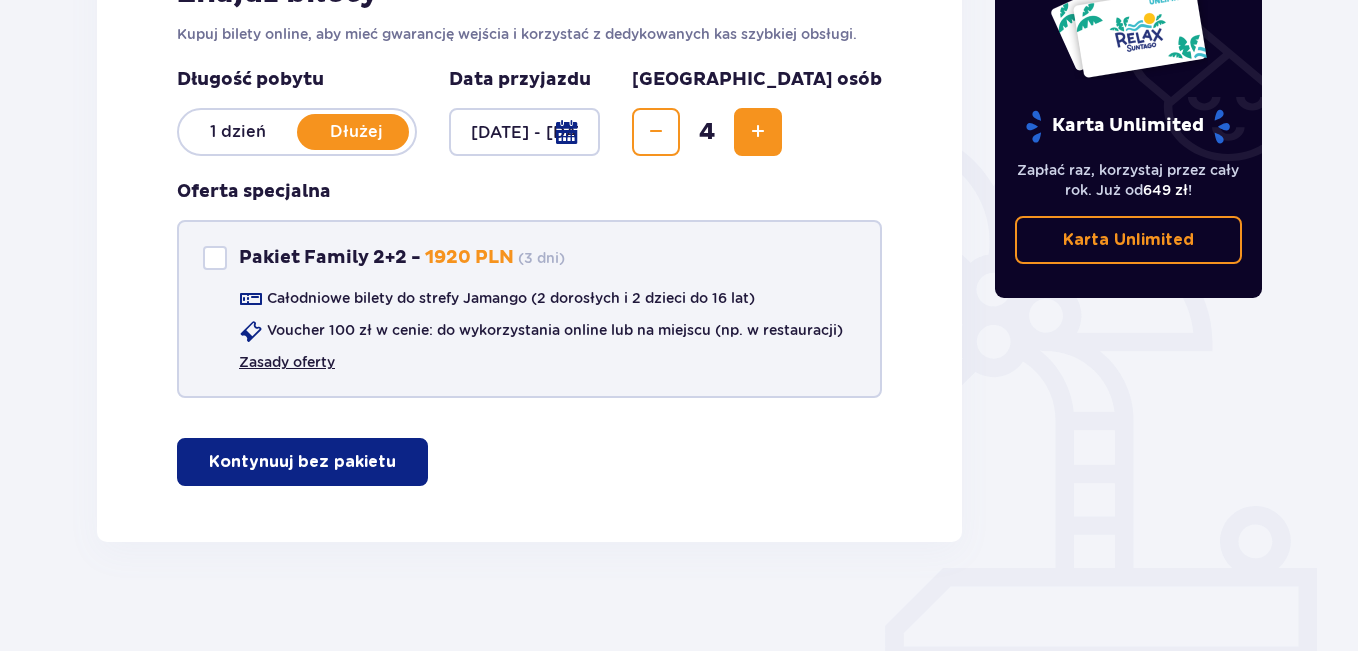 click on "Zasady oferty" at bounding box center [287, 362] 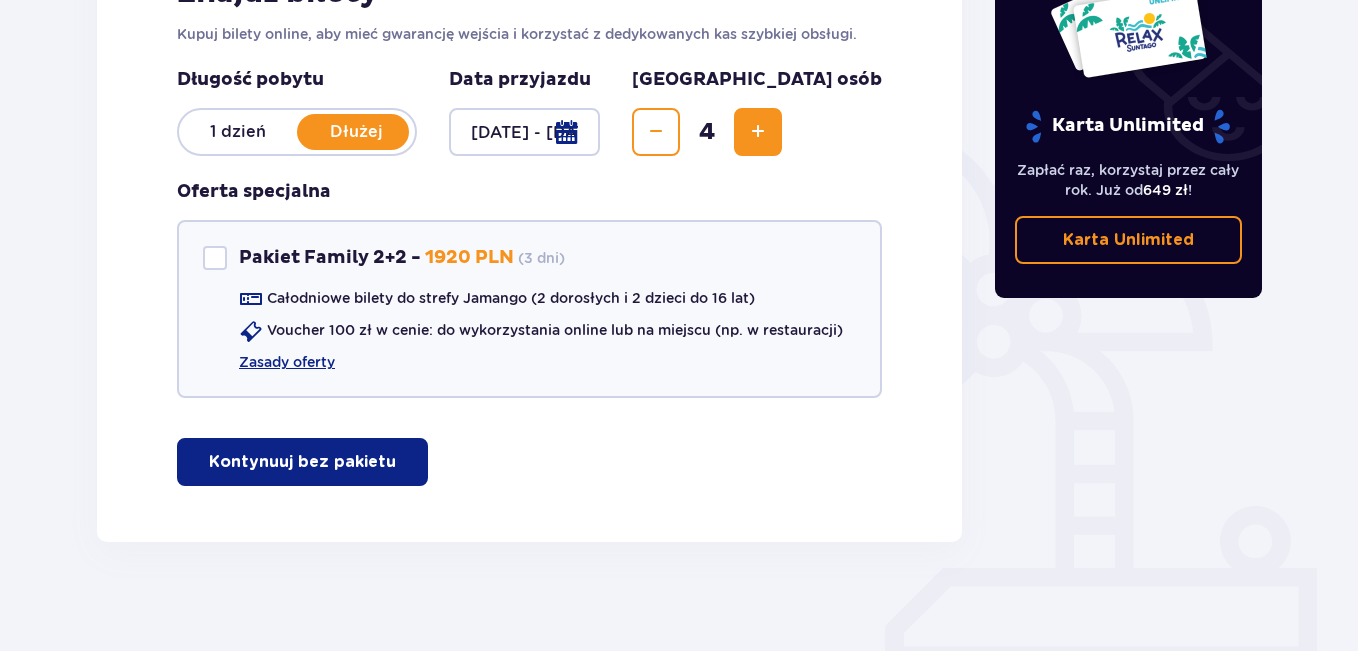 click on "Kontynuuj bez pakietu" at bounding box center [302, 462] 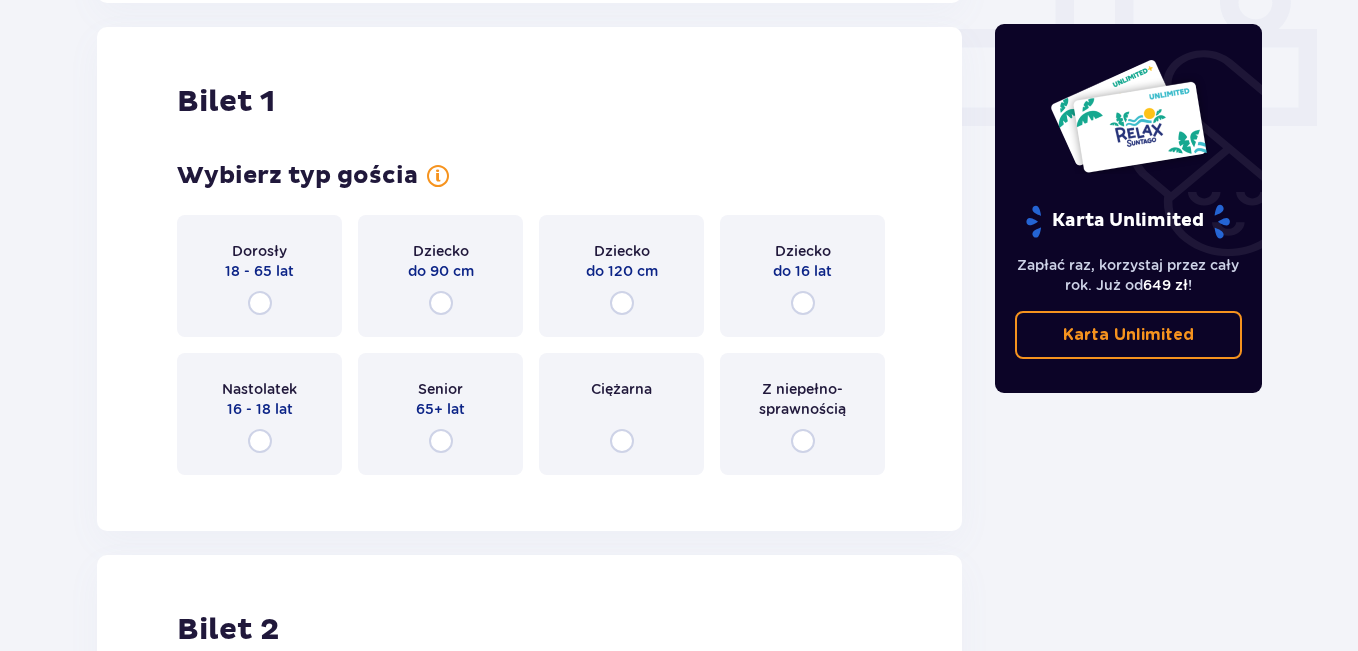 scroll, scrollTop: 910, scrollLeft: 0, axis: vertical 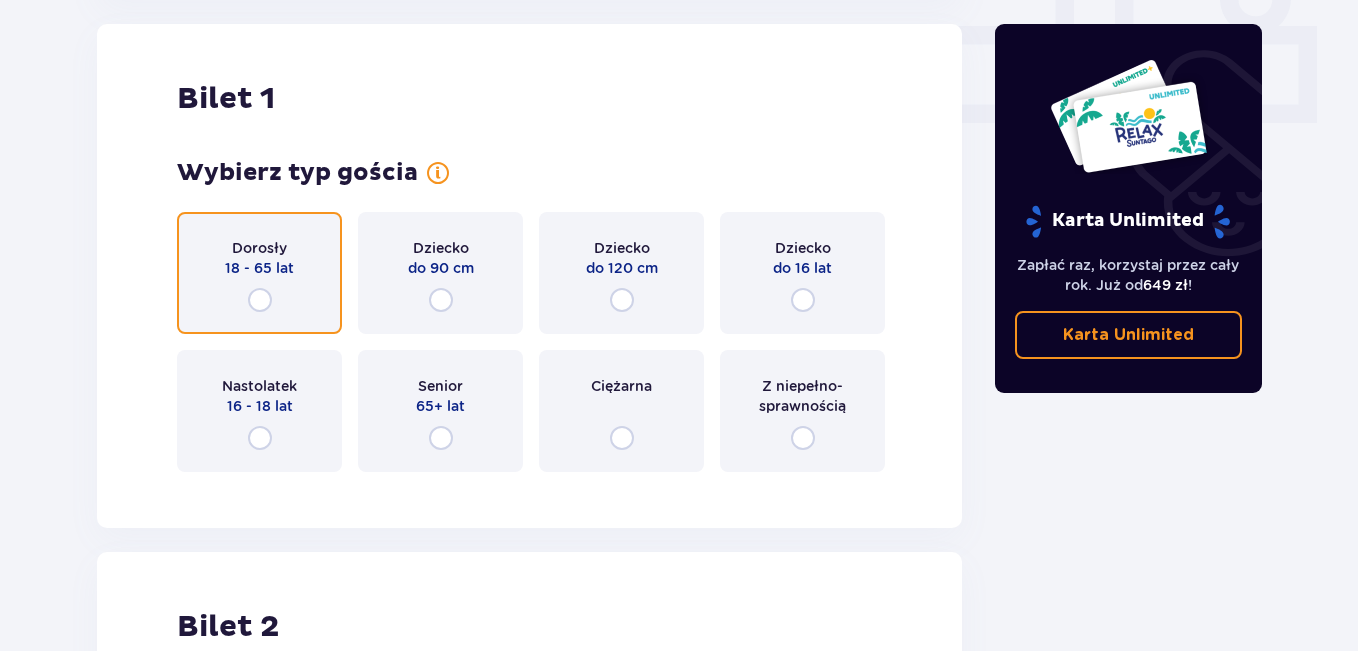 click at bounding box center (260, 300) 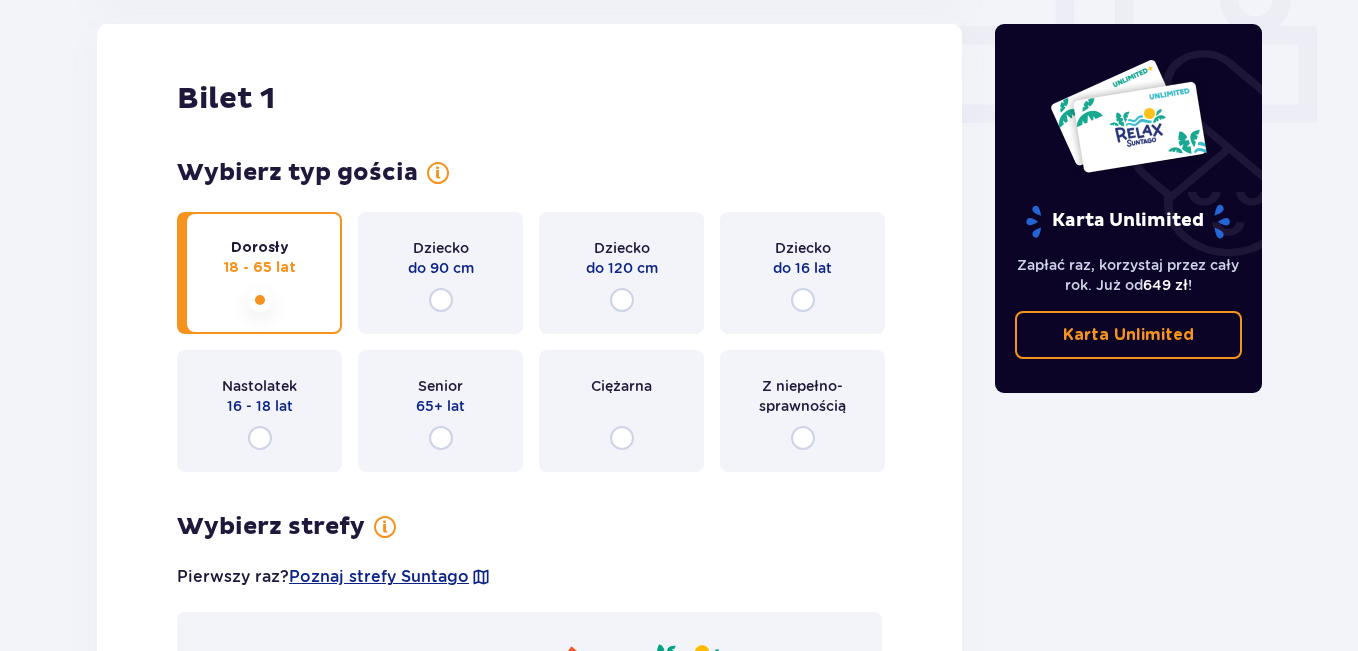 click on "Dorosły 18 - 65 lat Dziecko do 90 cm Dziecko do 120 cm Dziecko do 16 lat Nastolatek 16 - 18 lat Senior 65+ lat Ciężarna Z niepełno­sprawnością" at bounding box center (529, 342) 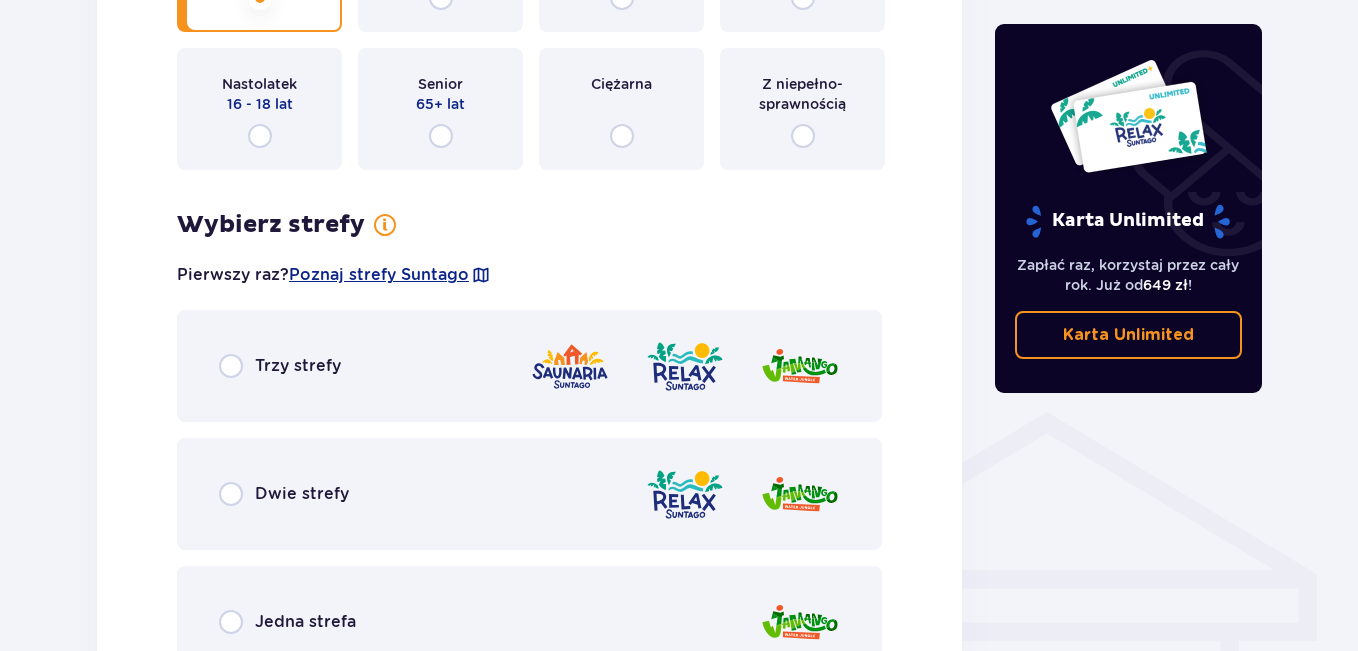 scroll, scrollTop: 1068, scrollLeft: 0, axis: vertical 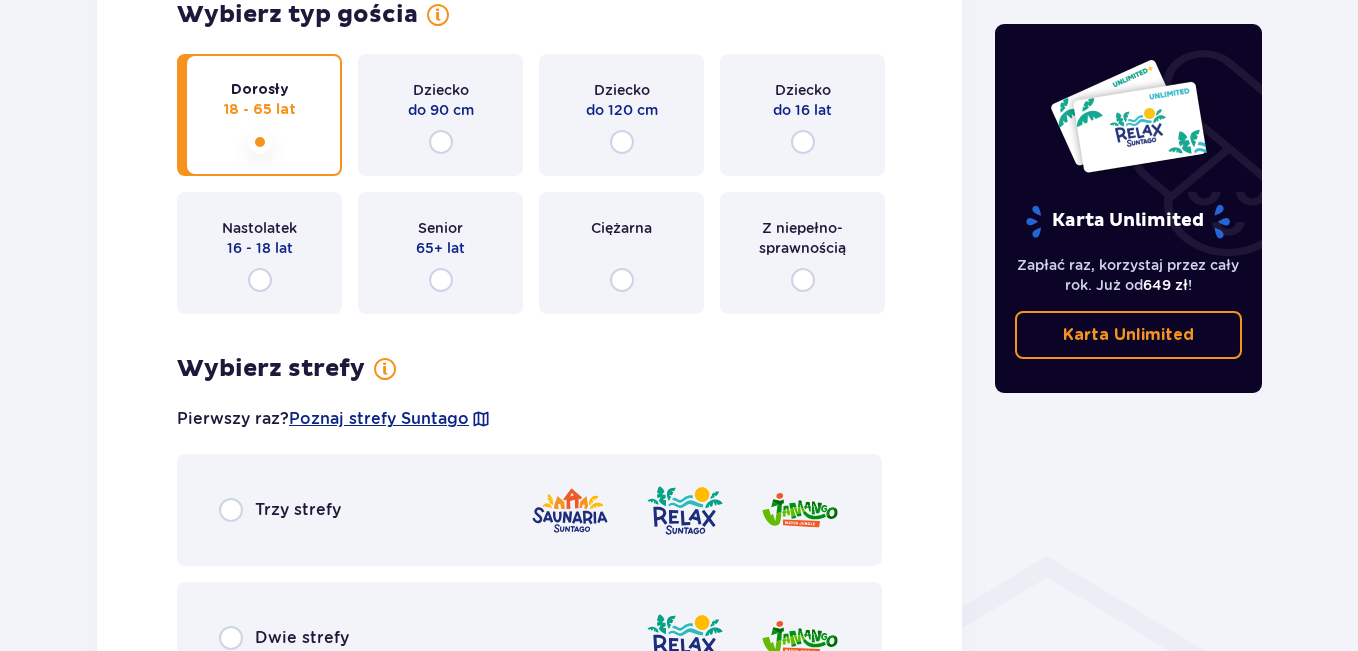 click on "Dziecko do 90 cm" at bounding box center (440, 115) 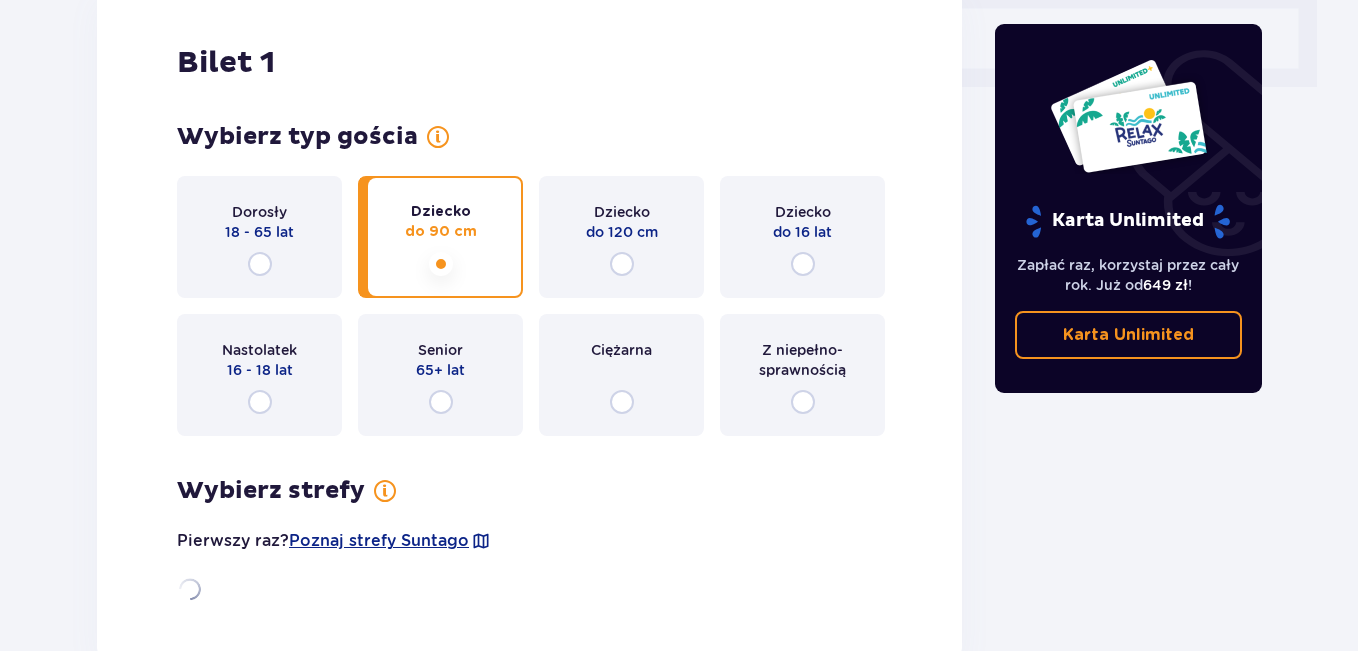 scroll, scrollTop: 918, scrollLeft: 0, axis: vertical 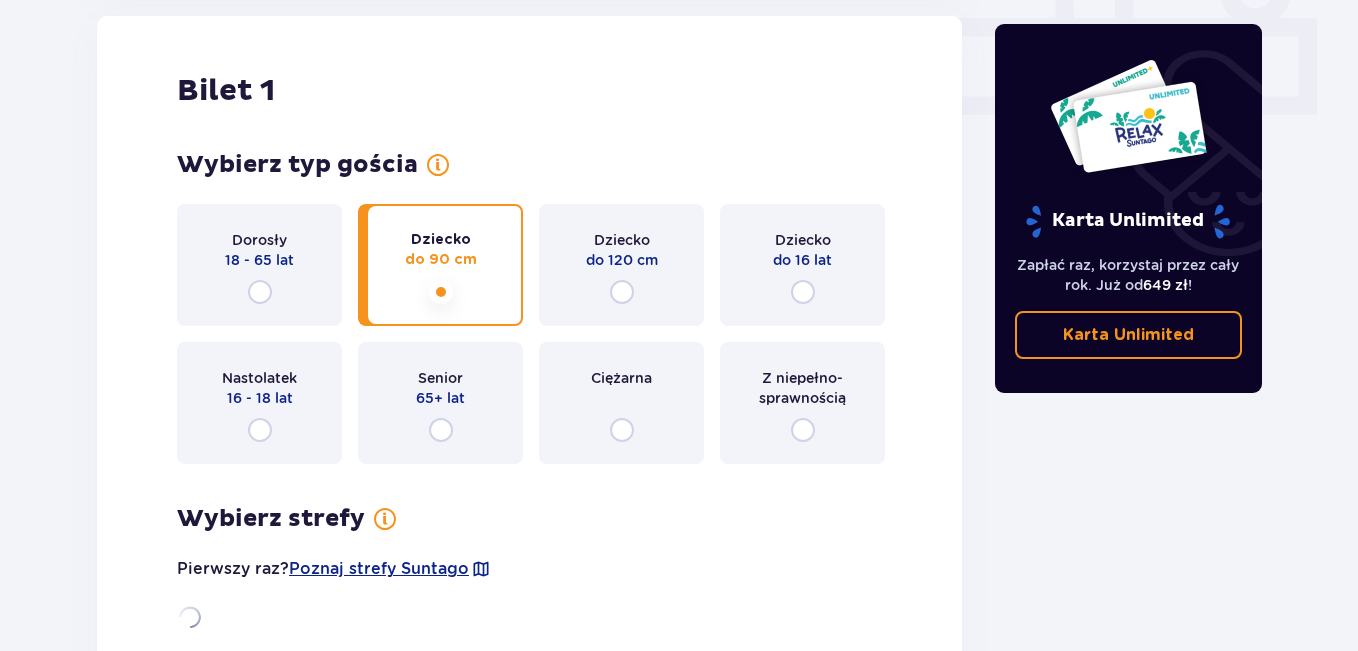 click on "18 - 65 lat" at bounding box center (259, 260) 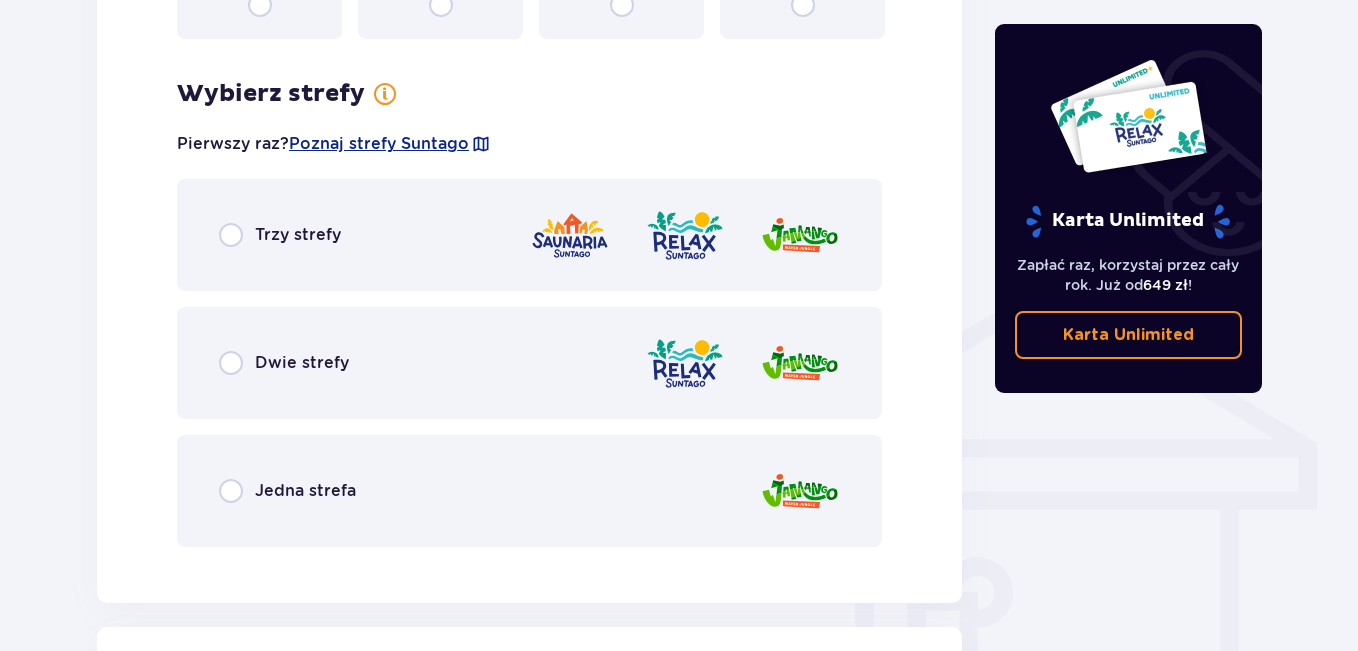 scroll, scrollTop: 1398, scrollLeft: 0, axis: vertical 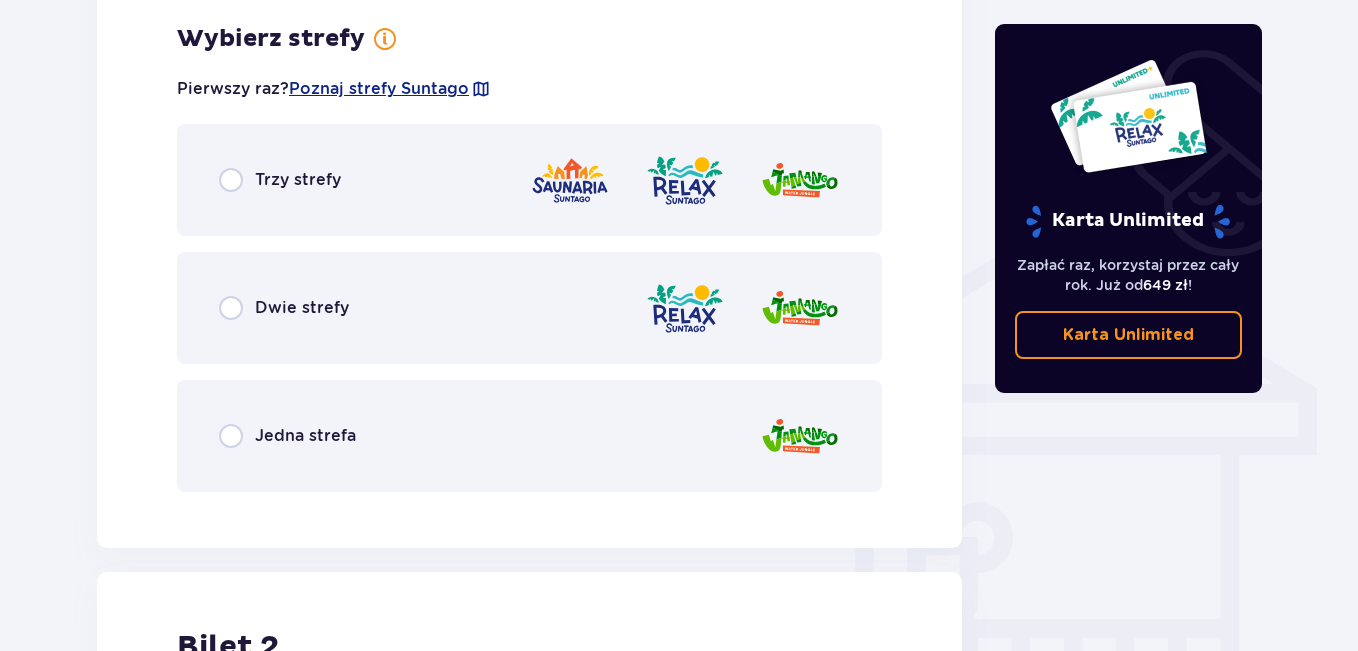 click on "Jedna strefa" at bounding box center [529, 436] 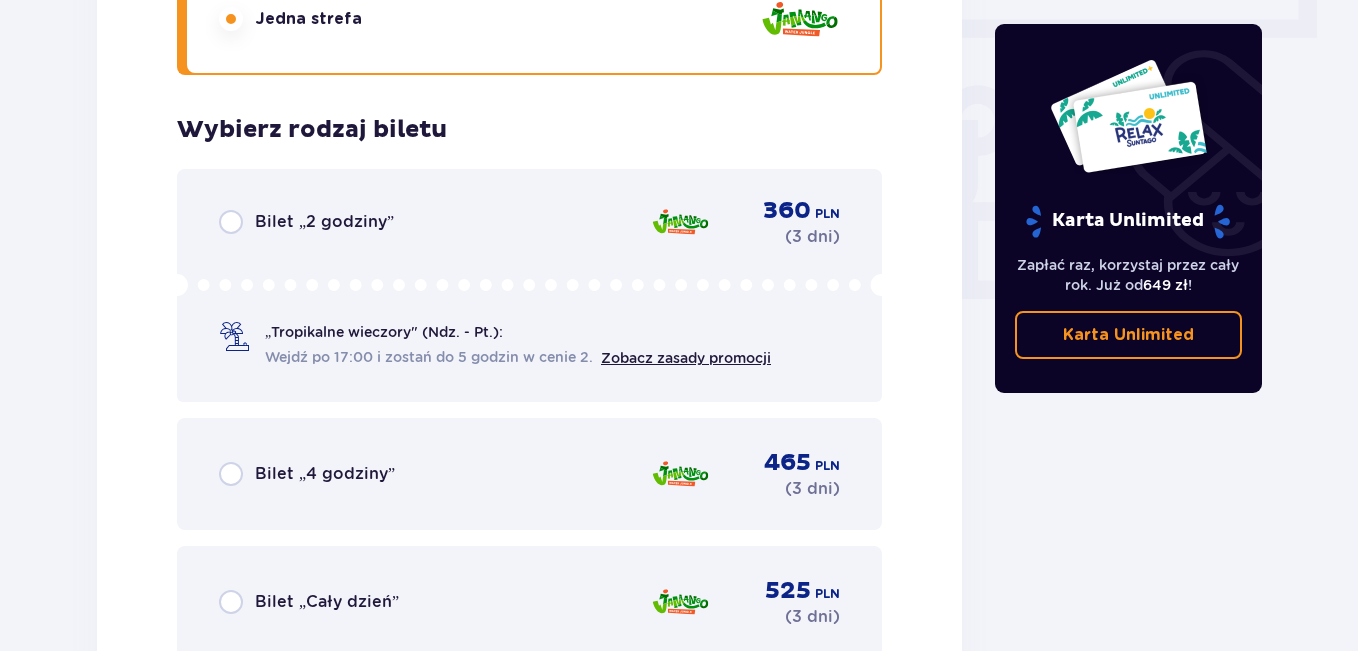 scroll, scrollTop: 1927, scrollLeft: 0, axis: vertical 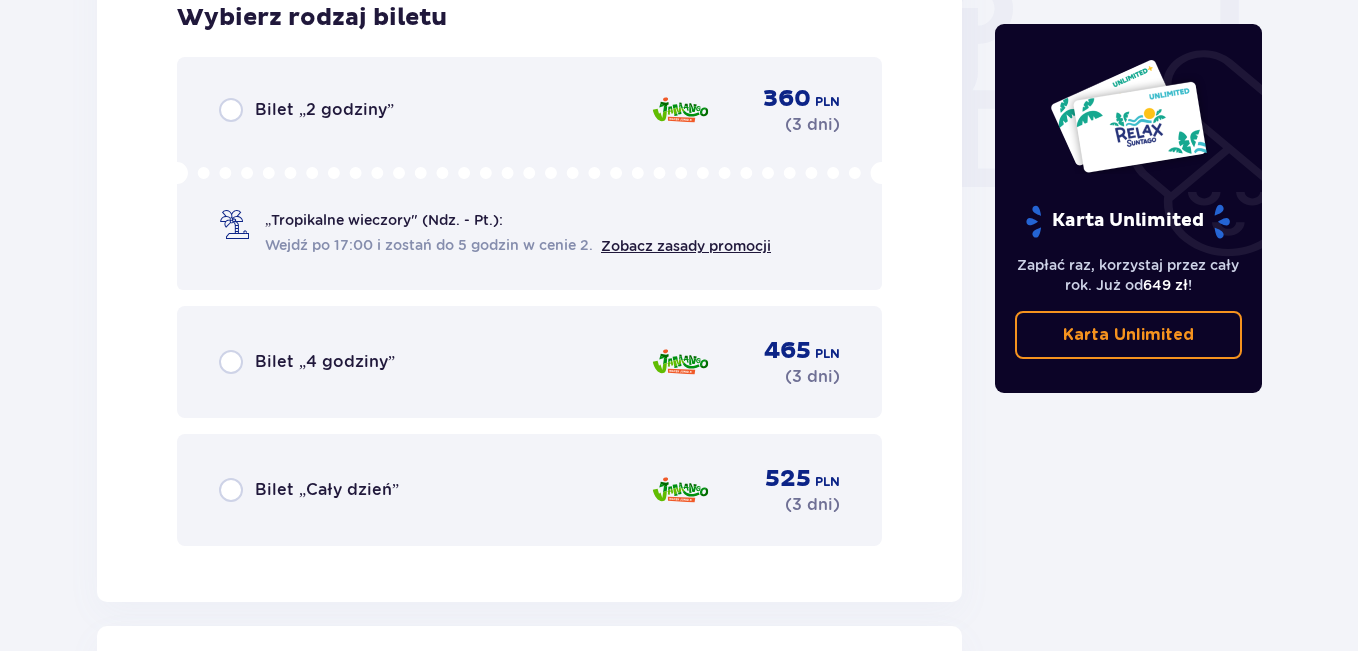 click on "Bilet „Cały dzień” 525 PLN ( 3 dni )" at bounding box center [529, 490] 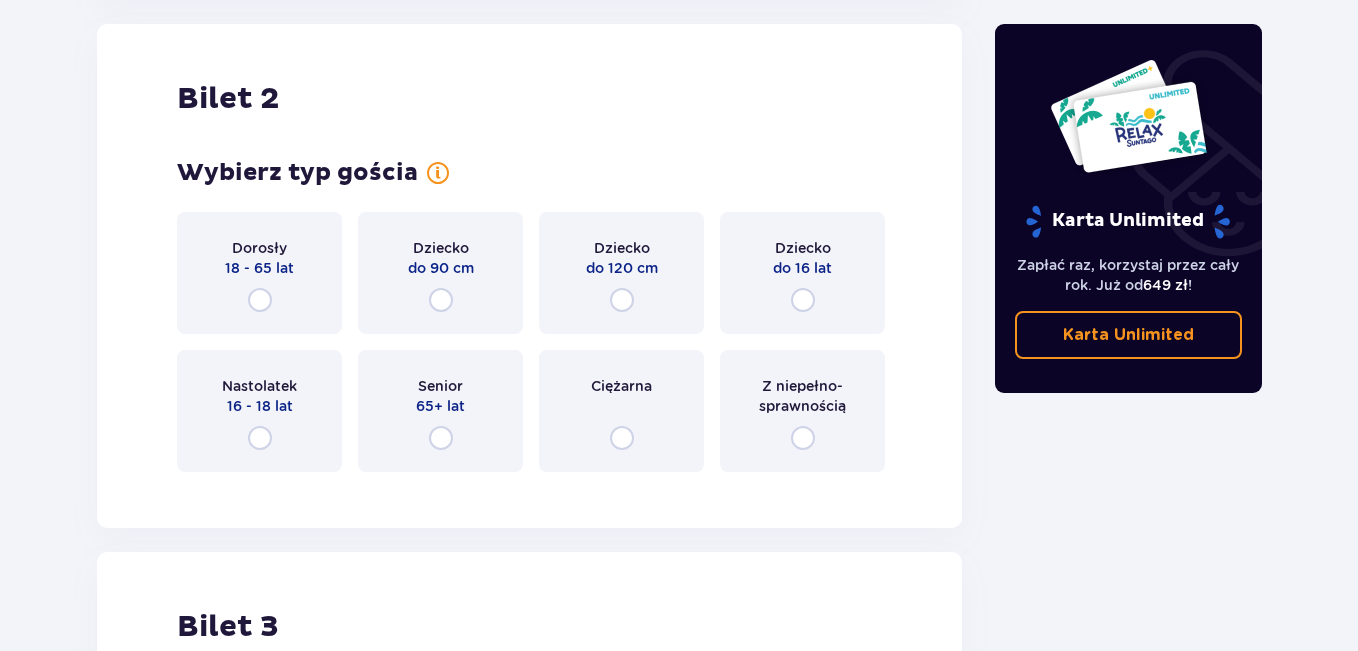 scroll, scrollTop: 2544, scrollLeft: 0, axis: vertical 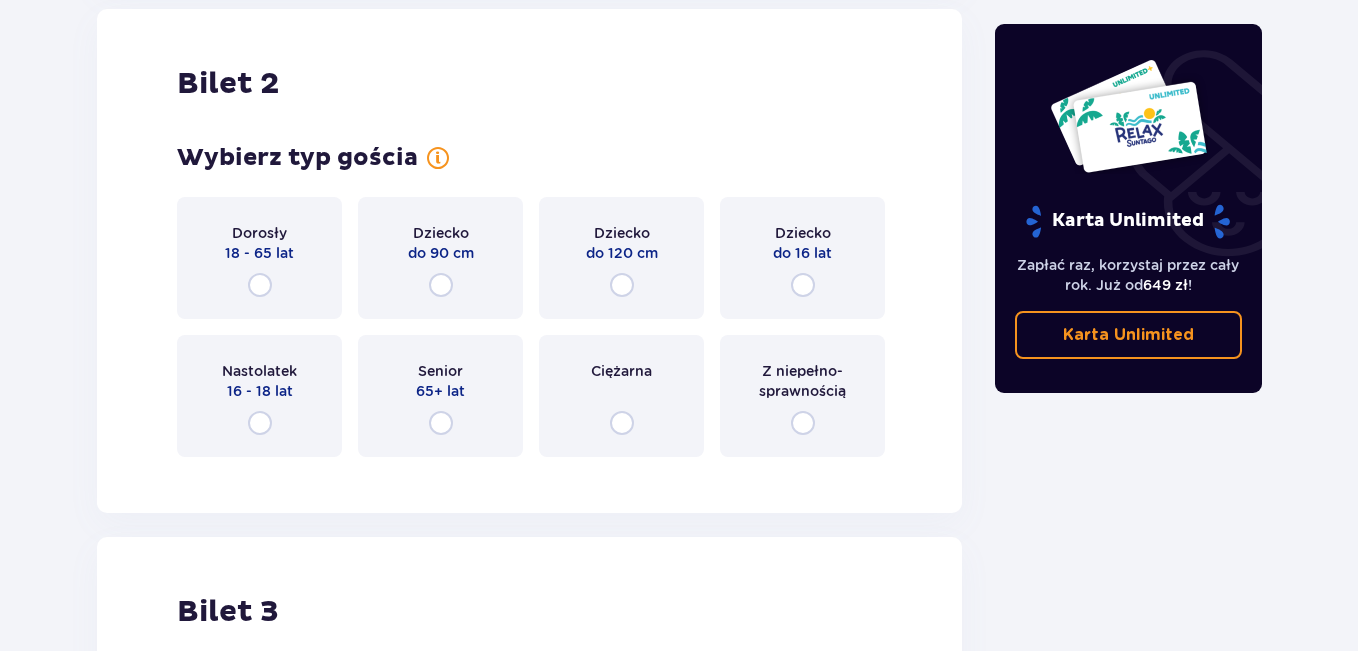 click on "Dorosły 18 - 65 lat" at bounding box center [259, 258] 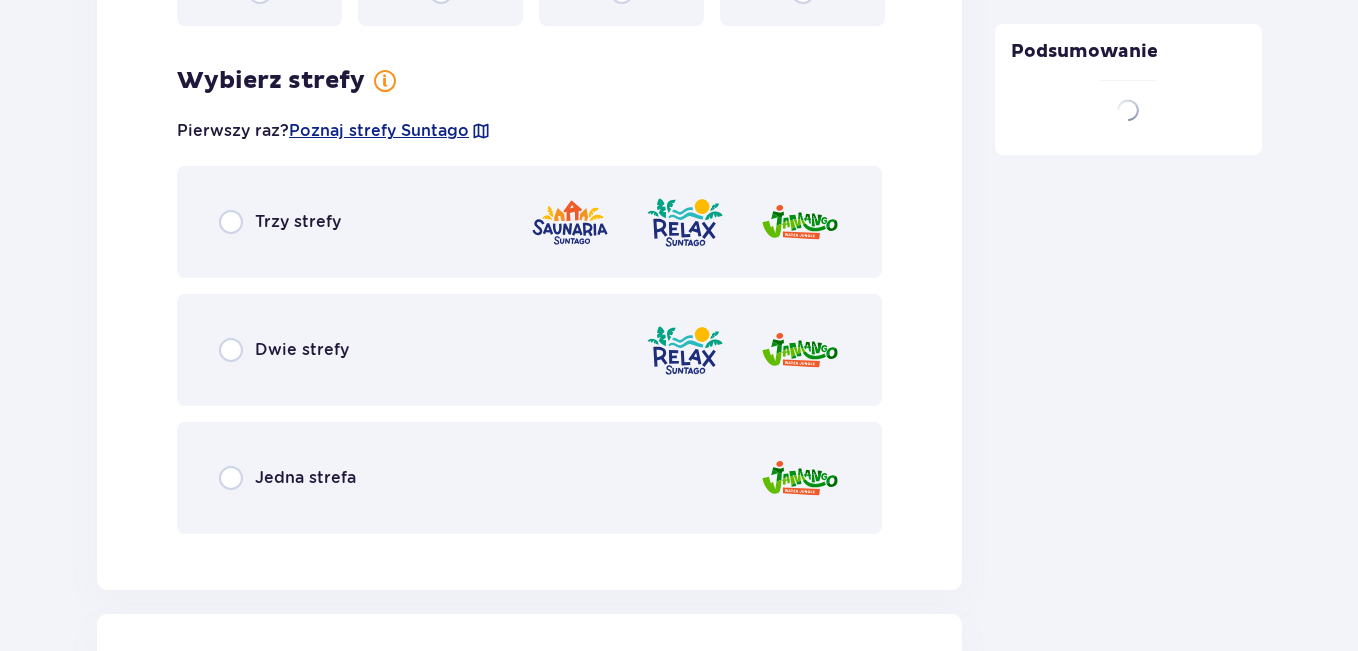 click on "Wybierz typ gościa Dorosły 18 - 65 lat Dziecko do 90 cm Dziecko do 120 cm Dziecko do 16 lat Nastolatek 16 - 18 lat Senior 65+ lat Ciężarna Z niepełno­sprawnością Wybierz strefy Pierwszy raz?  Poznaj strefy Suntago Trzy strefy Dwie strefy Jedna strefa" at bounding box center (529, 123) 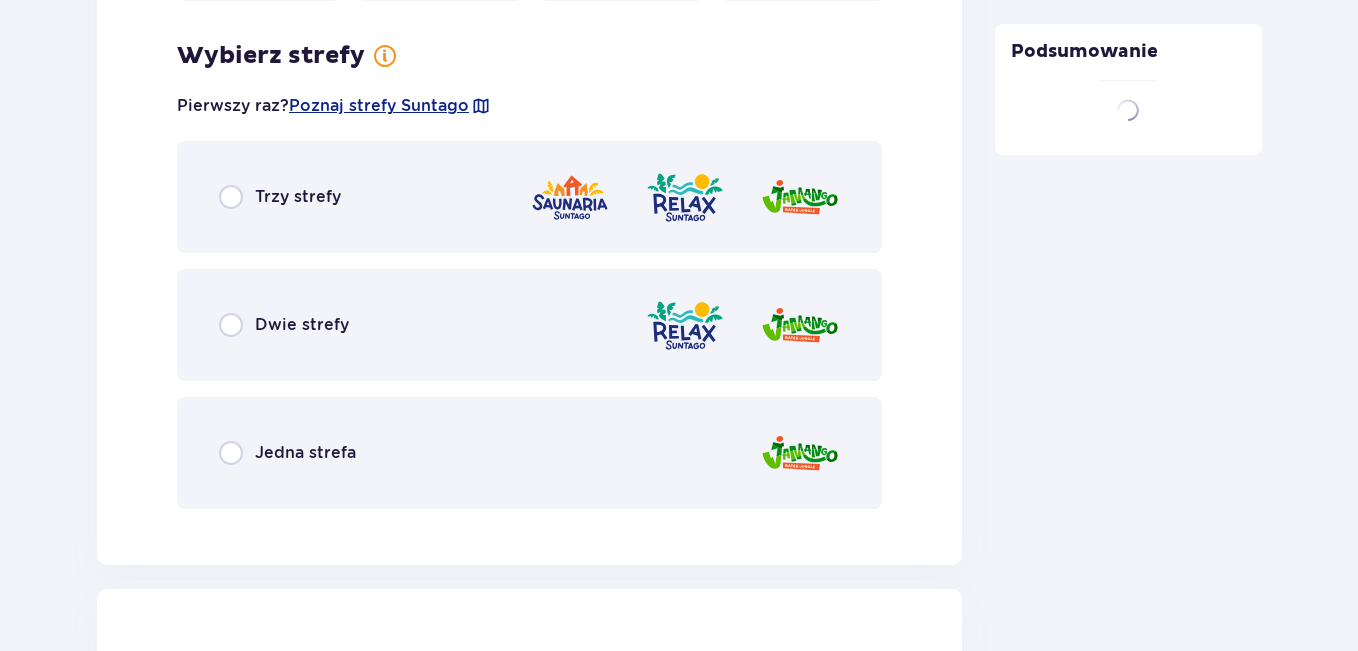 scroll, scrollTop: 3016, scrollLeft: 0, axis: vertical 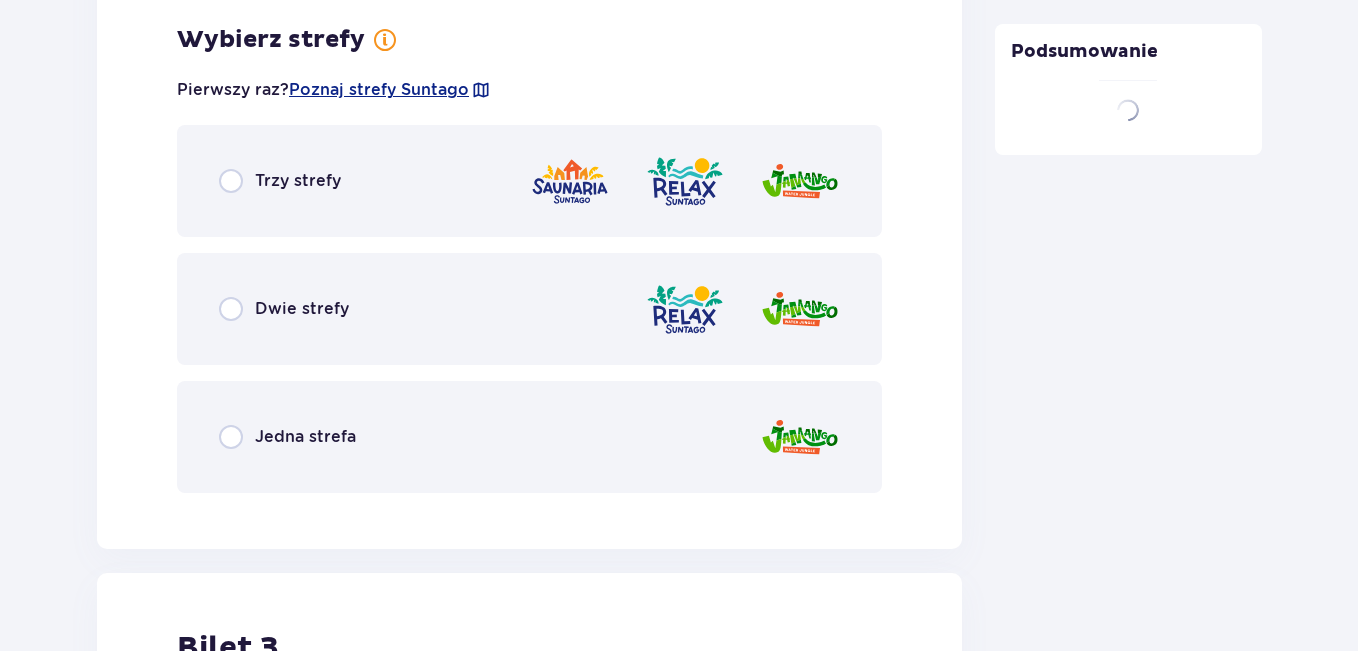 click on "Jedna strefa" at bounding box center [287, 437] 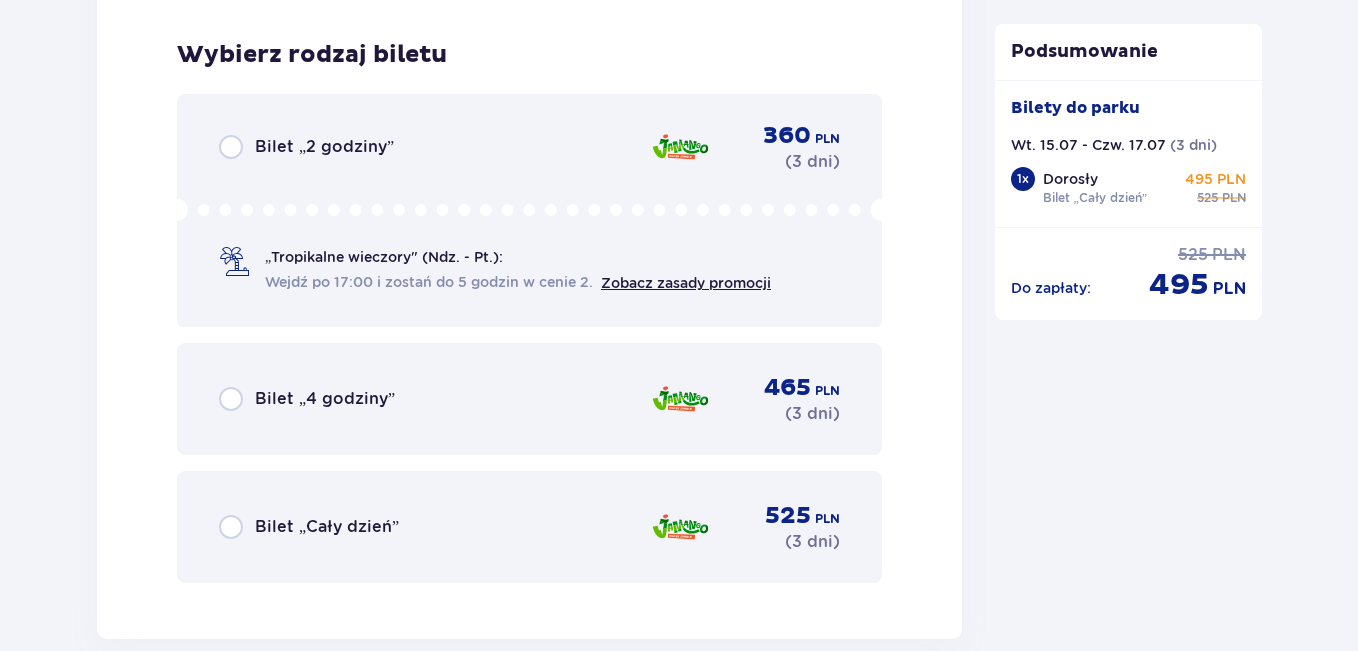 scroll, scrollTop: 3525, scrollLeft: 0, axis: vertical 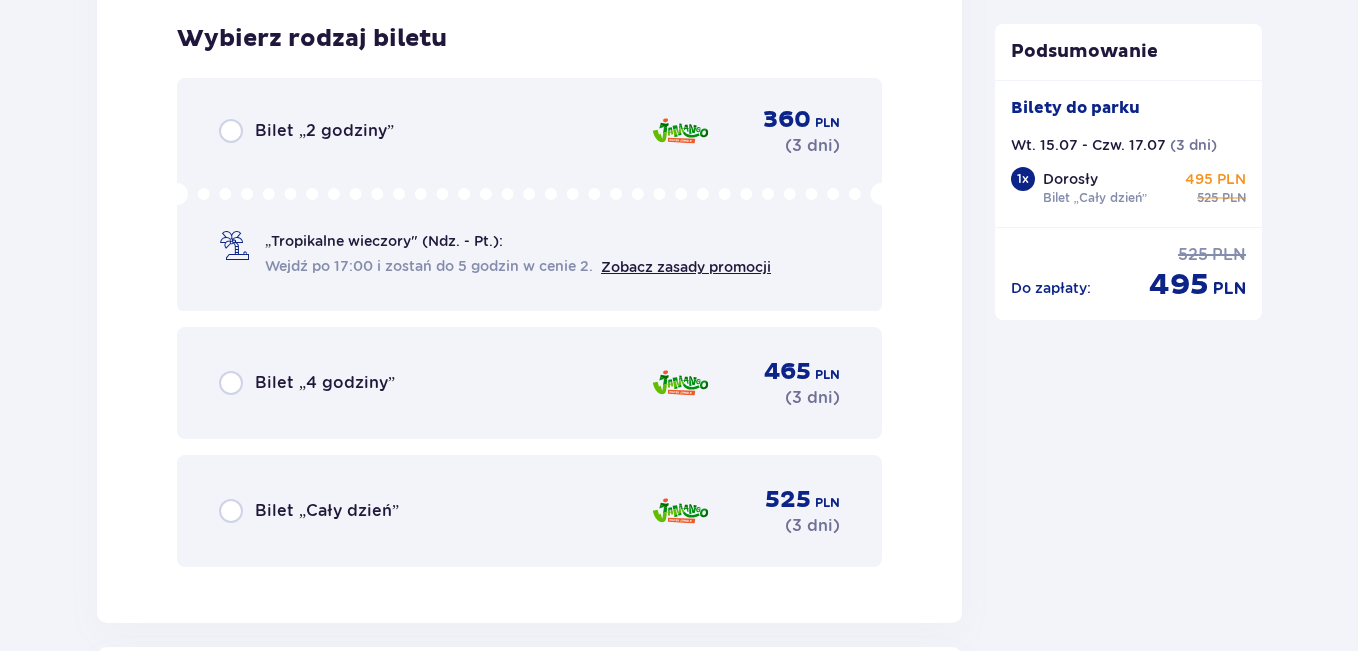 click on "Bilet „Cały dzień” 525 PLN ( 3 dni )" at bounding box center [529, 511] 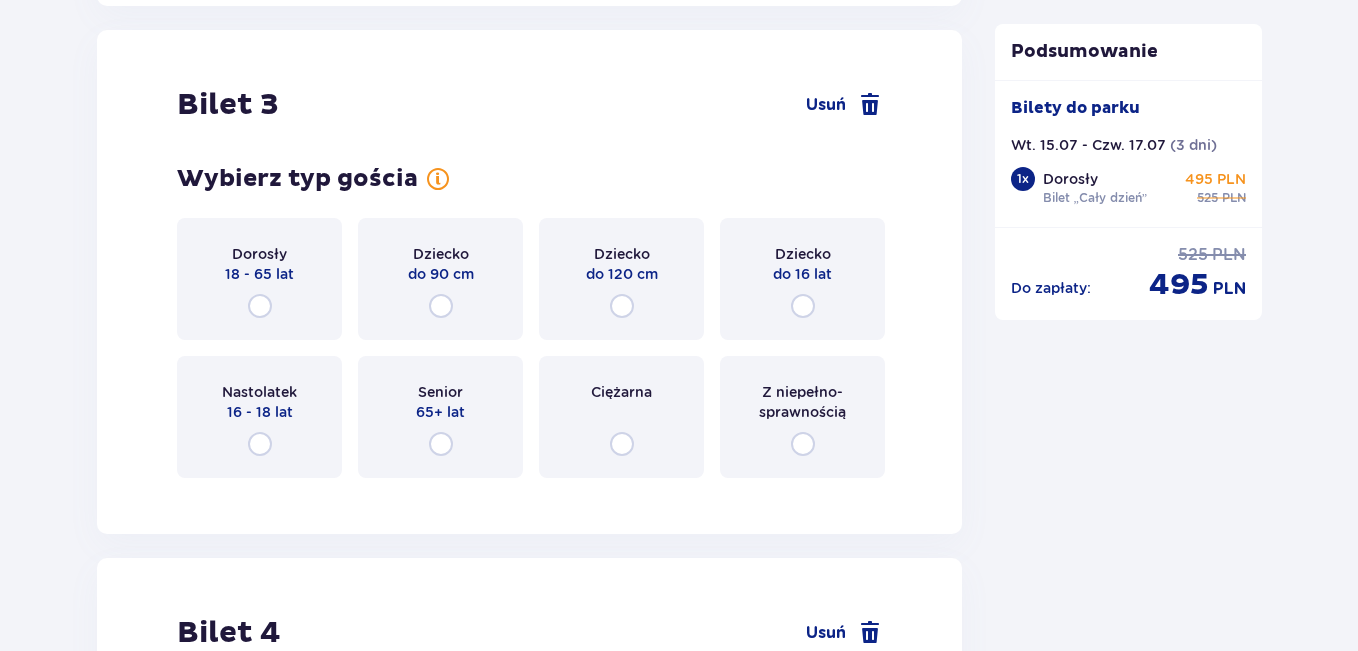 scroll, scrollTop: 4148, scrollLeft: 0, axis: vertical 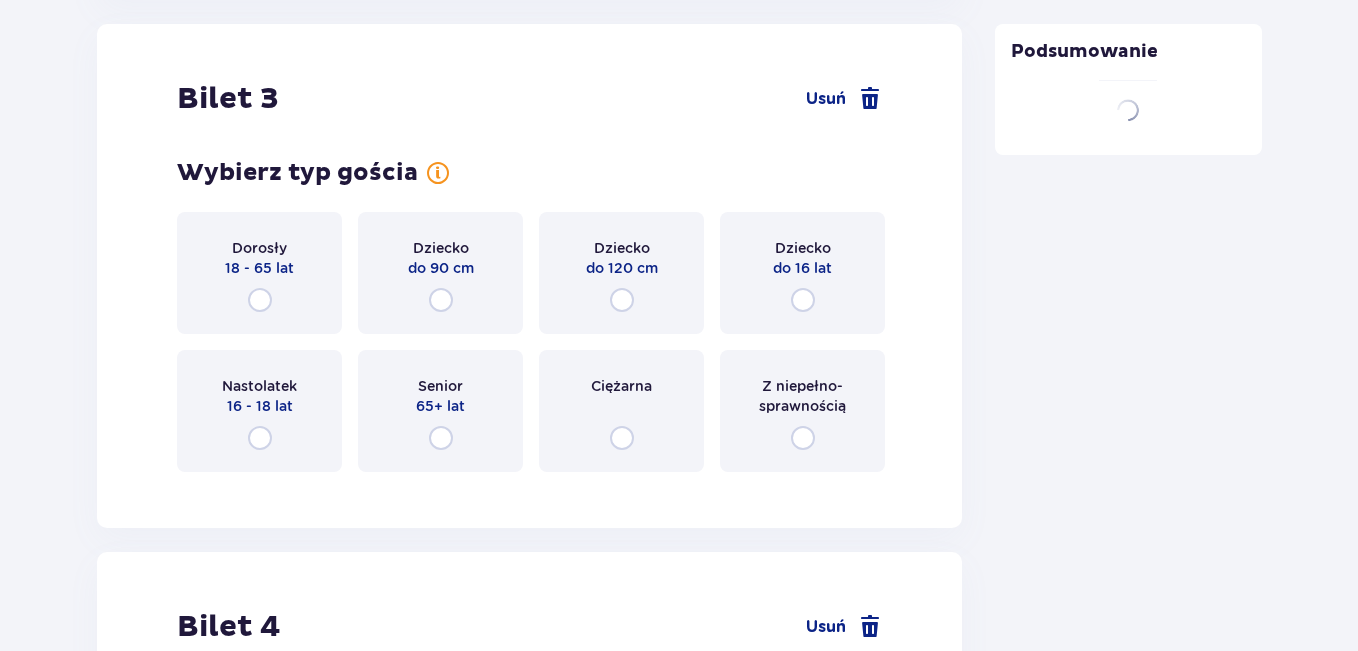 click on "Dziecko do 90 cm" at bounding box center [440, 273] 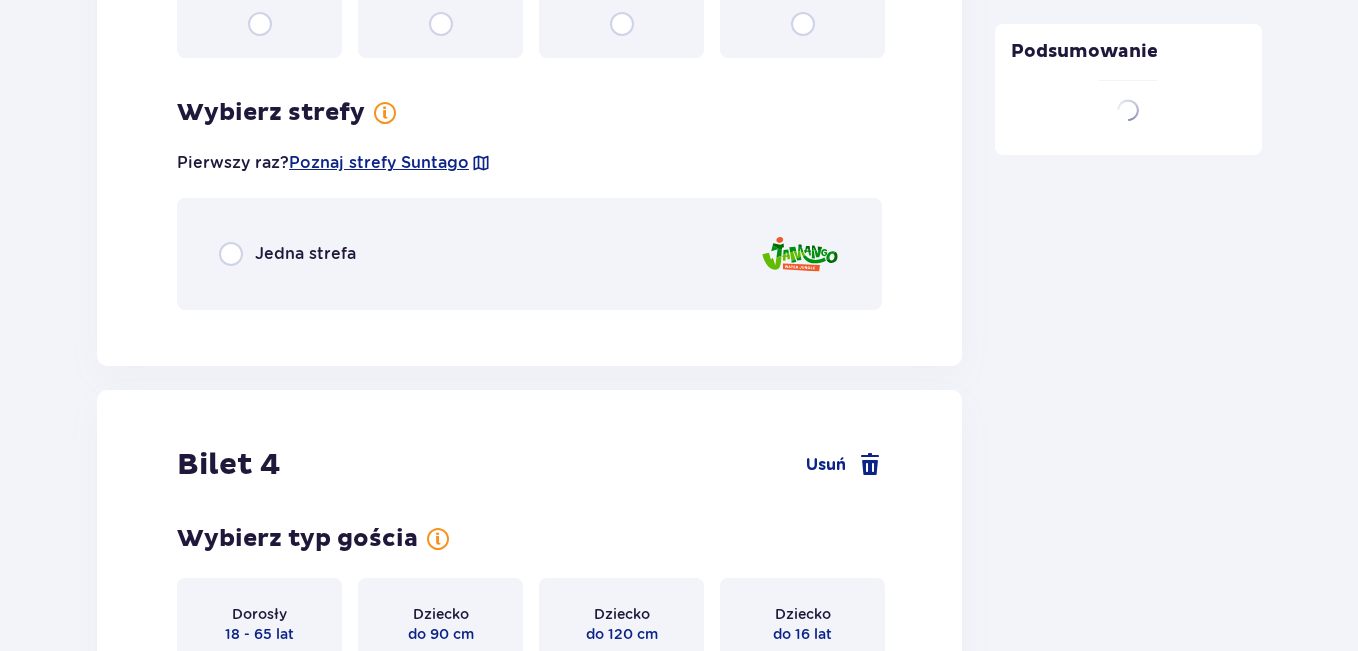 scroll, scrollTop: 4636, scrollLeft: 0, axis: vertical 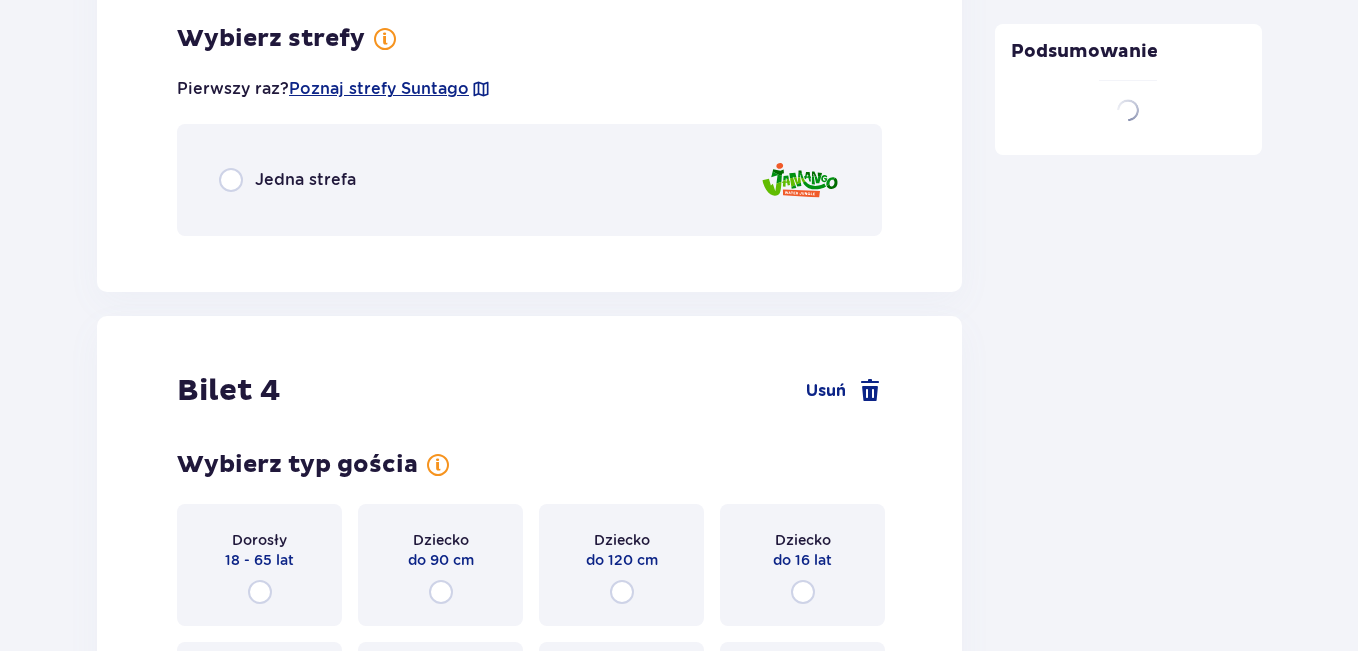 click on "Jedna strefa" at bounding box center [529, 180] 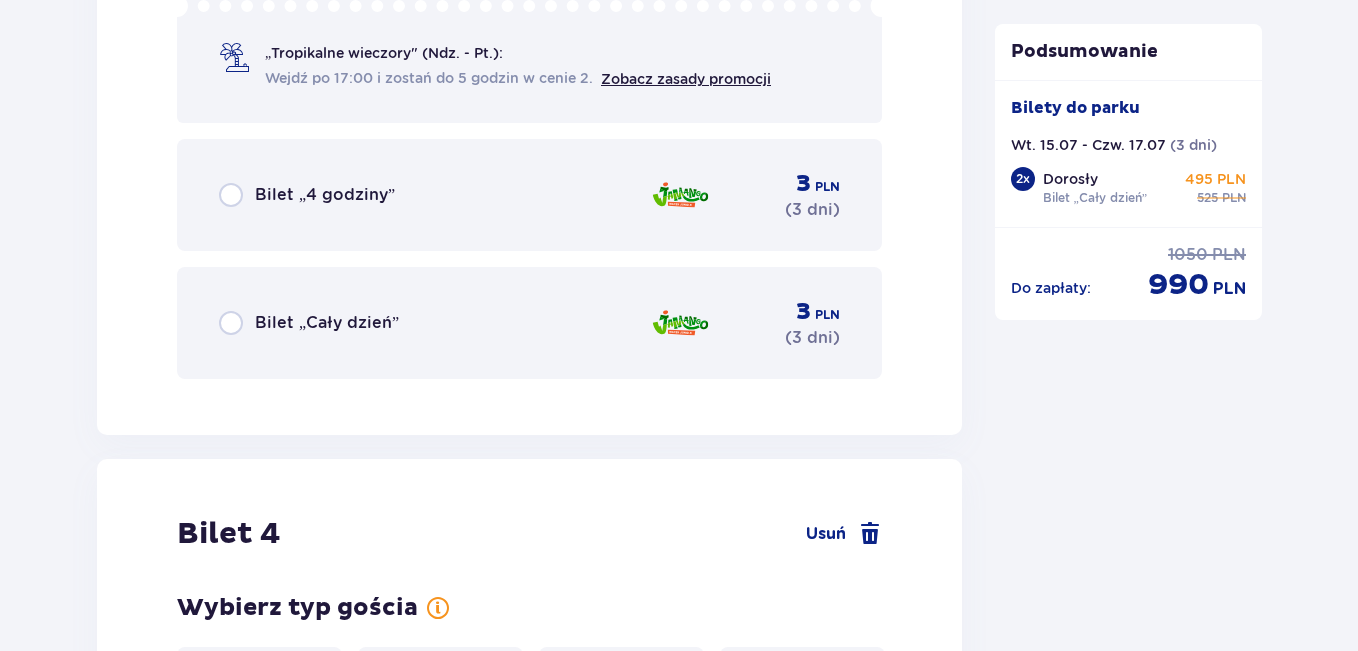 scroll, scrollTop: 5079, scrollLeft: 0, axis: vertical 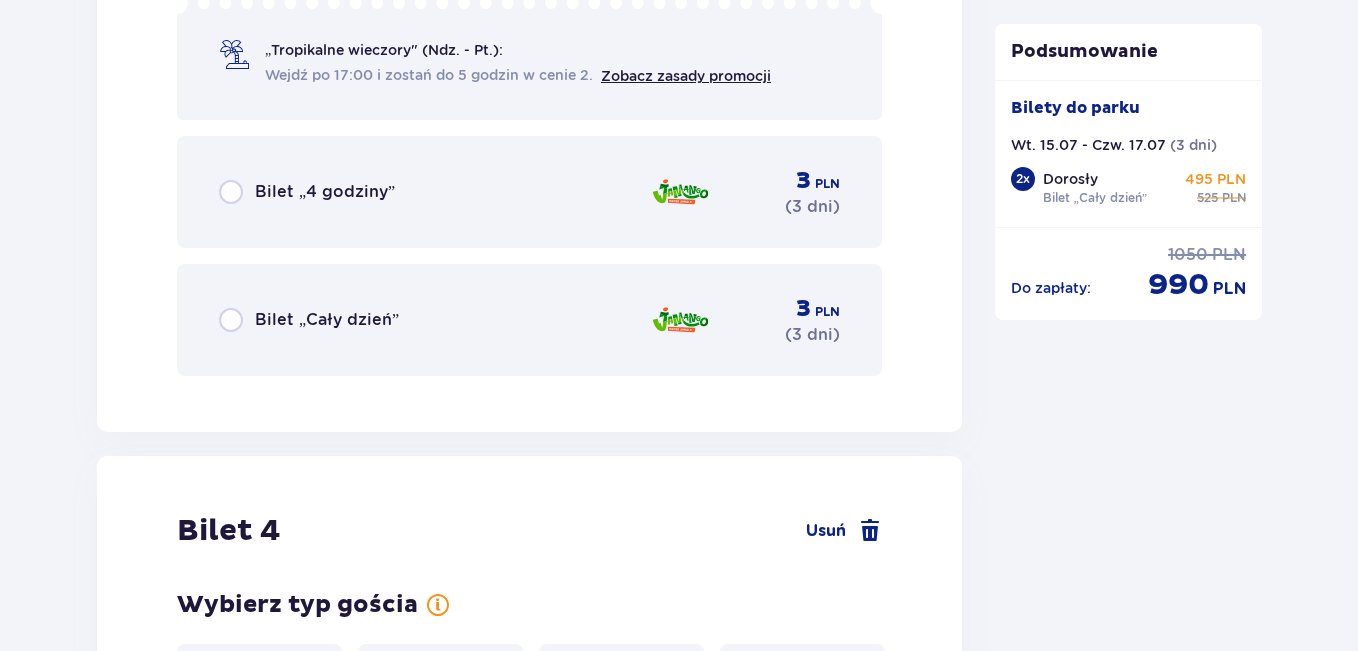click on "Bilet „Cały dzień”" at bounding box center [327, 320] 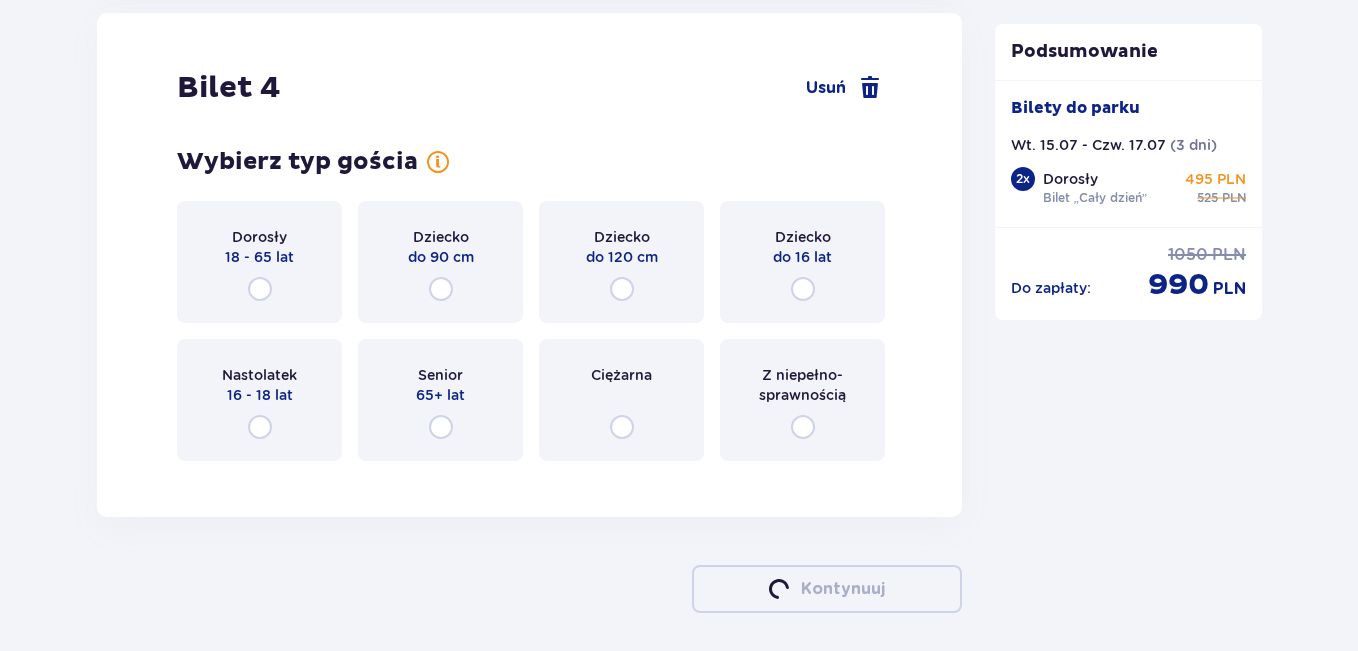 scroll, scrollTop: 5549, scrollLeft: 0, axis: vertical 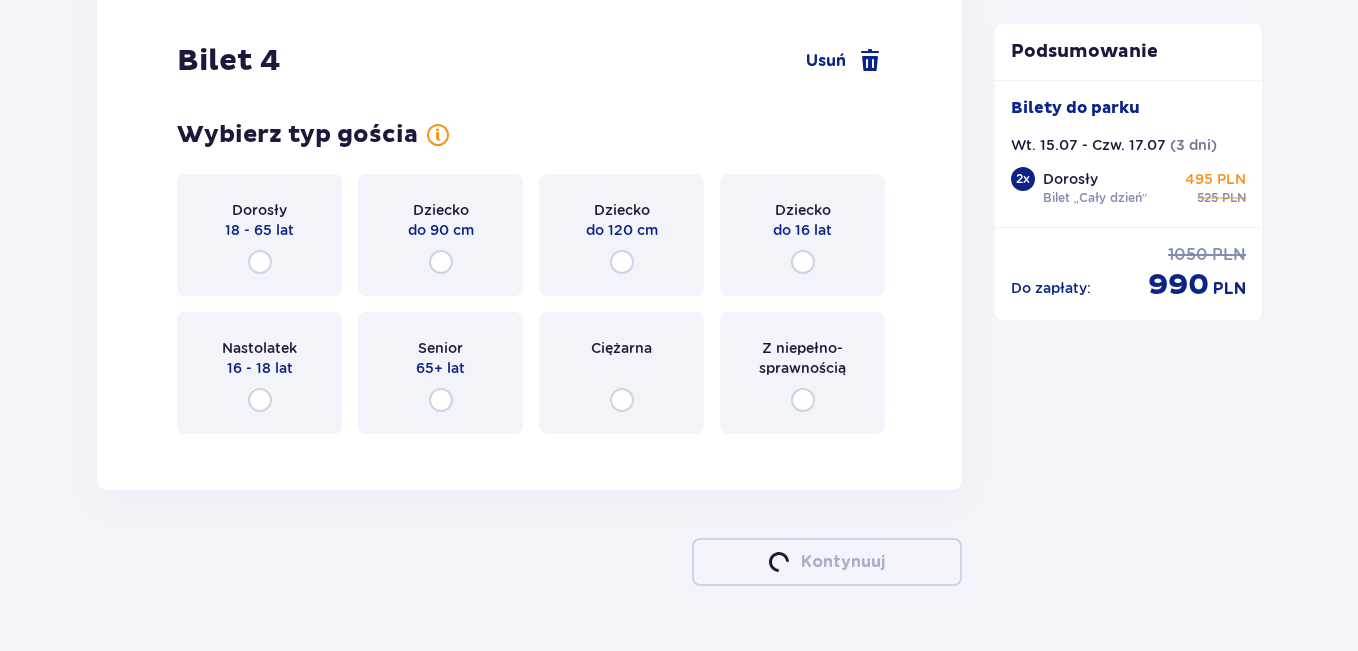 click on "Dziecko do 120 cm" at bounding box center (621, 235) 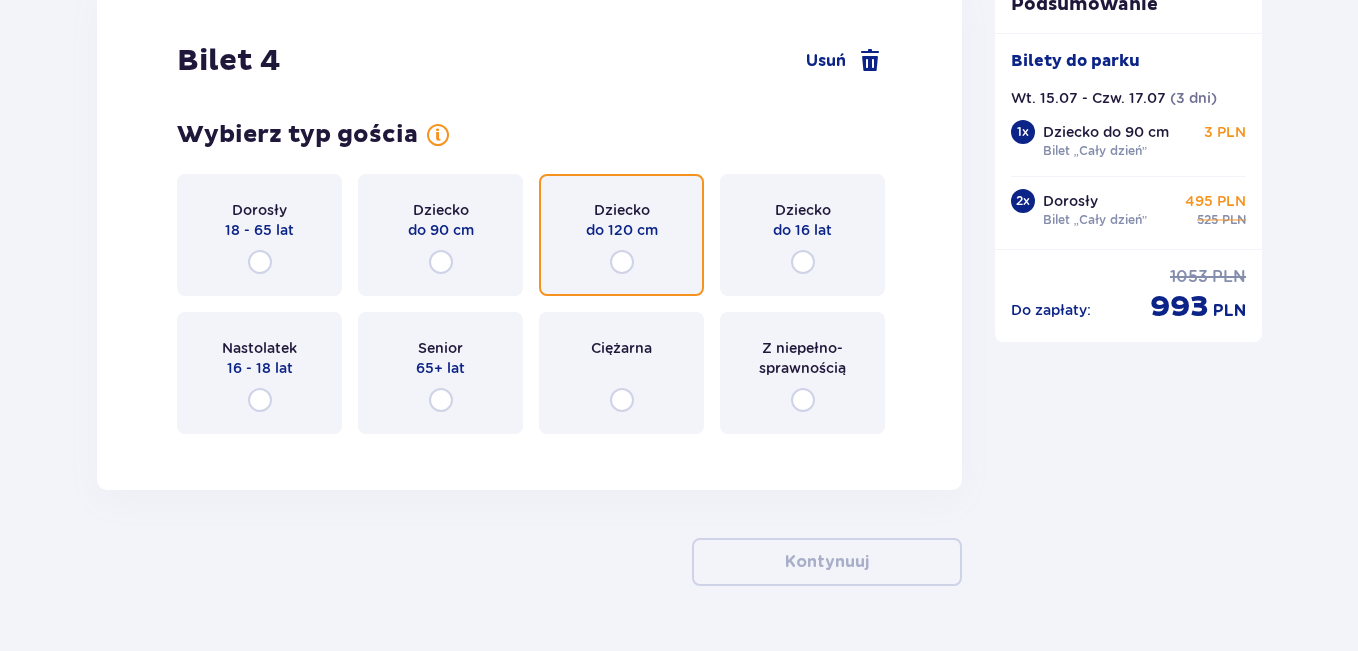 click at bounding box center [622, 262] 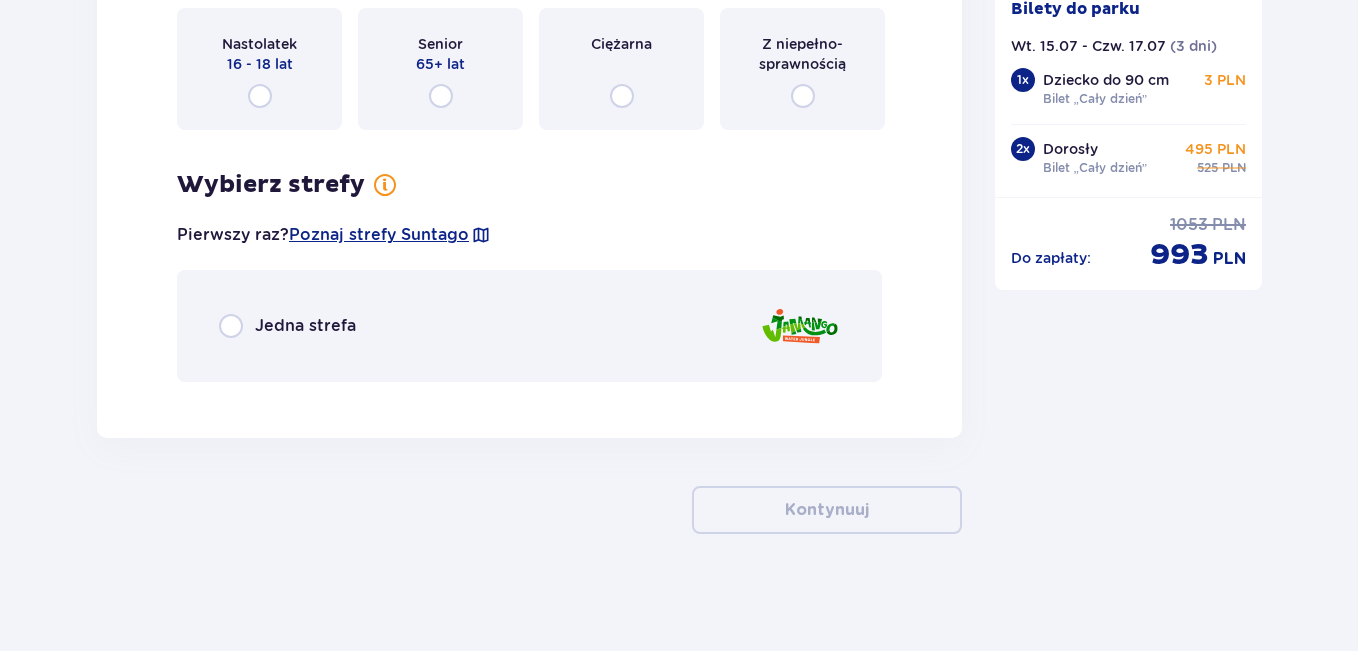 scroll, scrollTop: 5856, scrollLeft: 0, axis: vertical 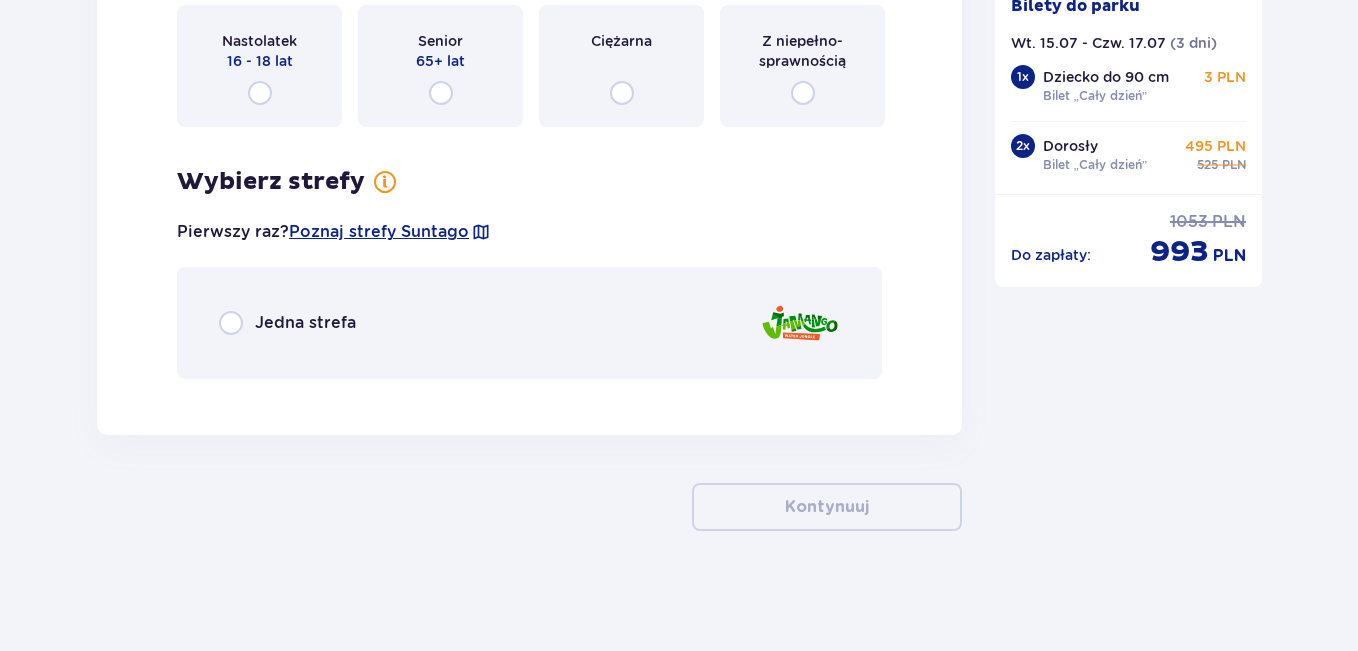 click on "Jedna strefa" at bounding box center [529, 323] 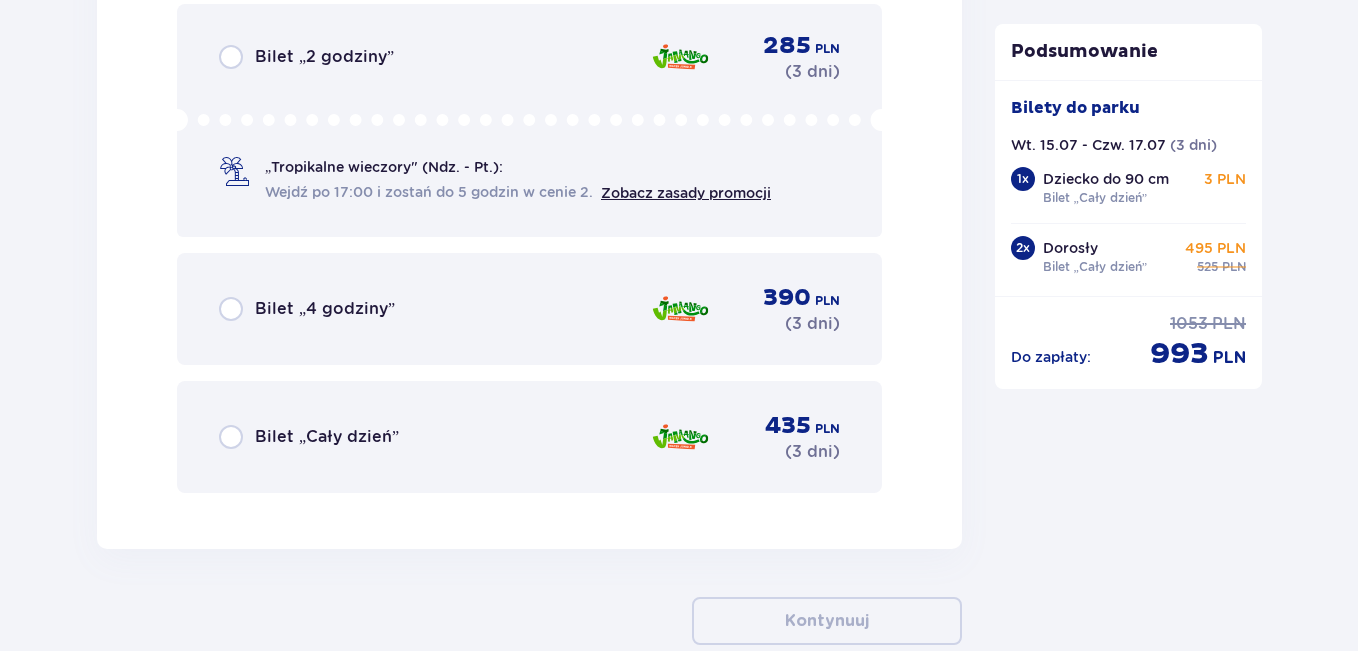 scroll, scrollTop: 6351, scrollLeft: 0, axis: vertical 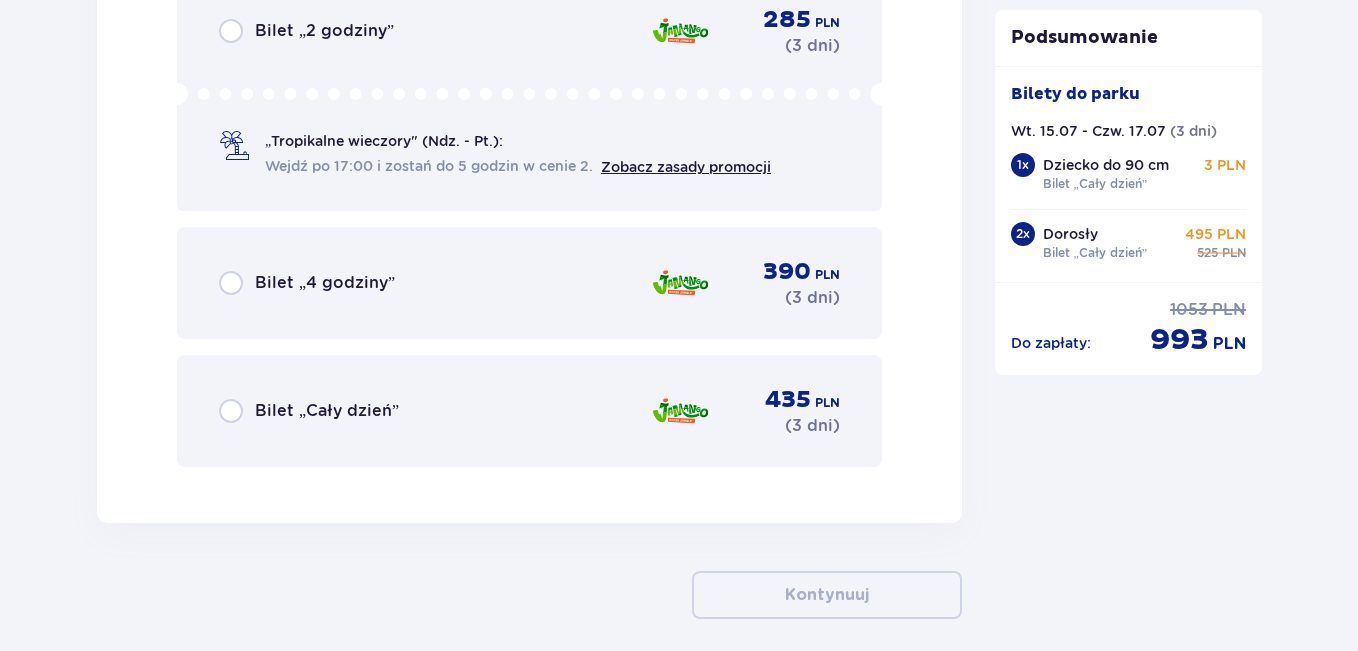 click on "Bilet „Cały dzień” 435 PLN ( 3 dni )" at bounding box center (529, 411) 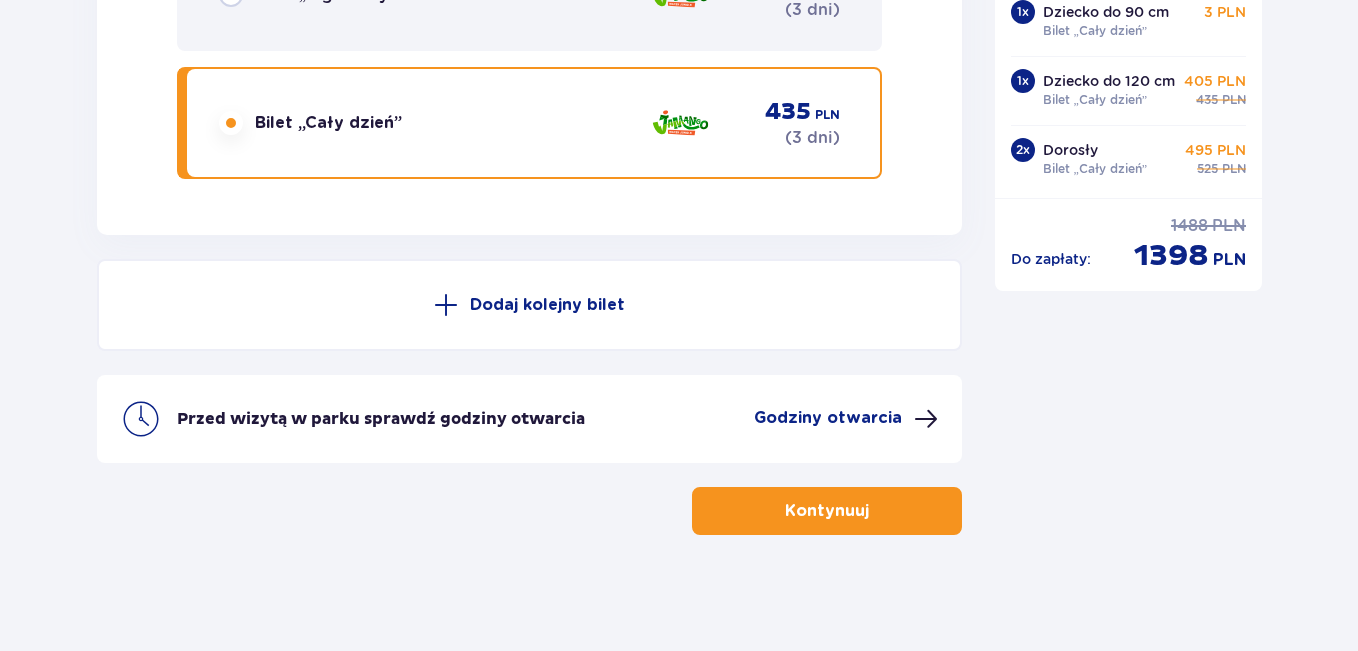 scroll, scrollTop: 6643, scrollLeft: 0, axis: vertical 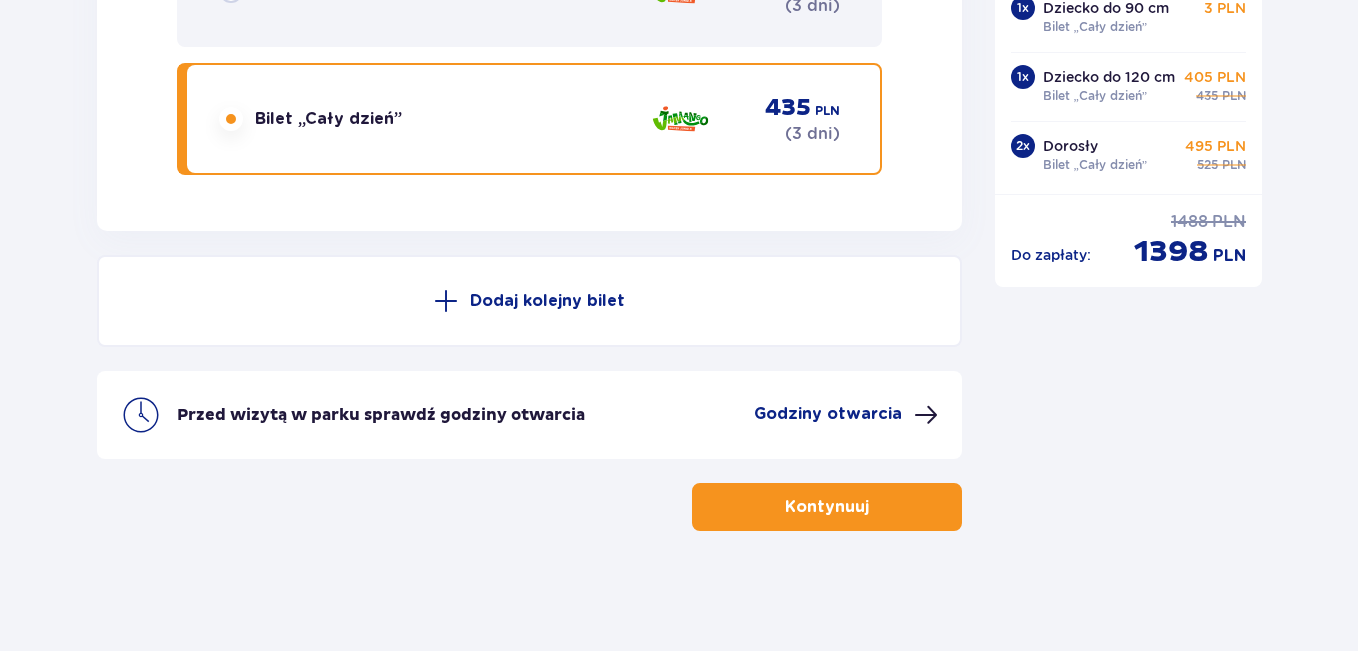 click on "Kontynuuj" at bounding box center (827, 507) 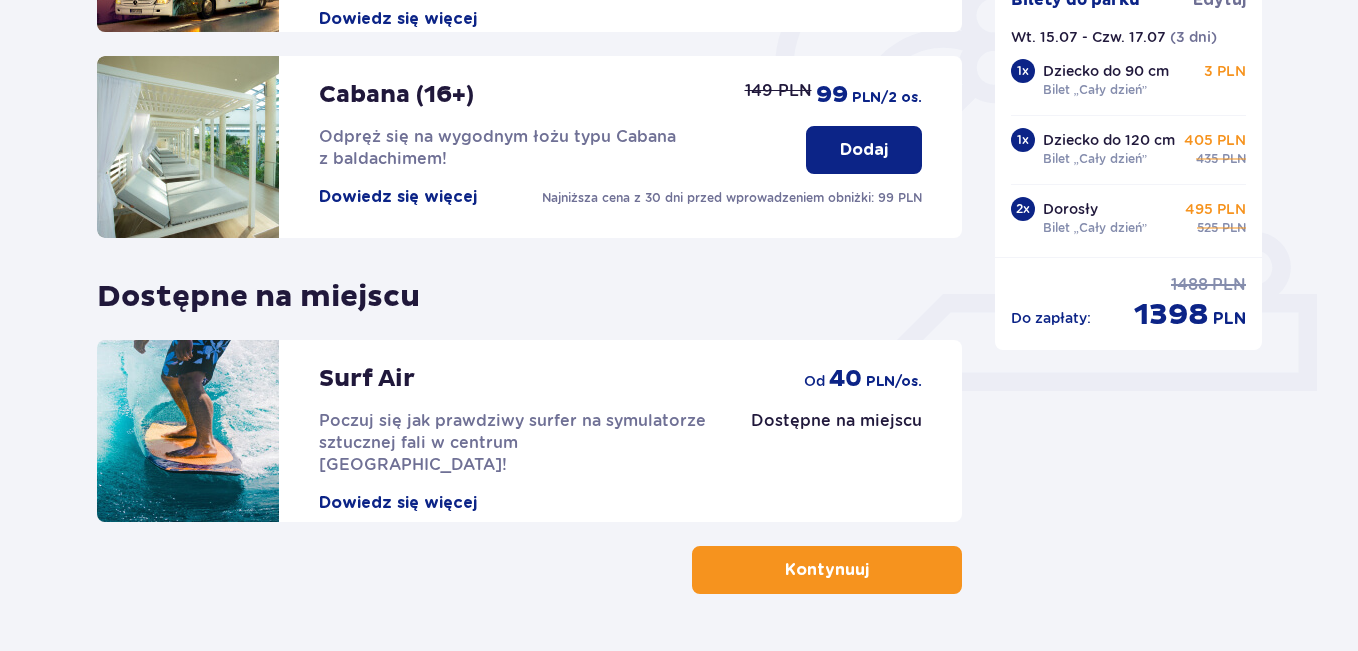 scroll, scrollTop: 705, scrollLeft: 0, axis: vertical 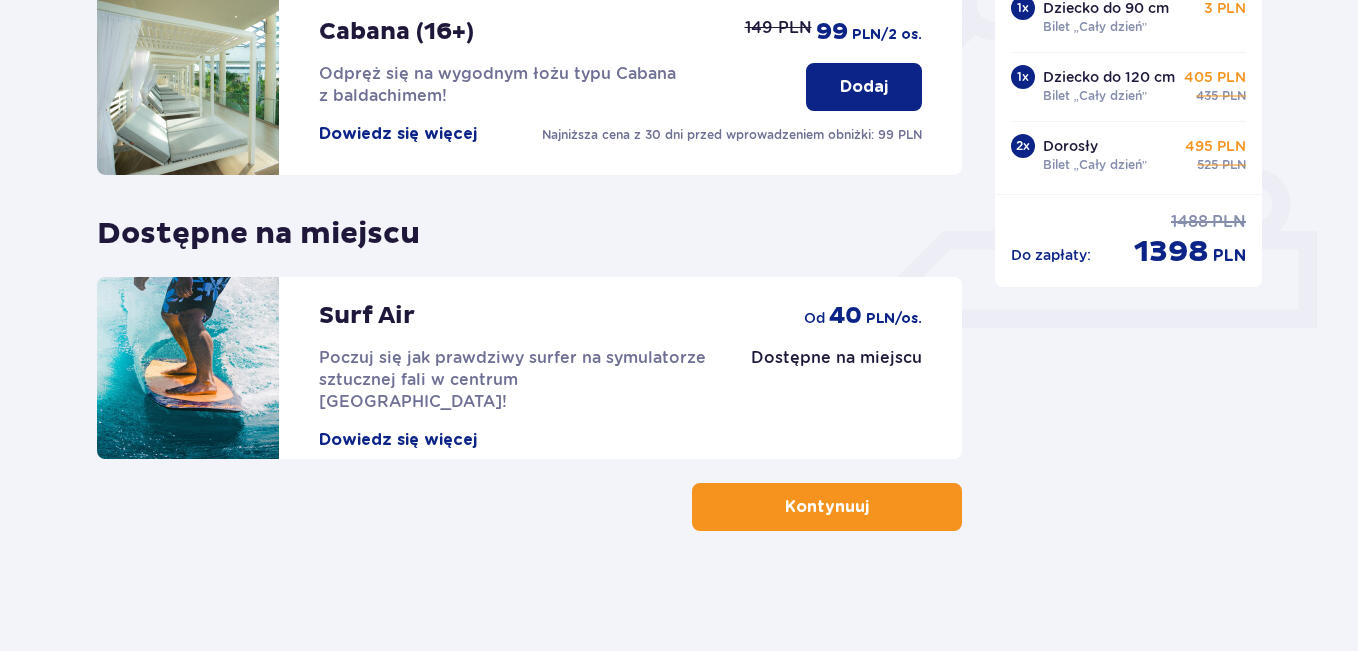 click on "Kontynuuj" at bounding box center [827, 507] 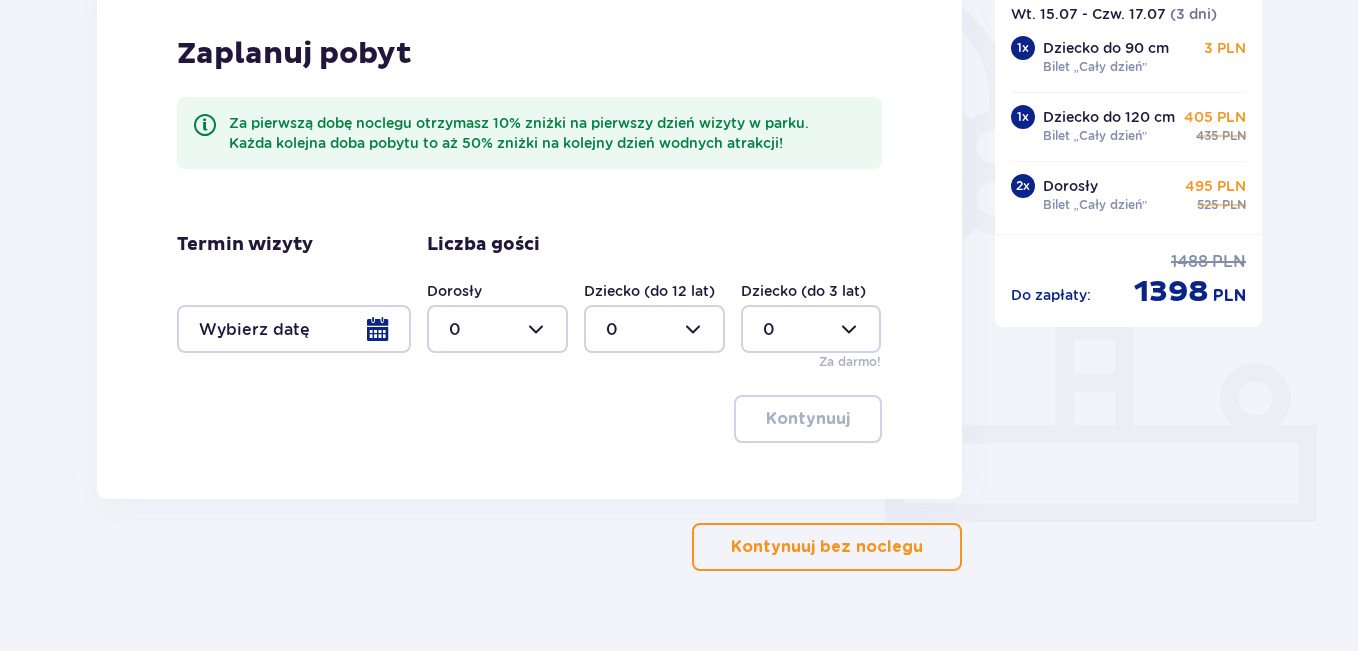 scroll, scrollTop: 551, scrollLeft: 0, axis: vertical 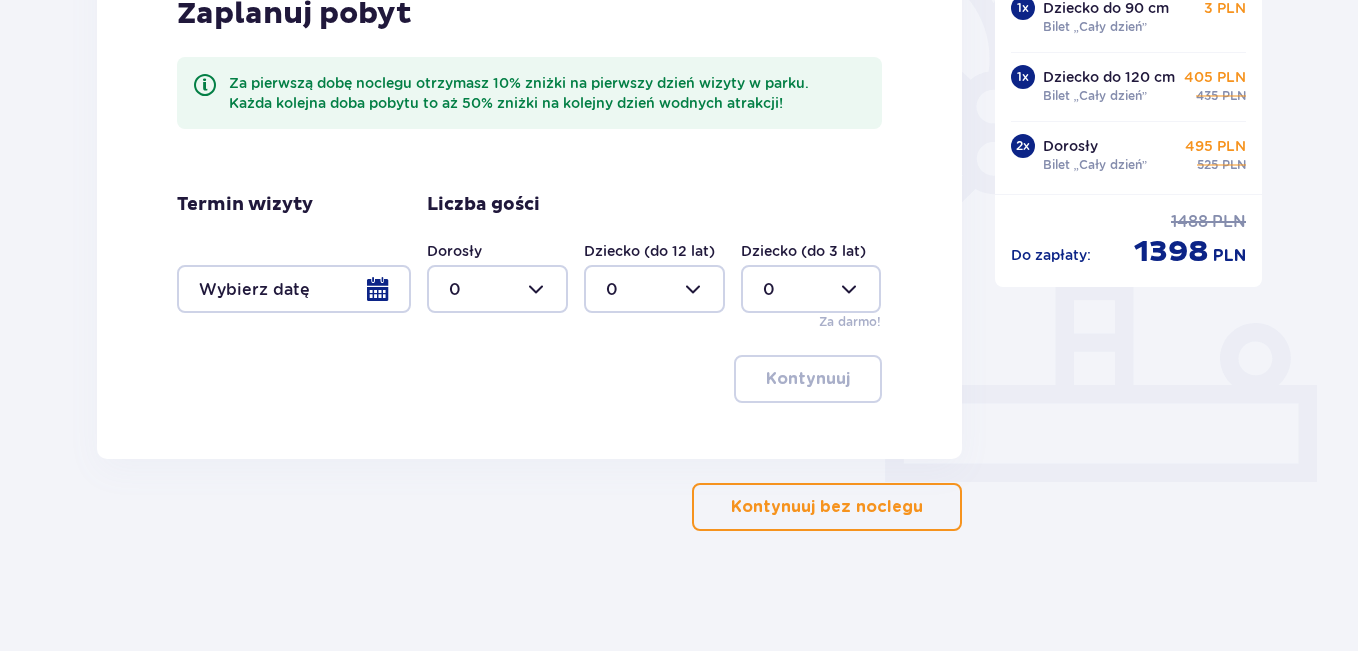 click at bounding box center [294, 289] 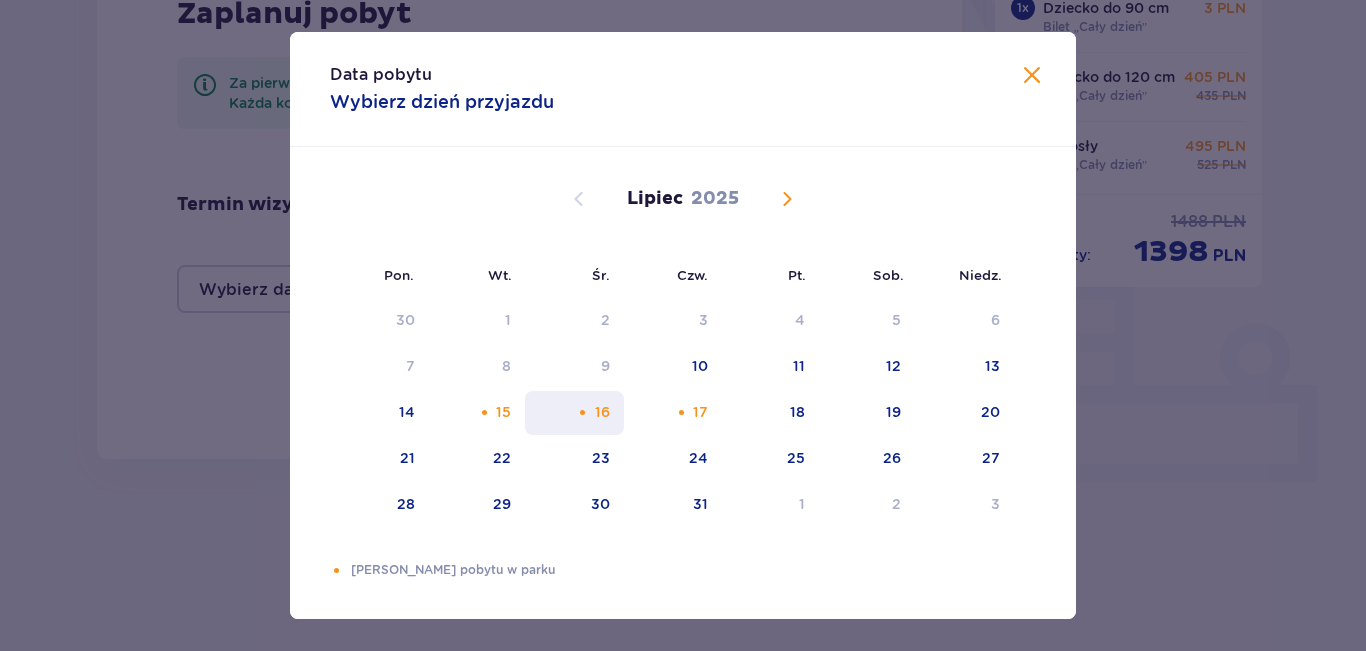 click on "16" at bounding box center (574, 413) 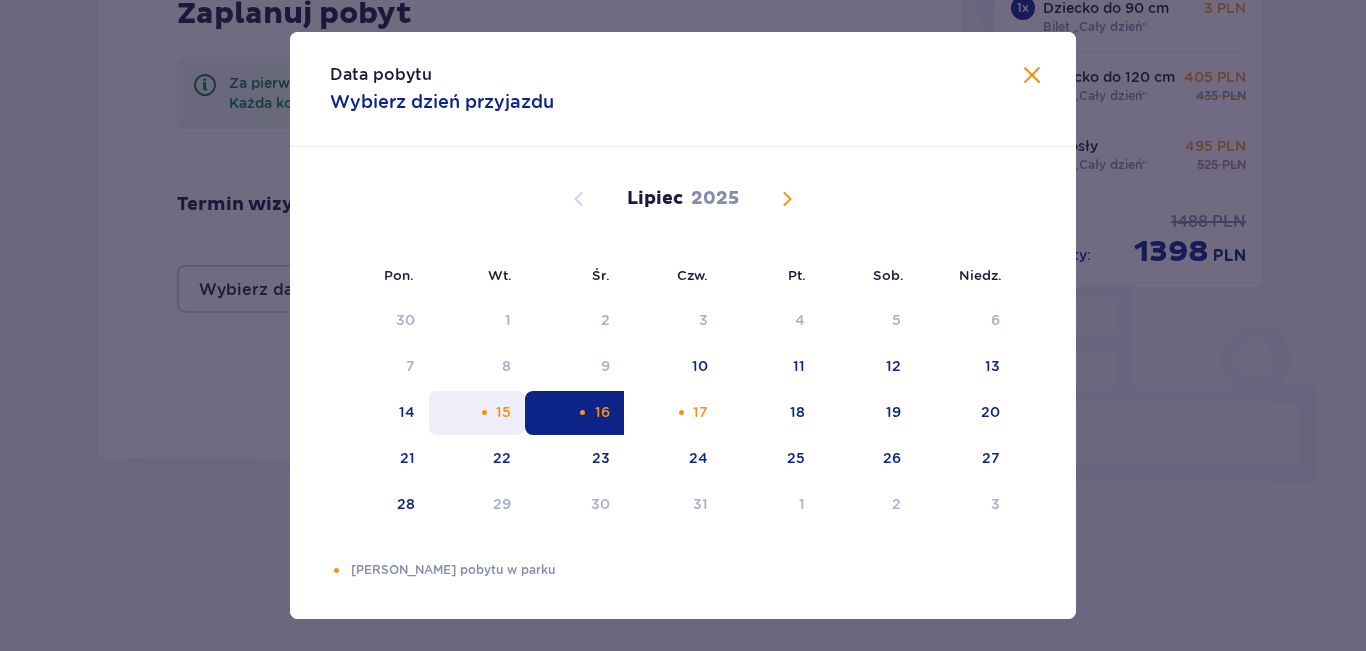 click on "15" at bounding box center [503, 412] 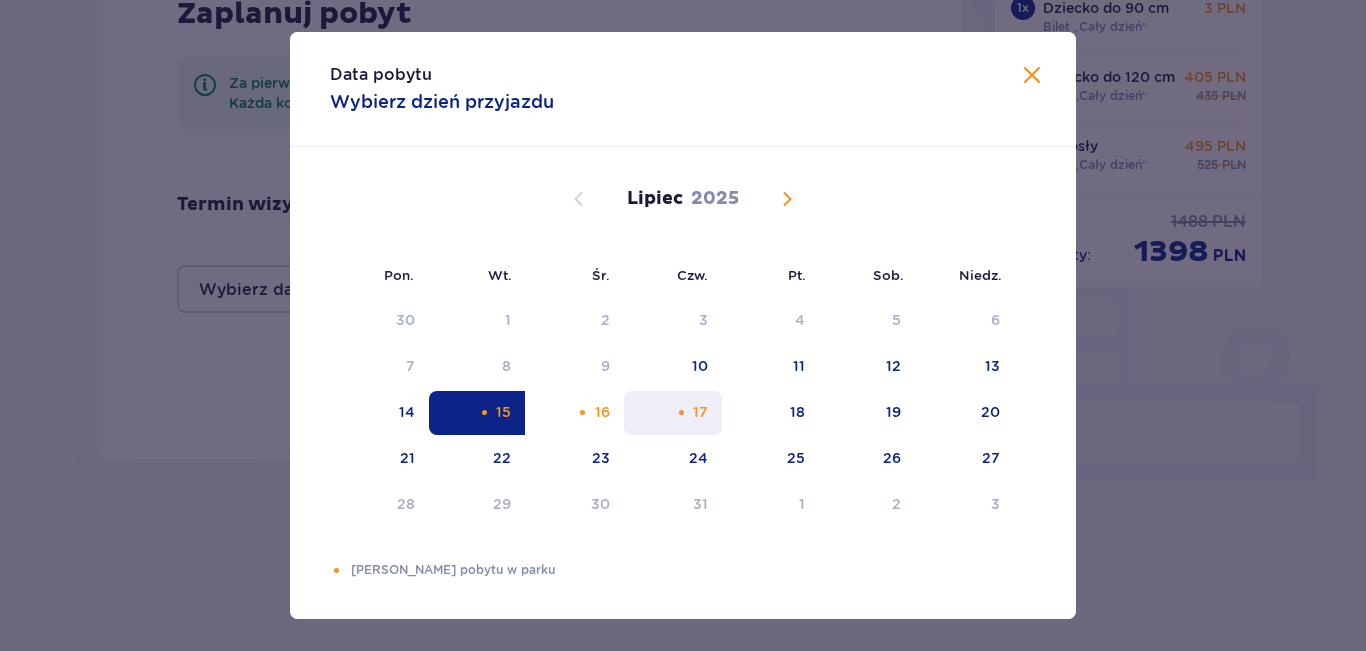click on "17" at bounding box center [700, 412] 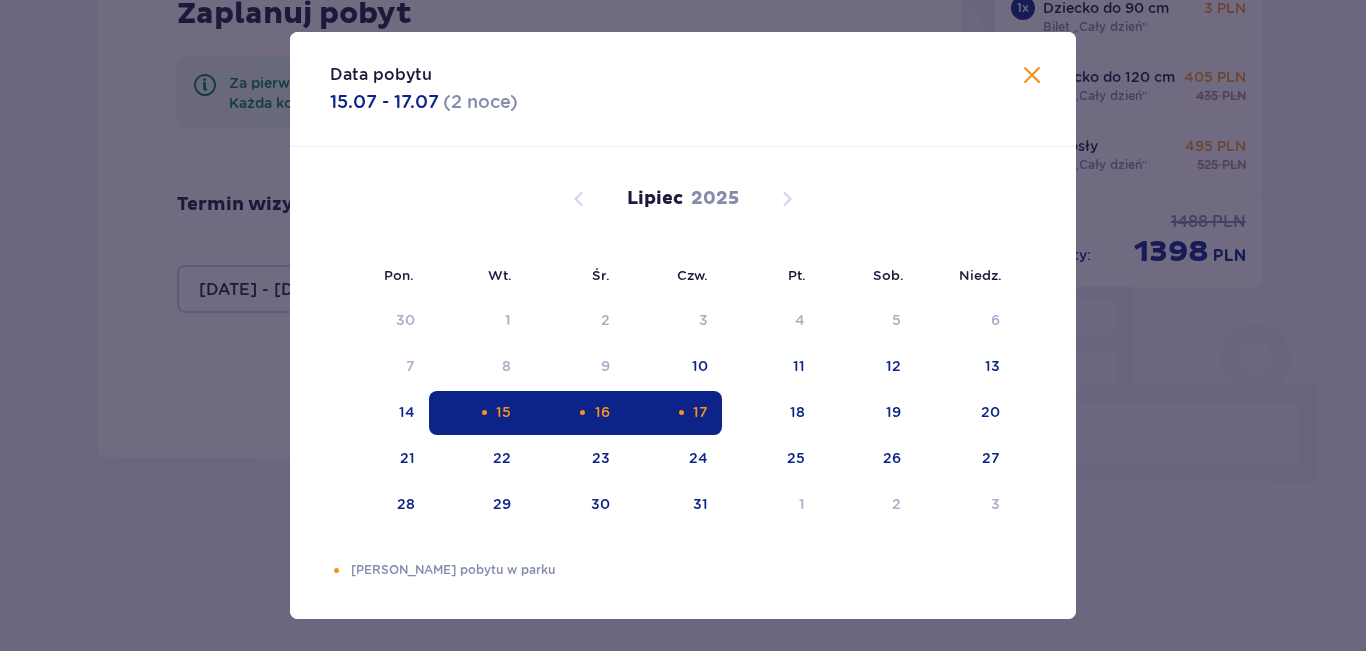 type on "[DATE] - [DATE]" 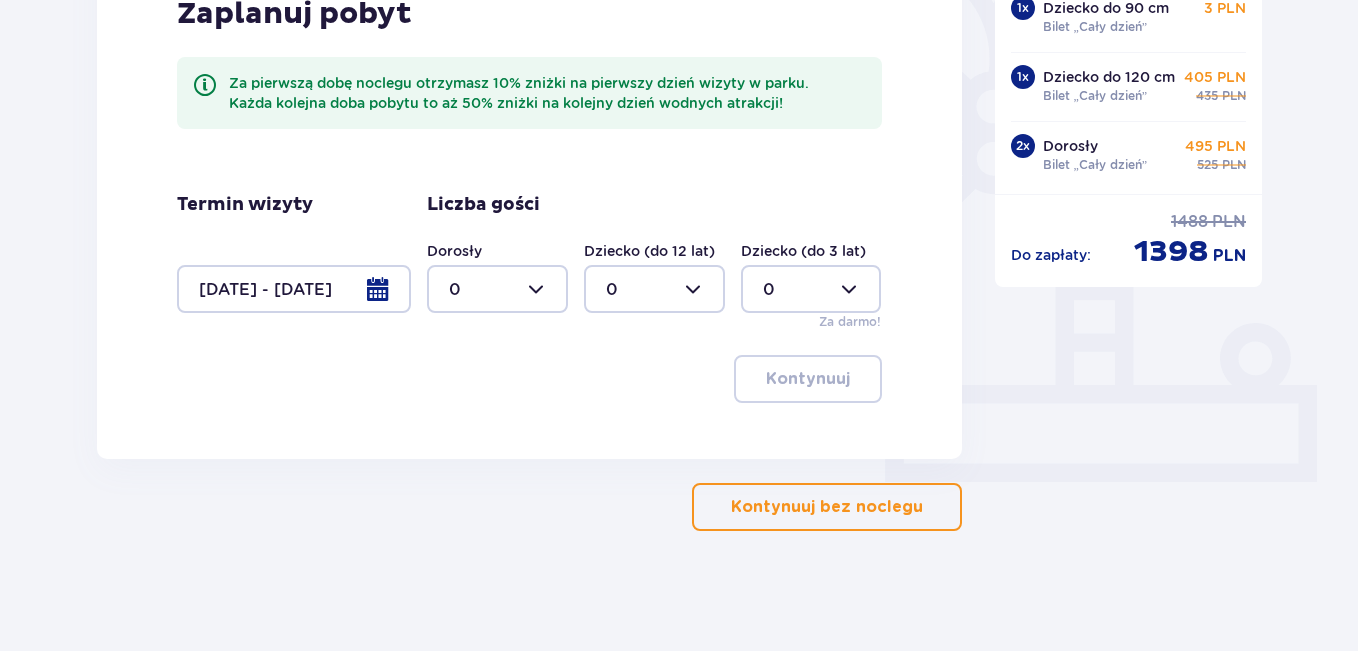 click at bounding box center [497, 289] 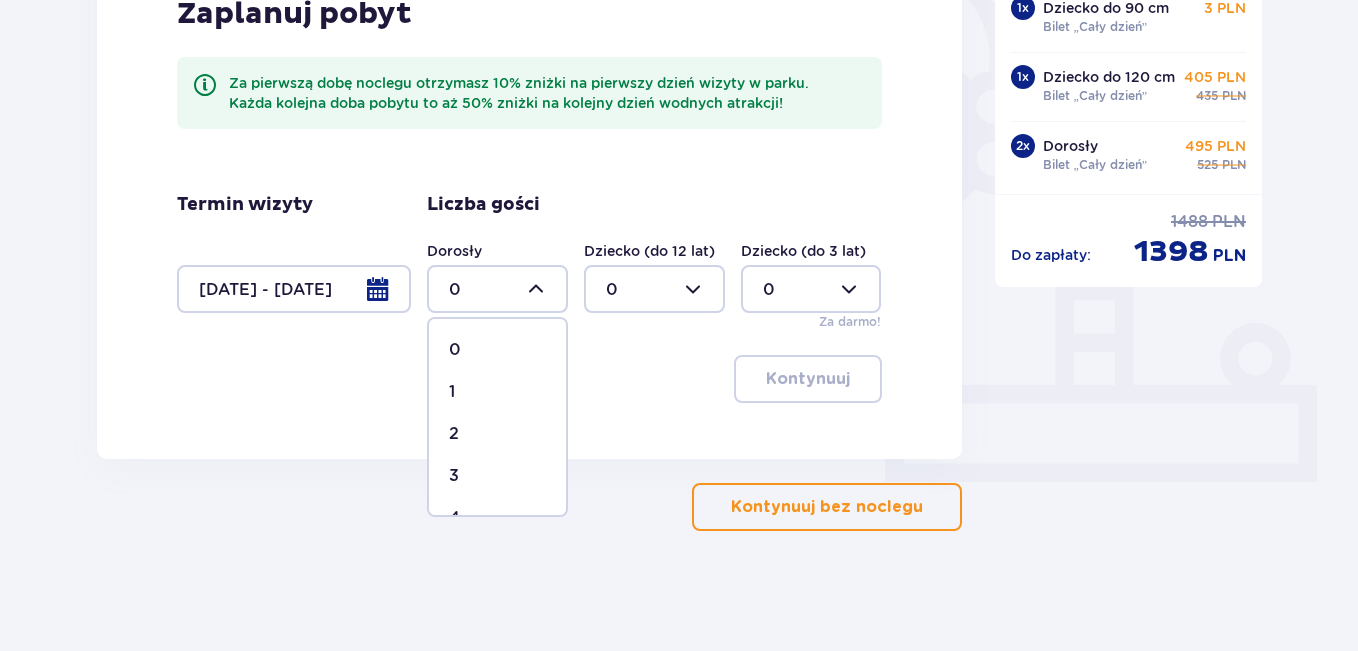 click on "2" at bounding box center (454, 434) 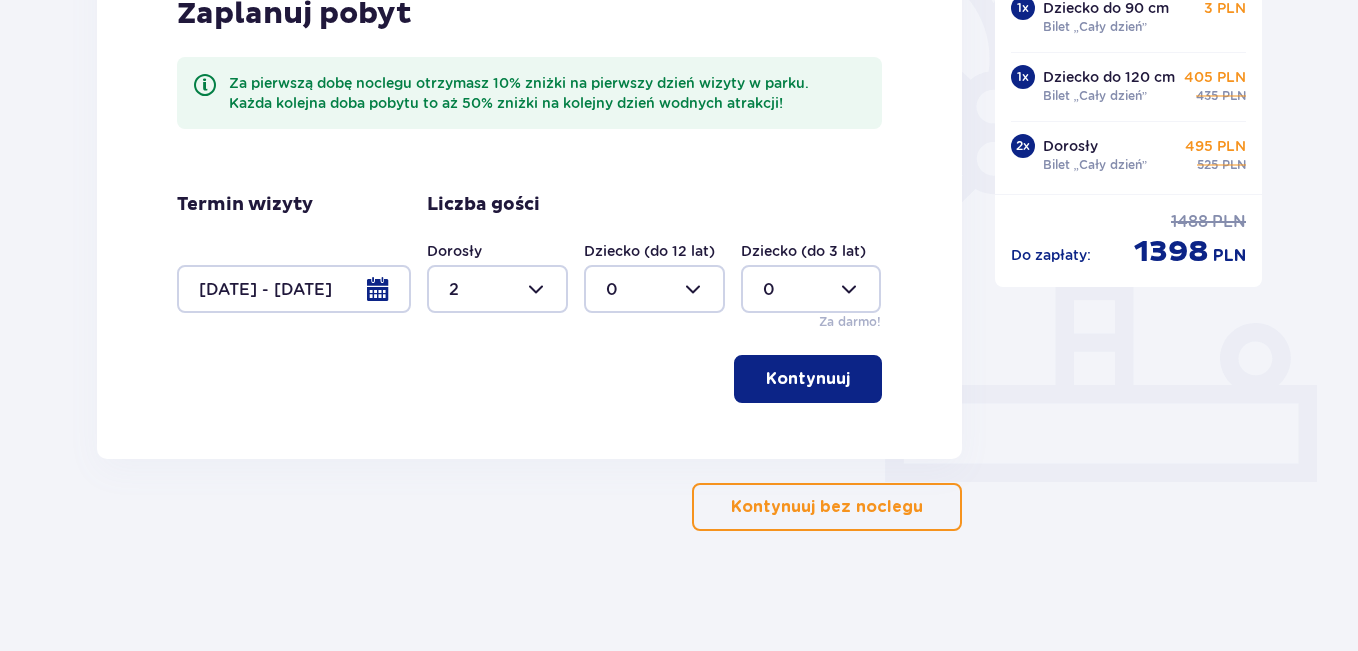 type on "2" 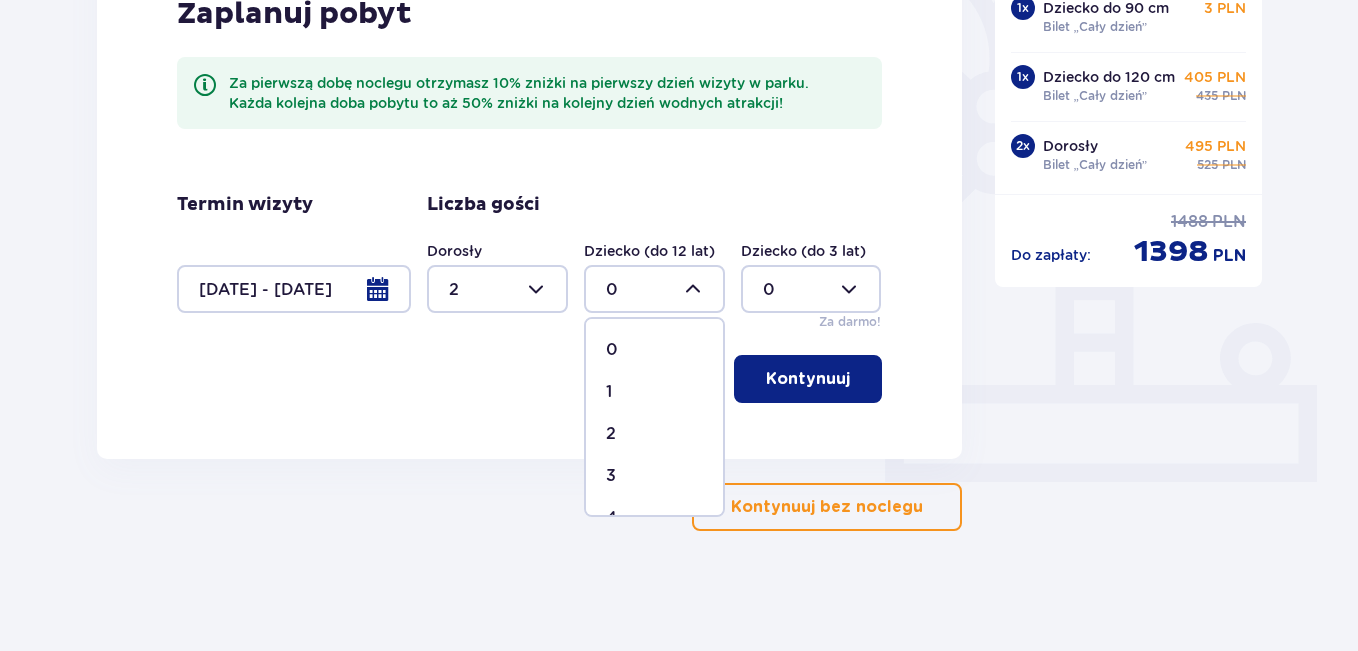 click on "2" at bounding box center [654, 434] 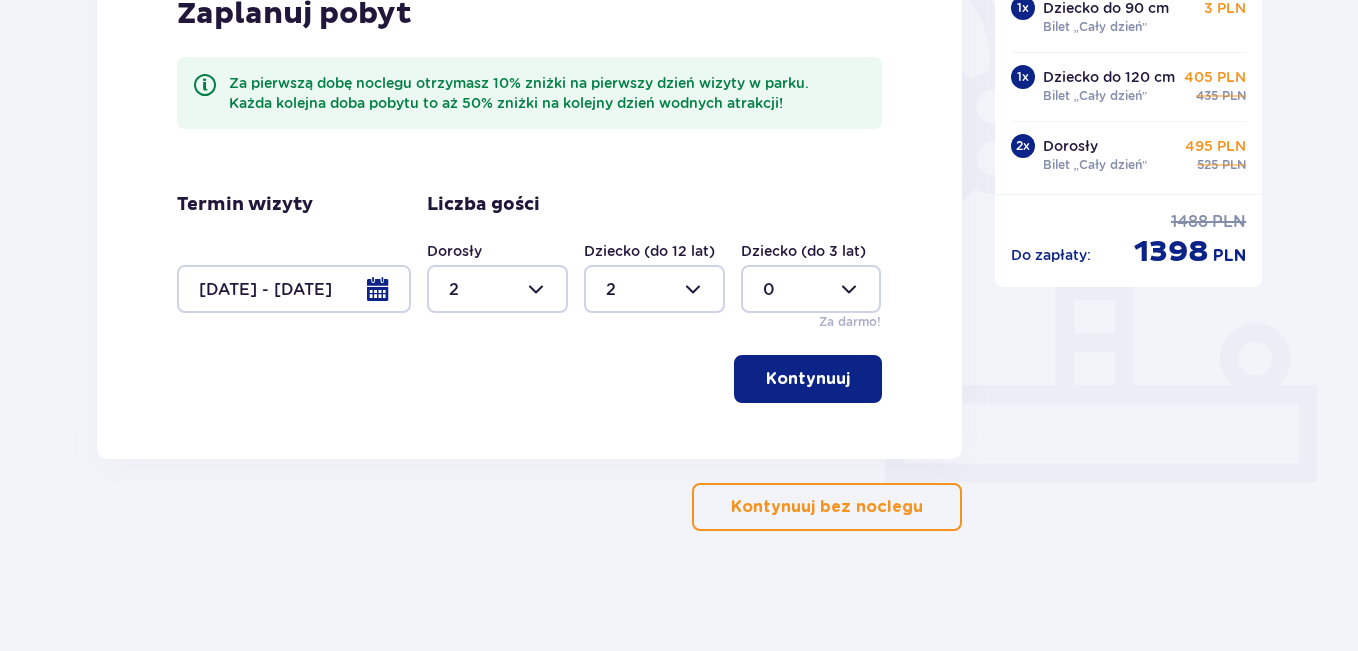 click on "Kontynuuj" at bounding box center (808, 379) 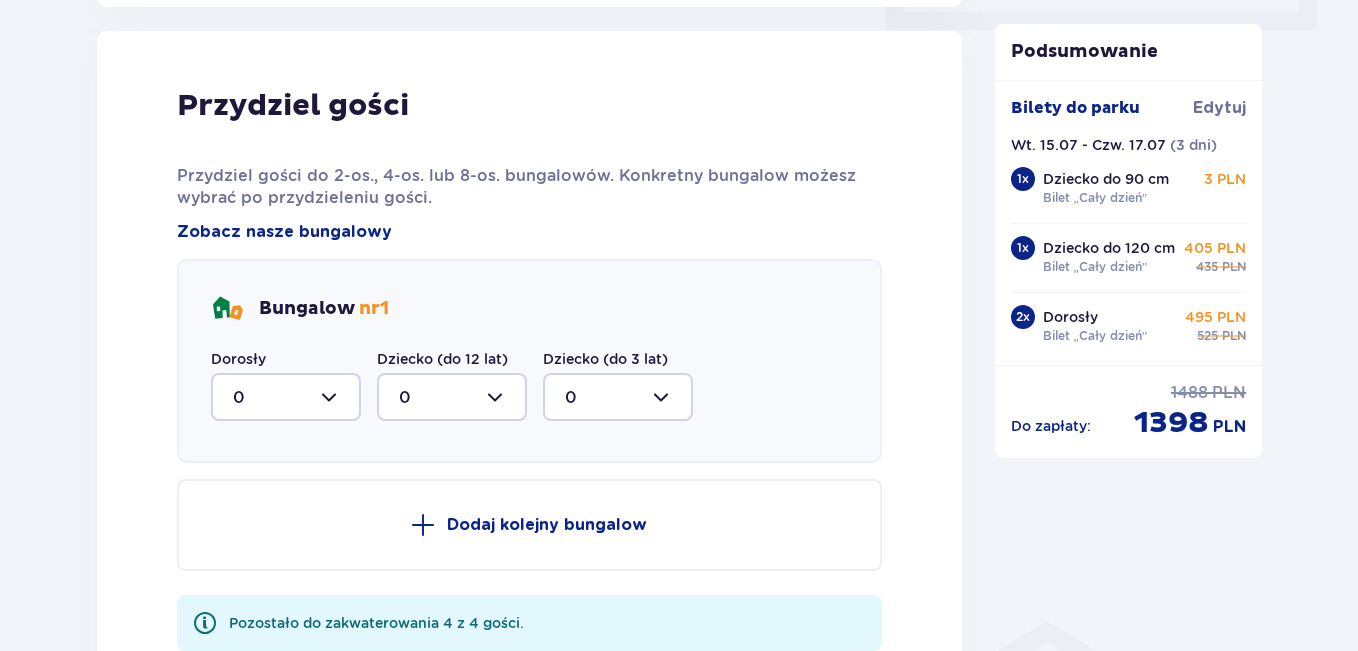 scroll, scrollTop: 1010, scrollLeft: 0, axis: vertical 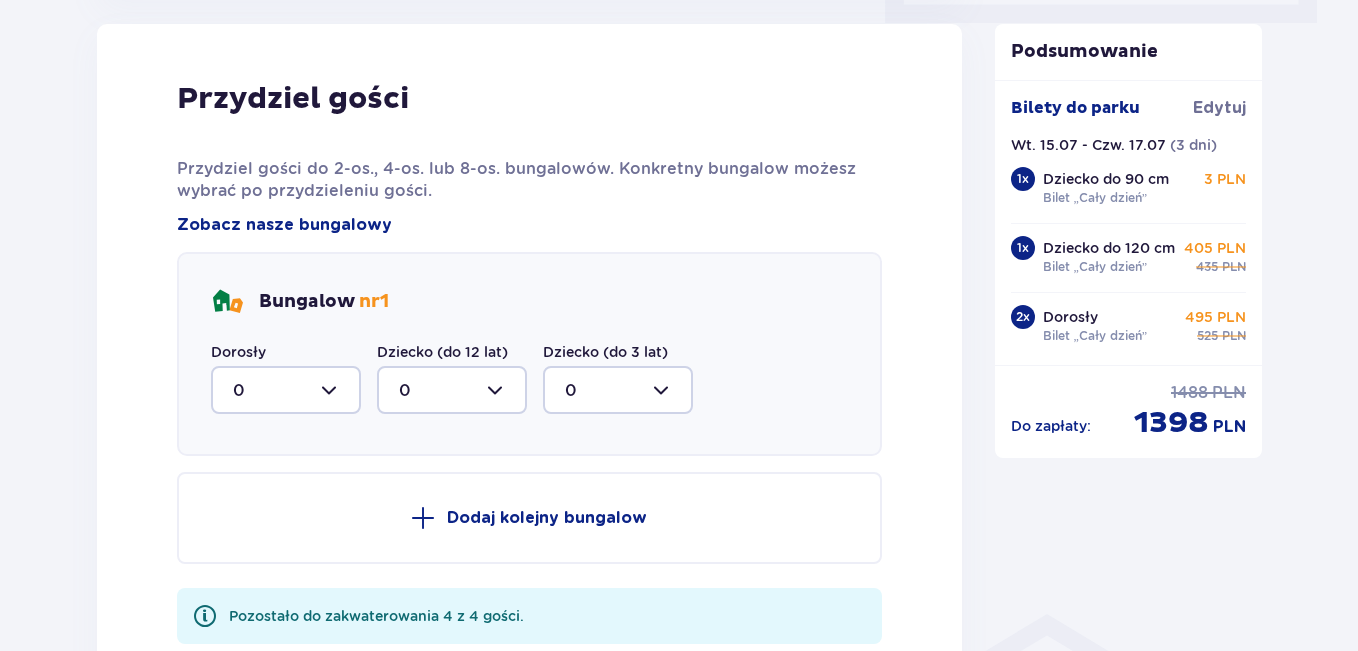 click at bounding box center (286, 390) 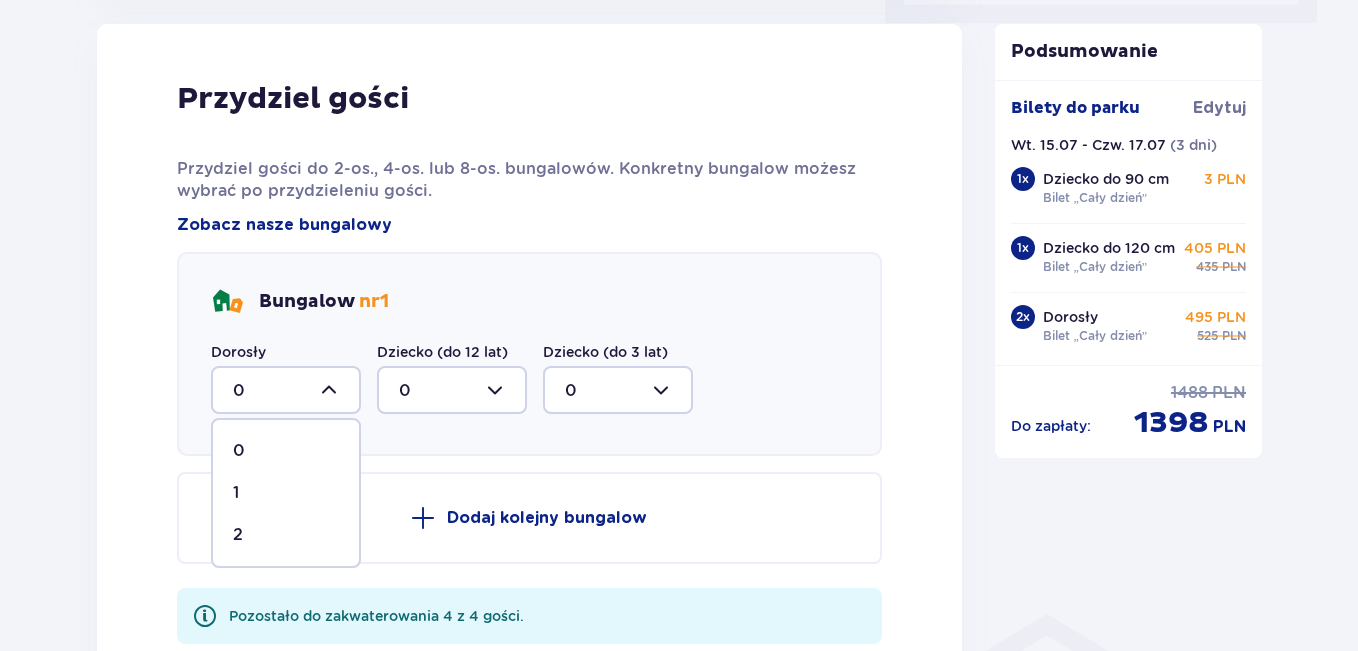 click on "2" at bounding box center (286, 535) 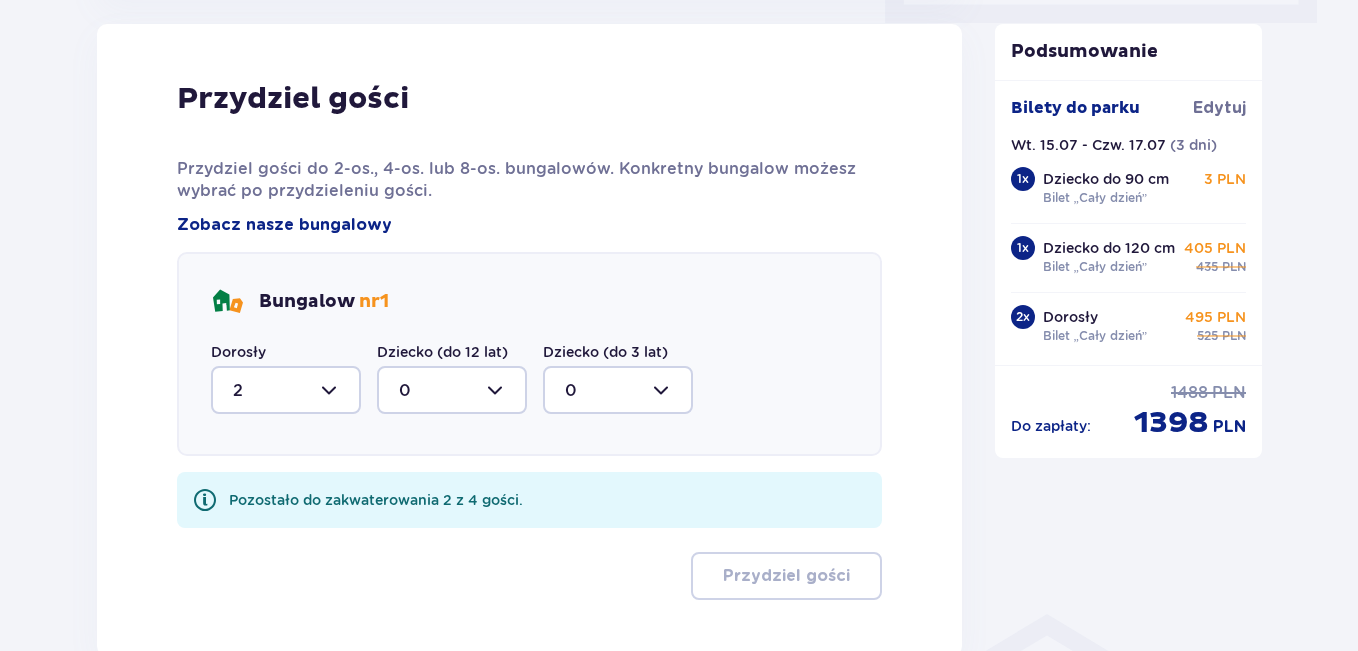 click at bounding box center [452, 390] 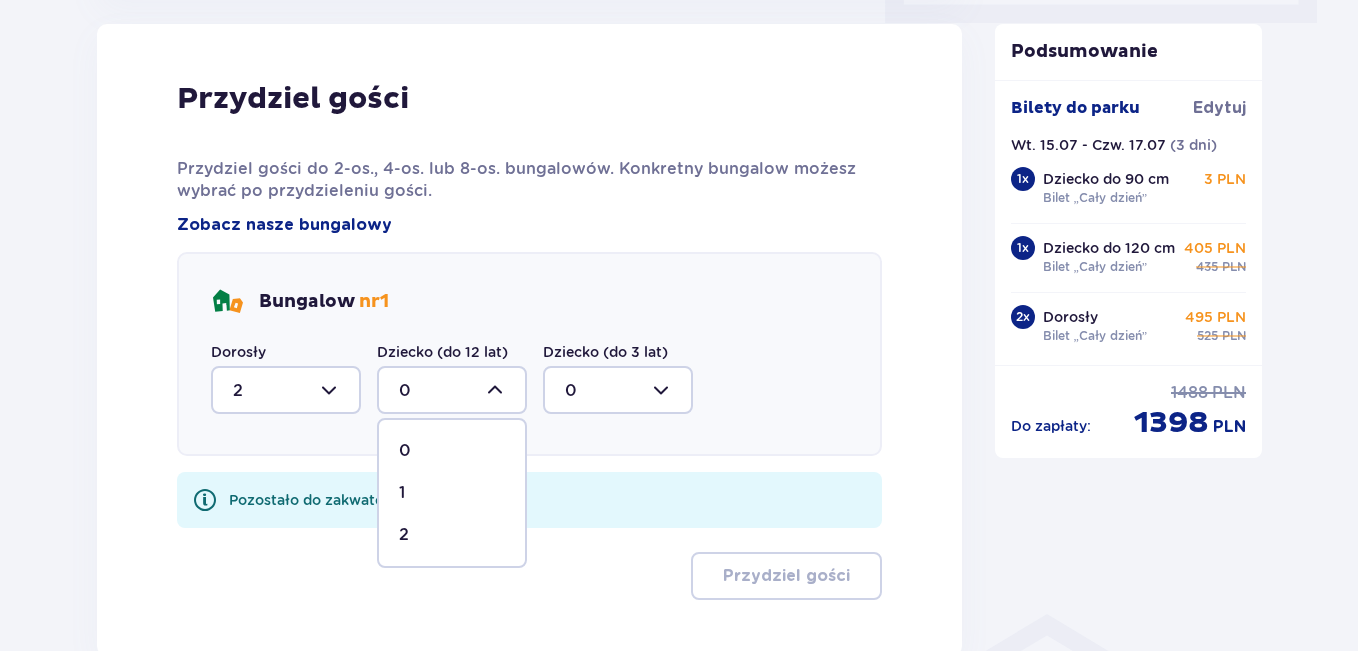 click on "2" at bounding box center [452, 535] 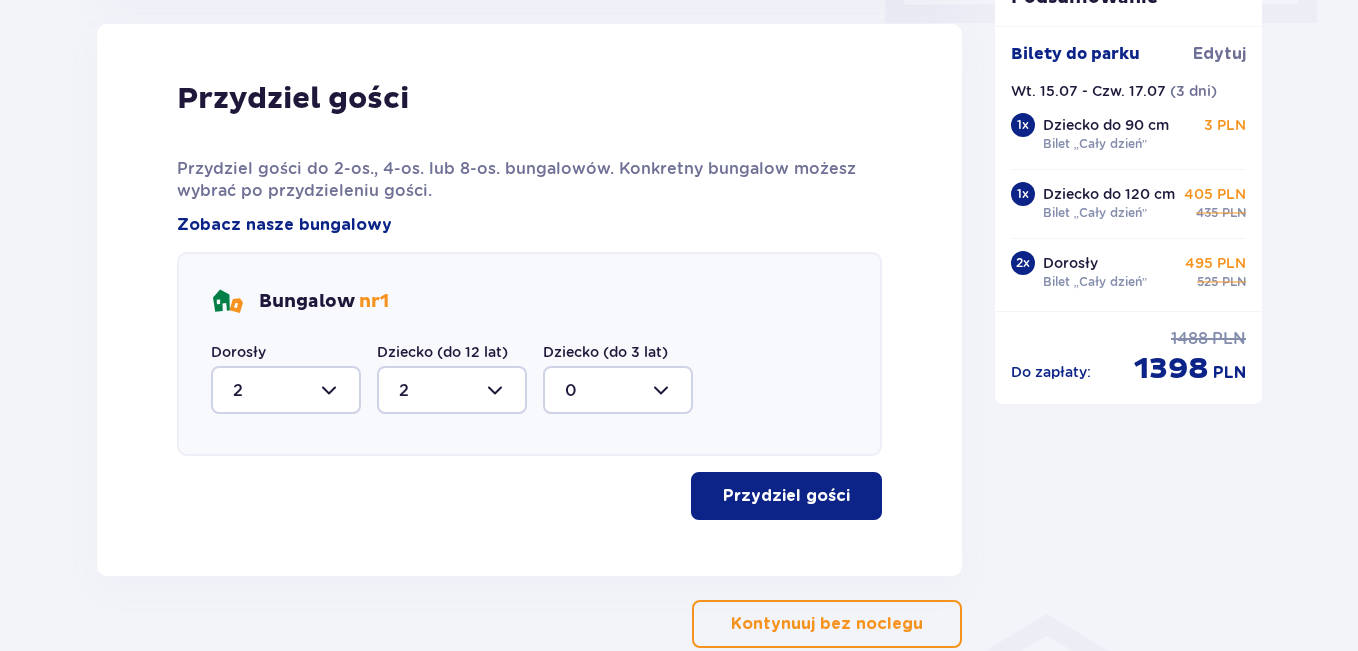 click on "Przydziel gości" at bounding box center [786, 496] 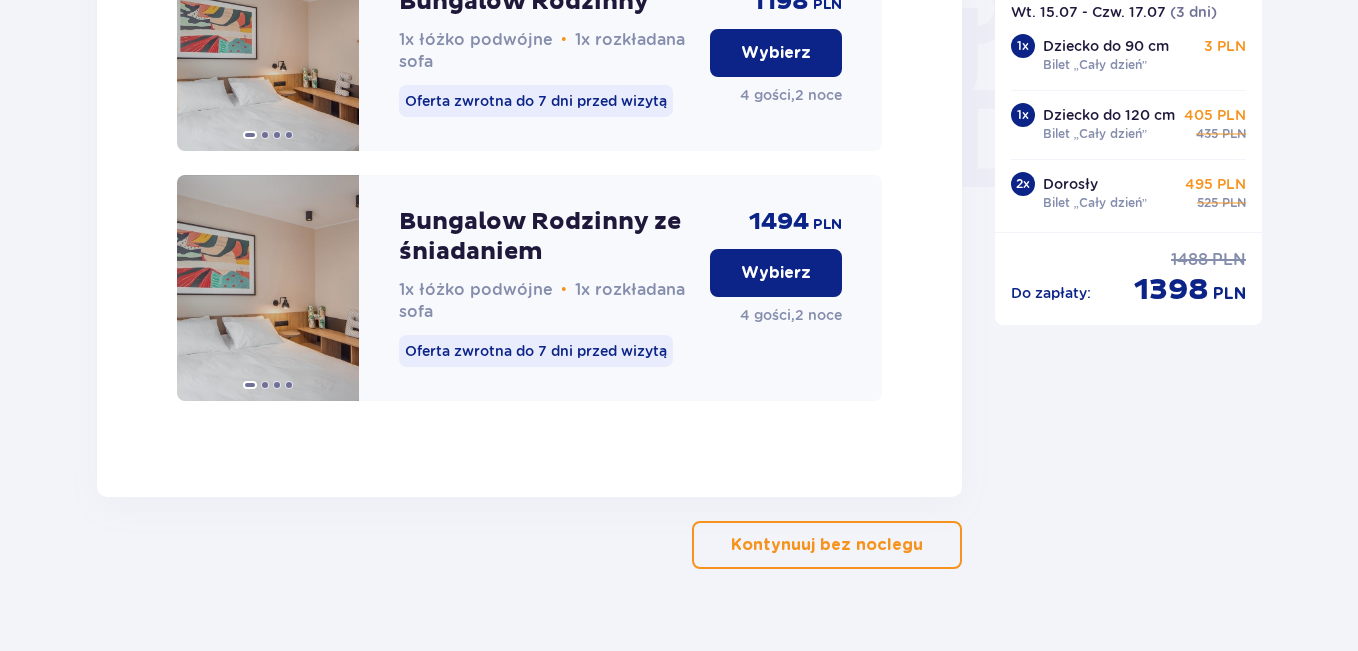 scroll, scrollTop: 1983, scrollLeft: 0, axis: vertical 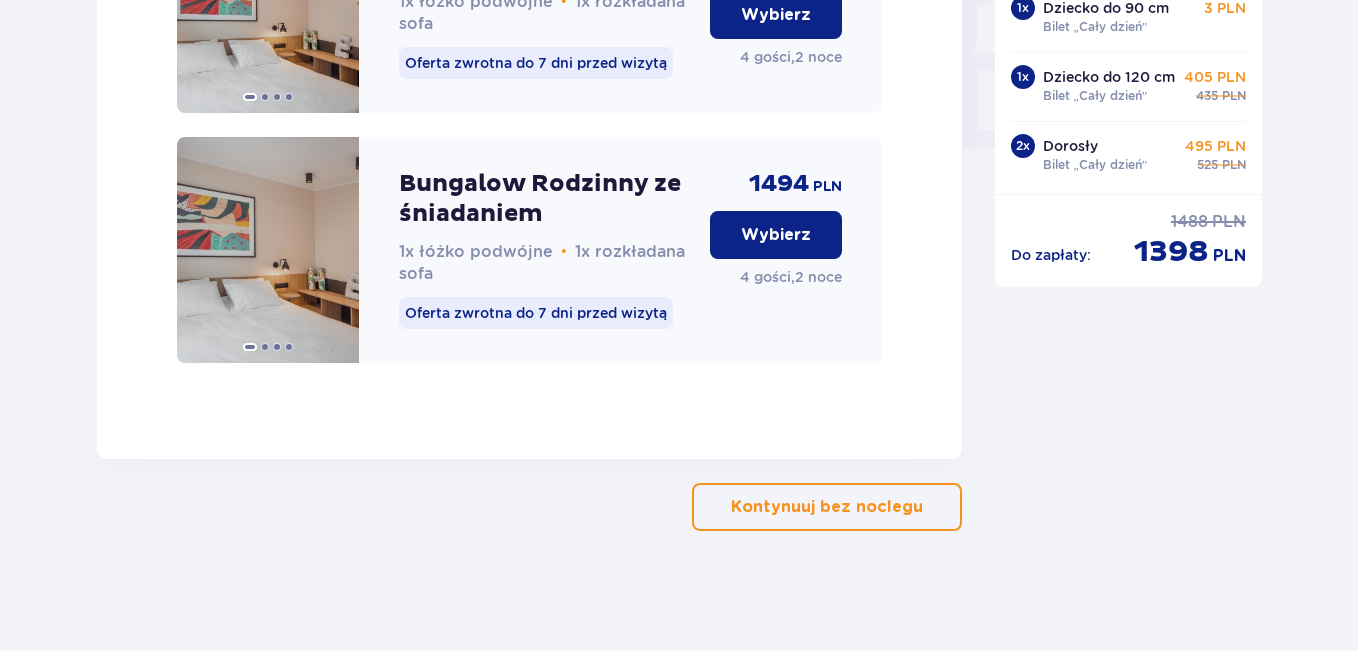 click on "Wybierz" at bounding box center [776, 235] 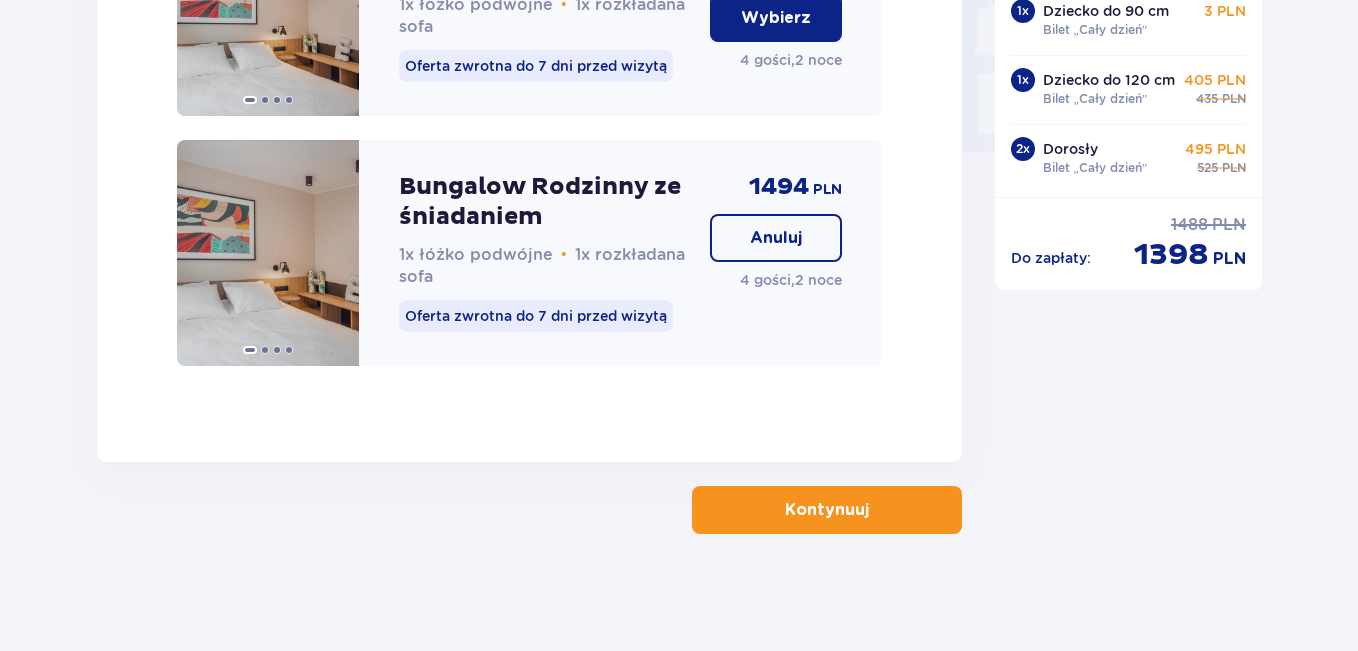 scroll, scrollTop: 1985, scrollLeft: 0, axis: vertical 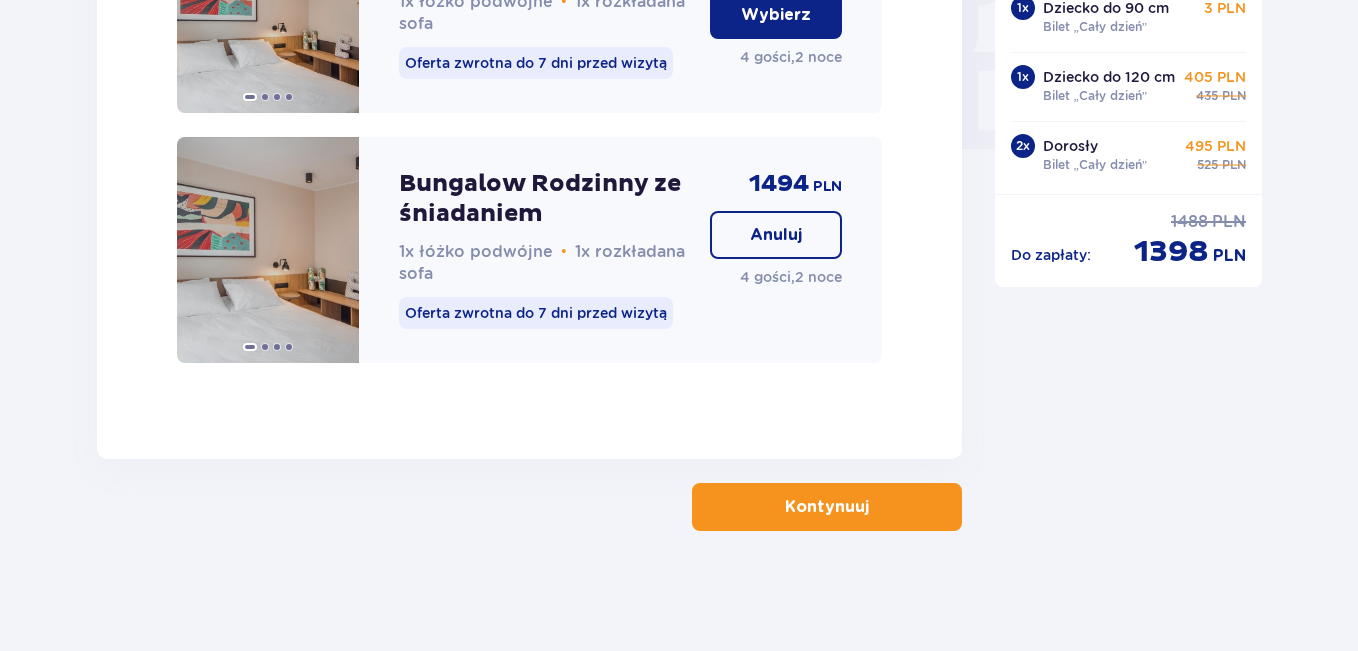 click on "Nocleg Pomiń ten krok Dogodna lokalizacja tylko 5 minut od parku   [GEOGRAPHIC_DATA] usługi, które umilą Twój pobyt   Otwarte strefy i place zabaw   Poznaj [GEOGRAPHIC_DATA] [GEOGRAPHIC_DATA] pobyt Za pierwszą dobę noclegu otrzymasz 10% zniżki na pierwszy dzień wizyty w parku. Każda kolejna doba pobytu to aż 50% zniżki na kolejny dzień wodnych atrakcji! Termin wizyty [DATE] - [DATE] Liczba gości Dorosły   2 Dziecko (do 12 lat)   2 Dziecko (do 3 lat)   0 Za darmo! Kontynuuj Przydziel gości Przydziel gości do 2-os., 4-os. lub 8-os. bungalowów. Konkretny bungalow możesz wybrać po przydzieleniu gości. Zobacz nasze bungalowy Bungalow   nr  1 Dorosły   2 Dziecko (do 12 lat)   2 Dziecko (do 3 lat)   0 Przydziel gości Bungalow   nr  1   2 Dorosłych, 2 Dzieci (do 12 lat) Wszystkie bungalowy mają takie samo wyposażenie – różnią się jedynie konfiguracją łóżek. Zobacz nasze bungalowy Bungalow Rodzinny 1x łóżko podwójne • 1x rozkładana sofa Oferta zwrotna do 7 dni przed wizytą 1198 PLN ,  ," at bounding box center [529, -611] 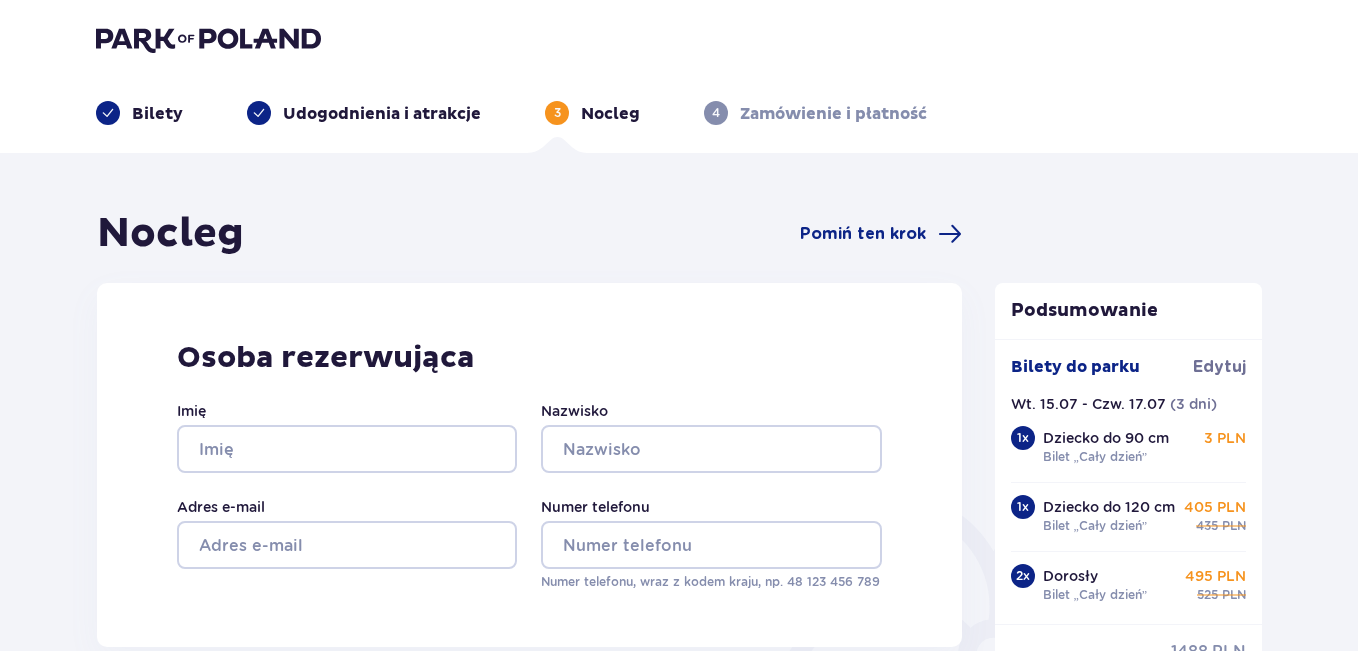scroll, scrollTop: 0, scrollLeft: 0, axis: both 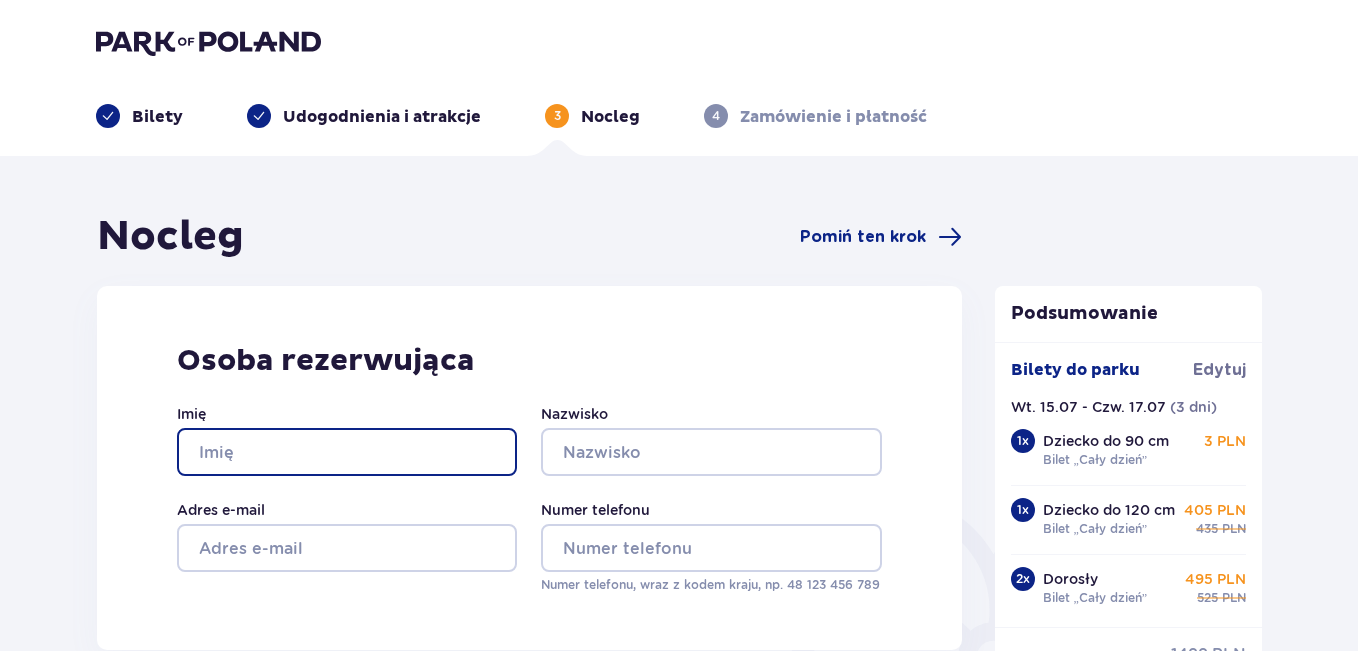 click on "Imię" at bounding box center (347, 452) 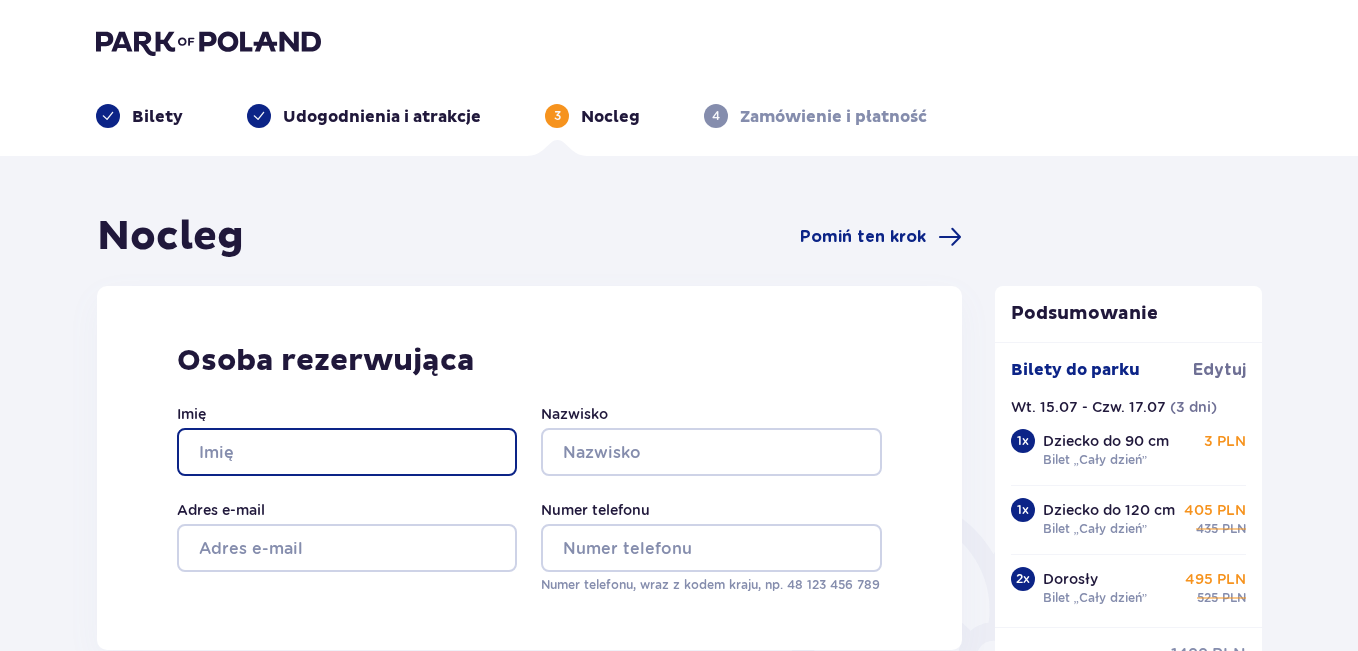 type on "[PERSON_NAME]" 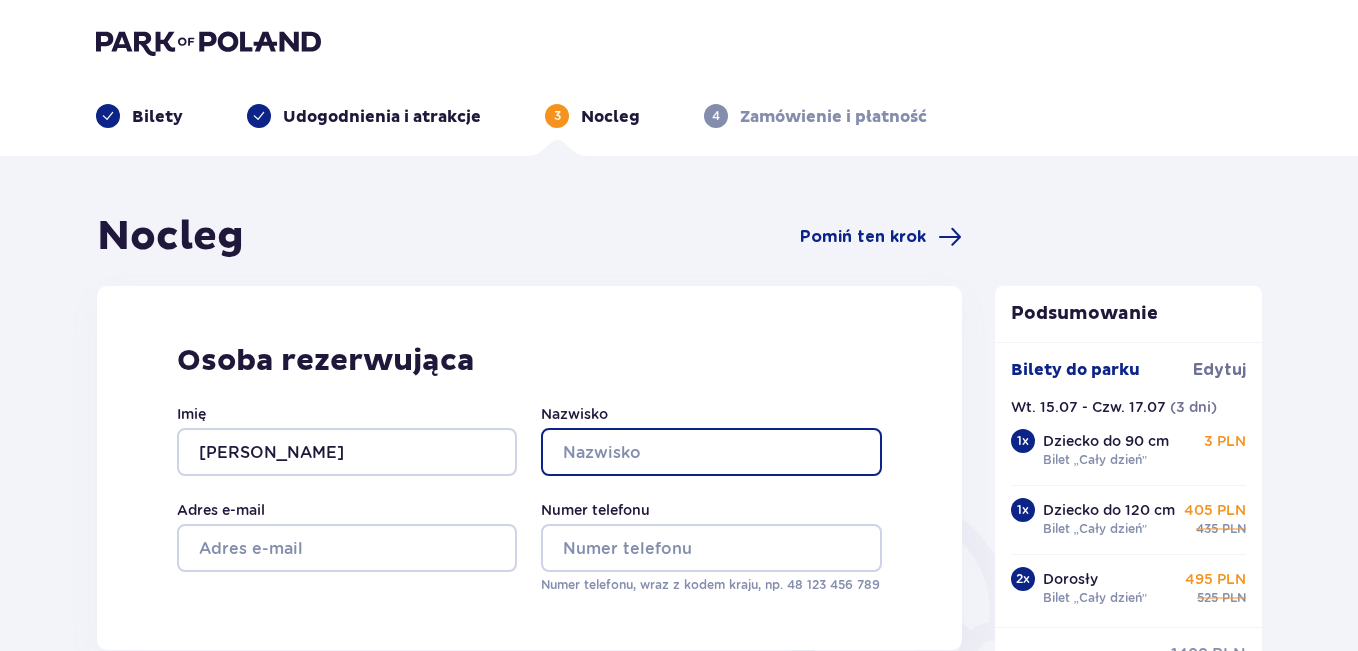 type on "Trzoniec" 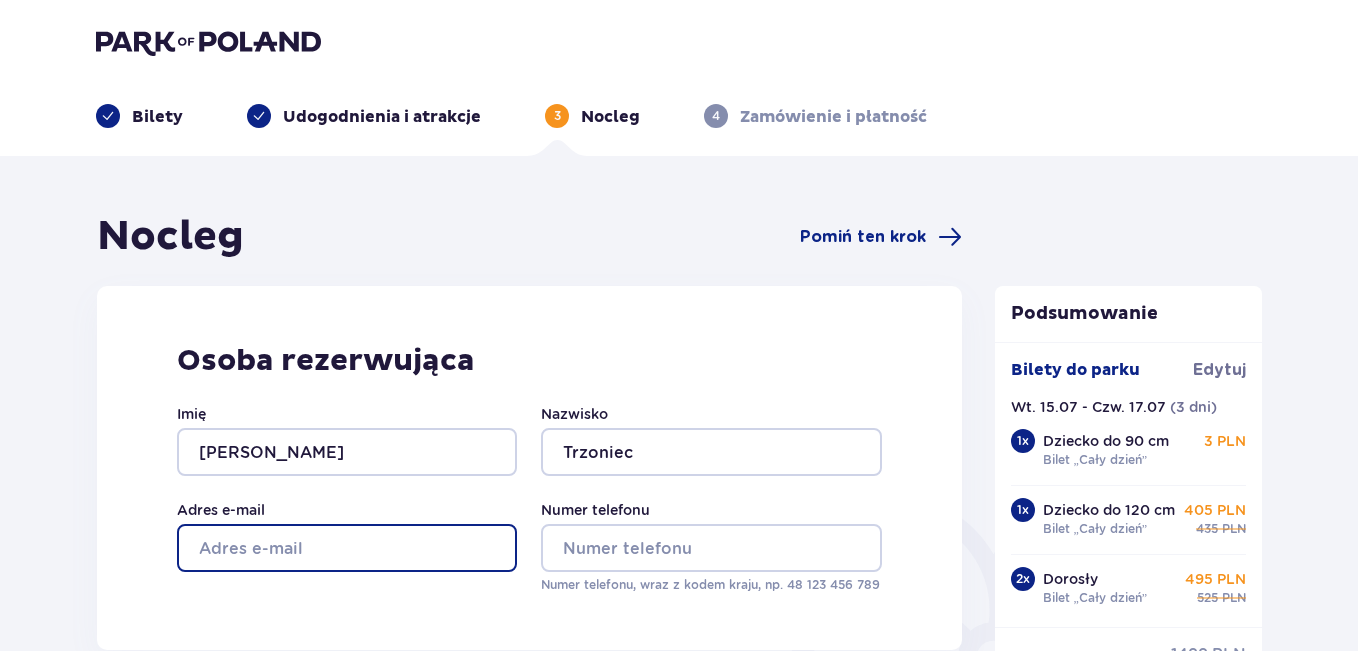 type on "[PERSON_NAME][EMAIL_ADDRESS][DOMAIN_NAME]" 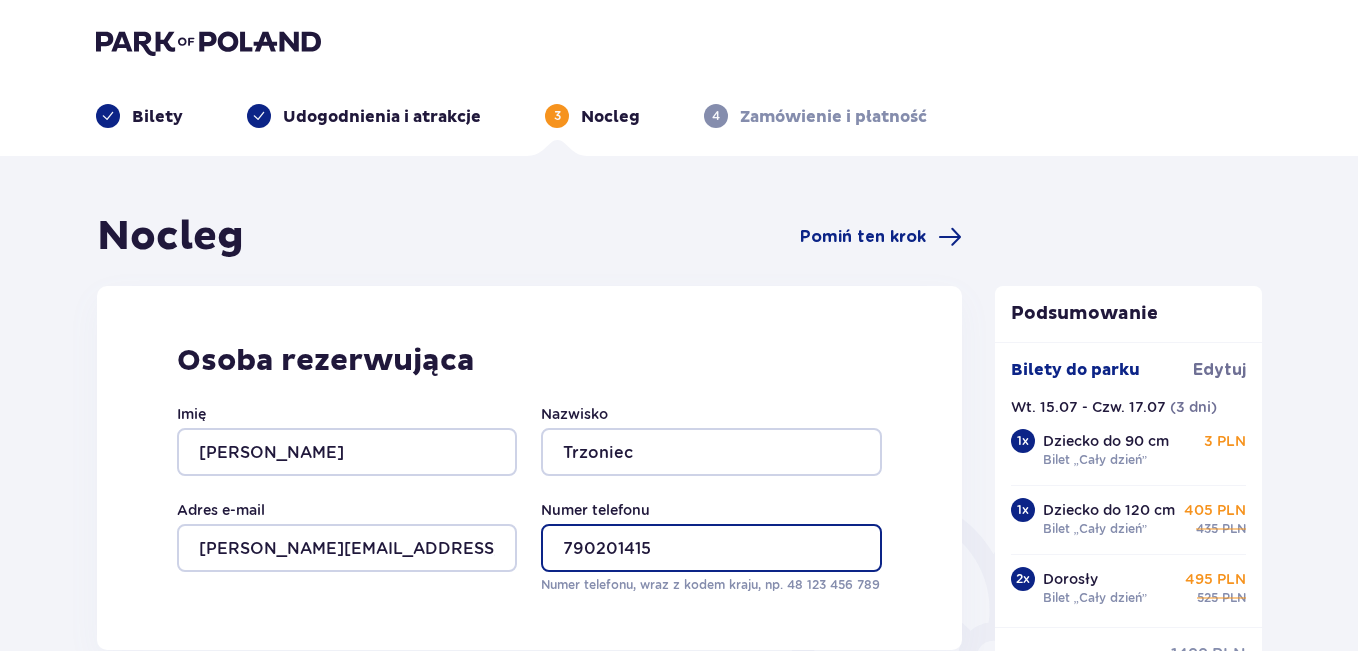 click on "790201415" at bounding box center [711, 548] 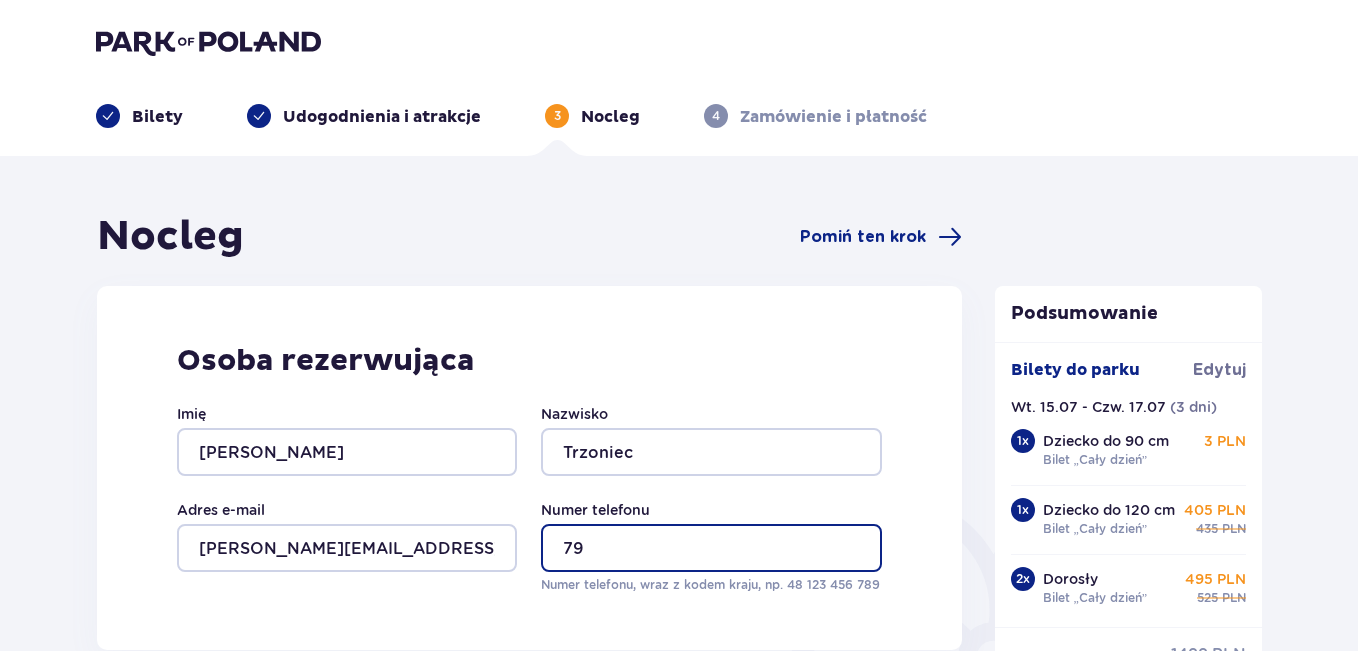 type on "7" 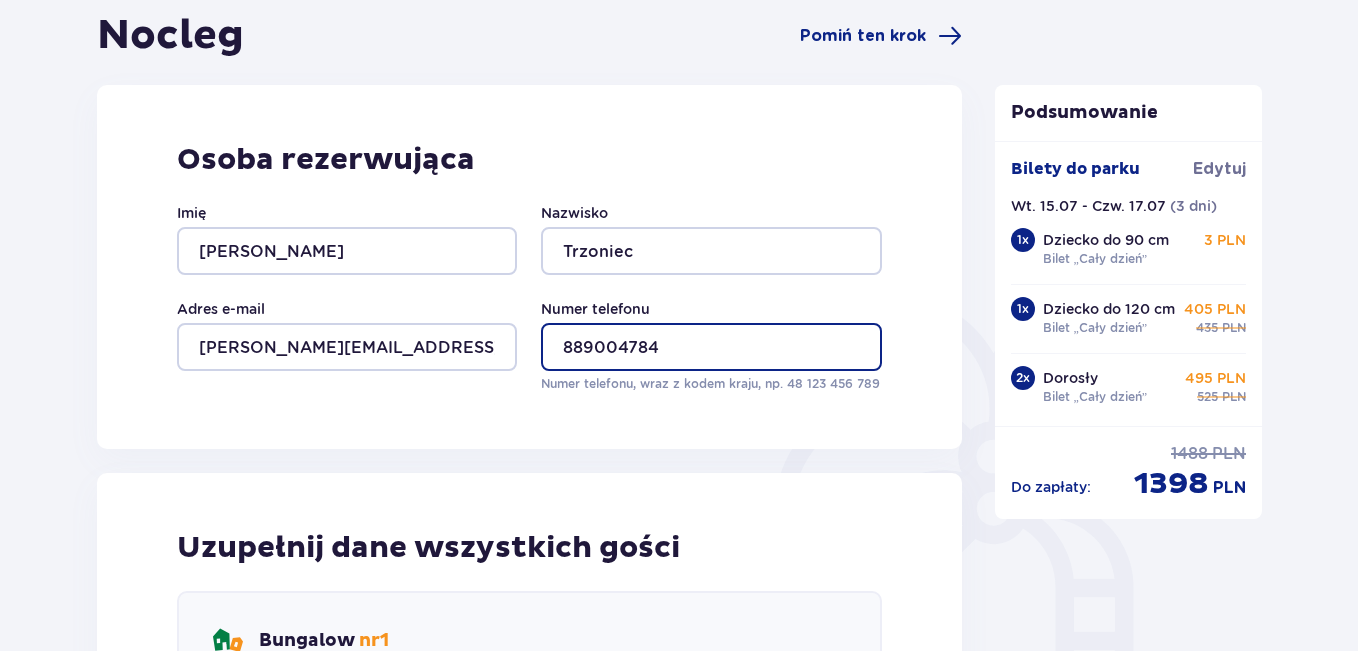 scroll, scrollTop: 322, scrollLeft: 0, axis: vertical 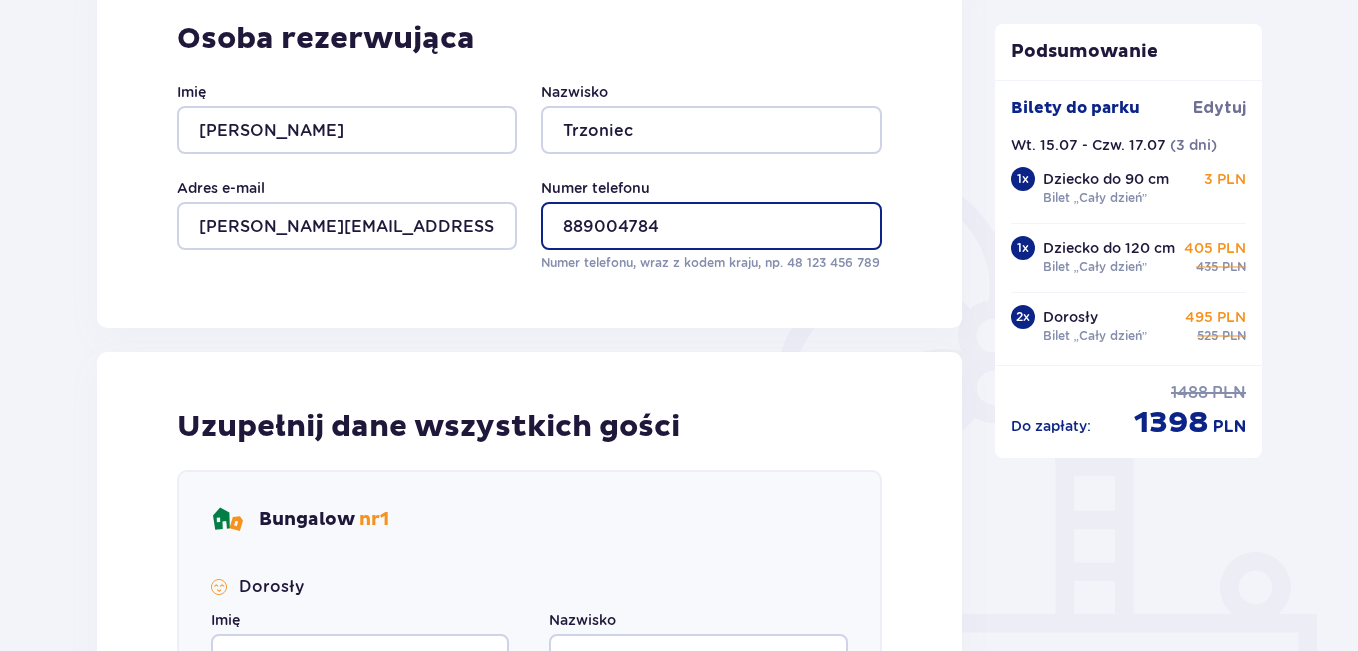 type on "889004784" 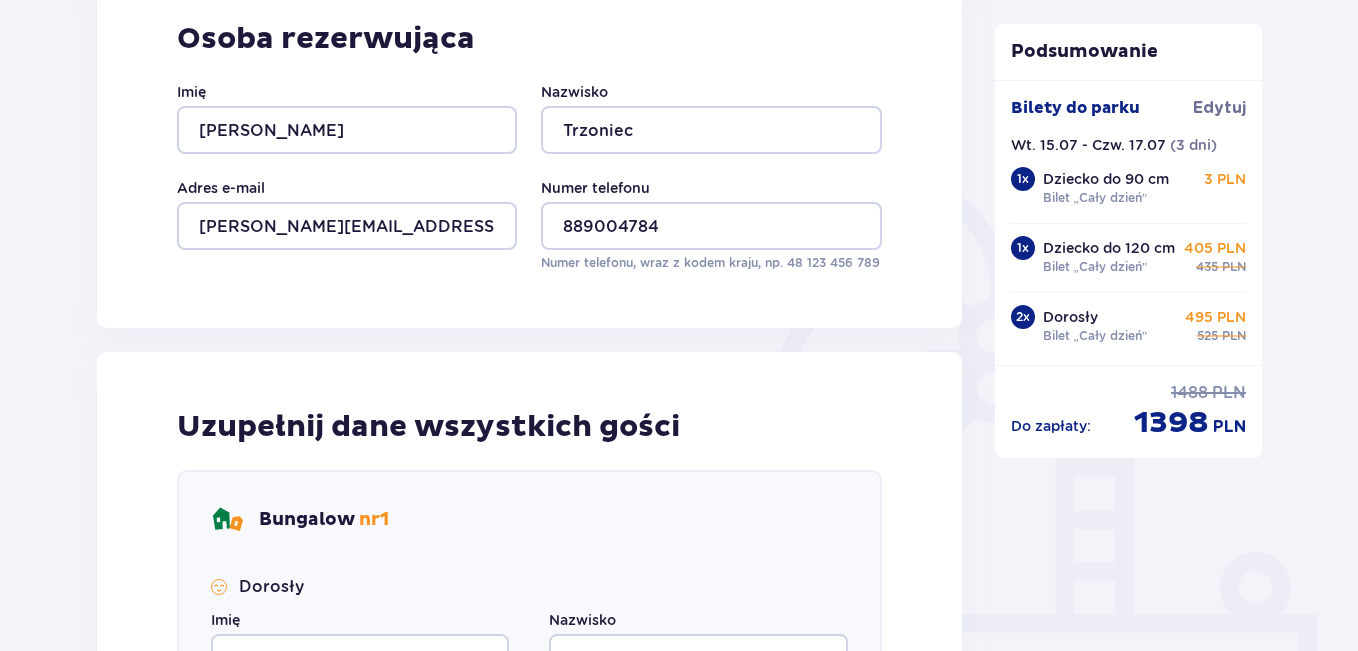 click on "Uzupełnij dane wszystkich gości Bungalow   nr  1 Dorosły Imię Nazwisko Dorosły Imię Nazwisko Dziecko (do 12 lat) Imię Nazwisko Dziecko (do 12 lat) Imię Nazwisko" at bounding box center [529, 761] 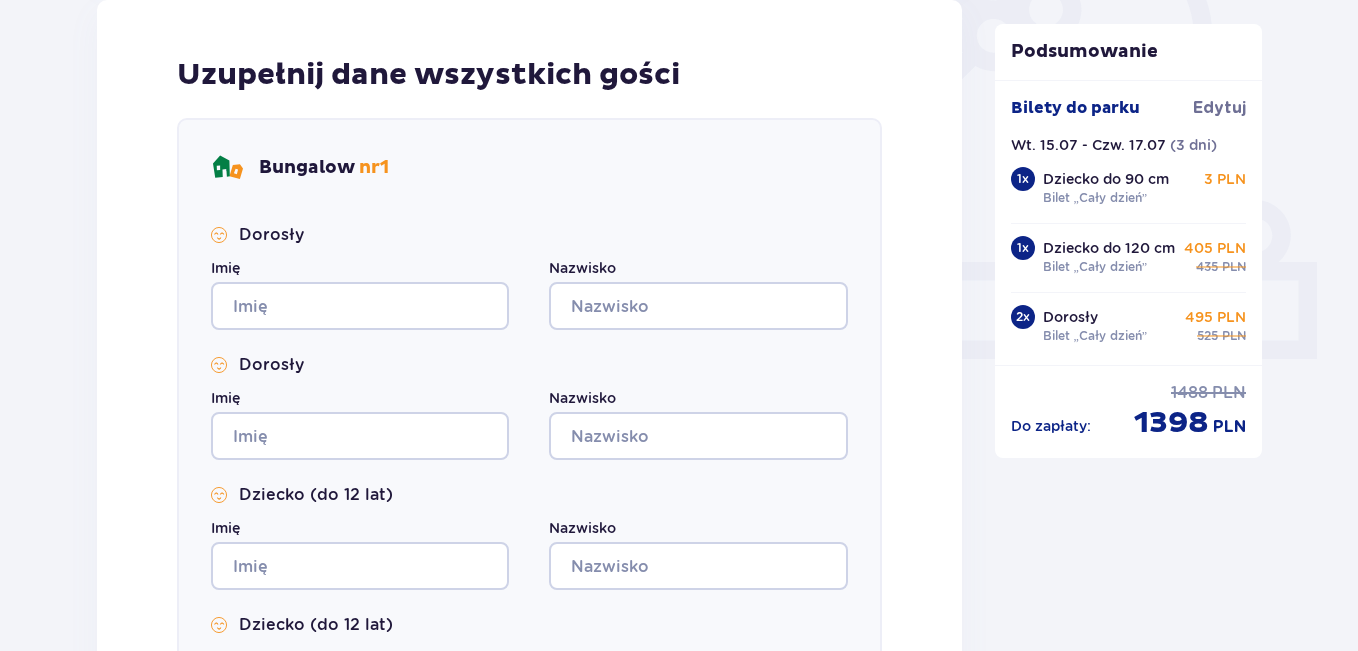 scroll, scrollTop: 832, scrollLeft: 0, axis: vertical 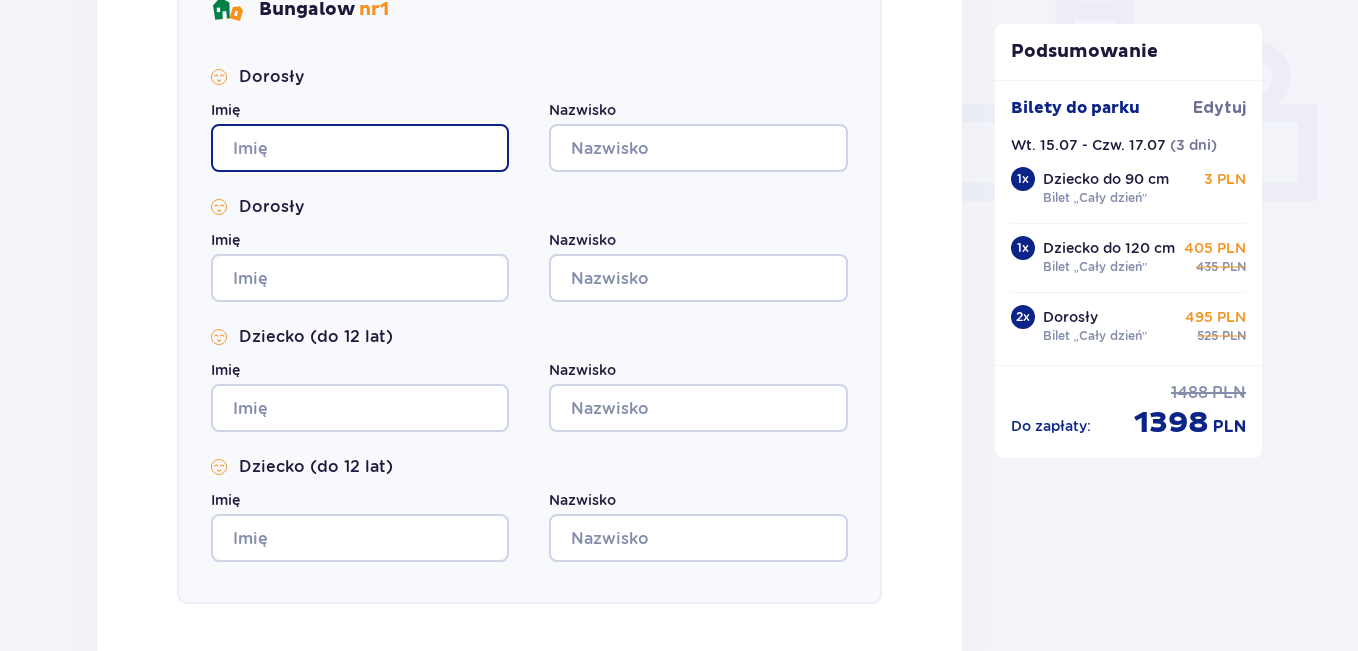 click on "Imię" at bounding box center [360, 148] 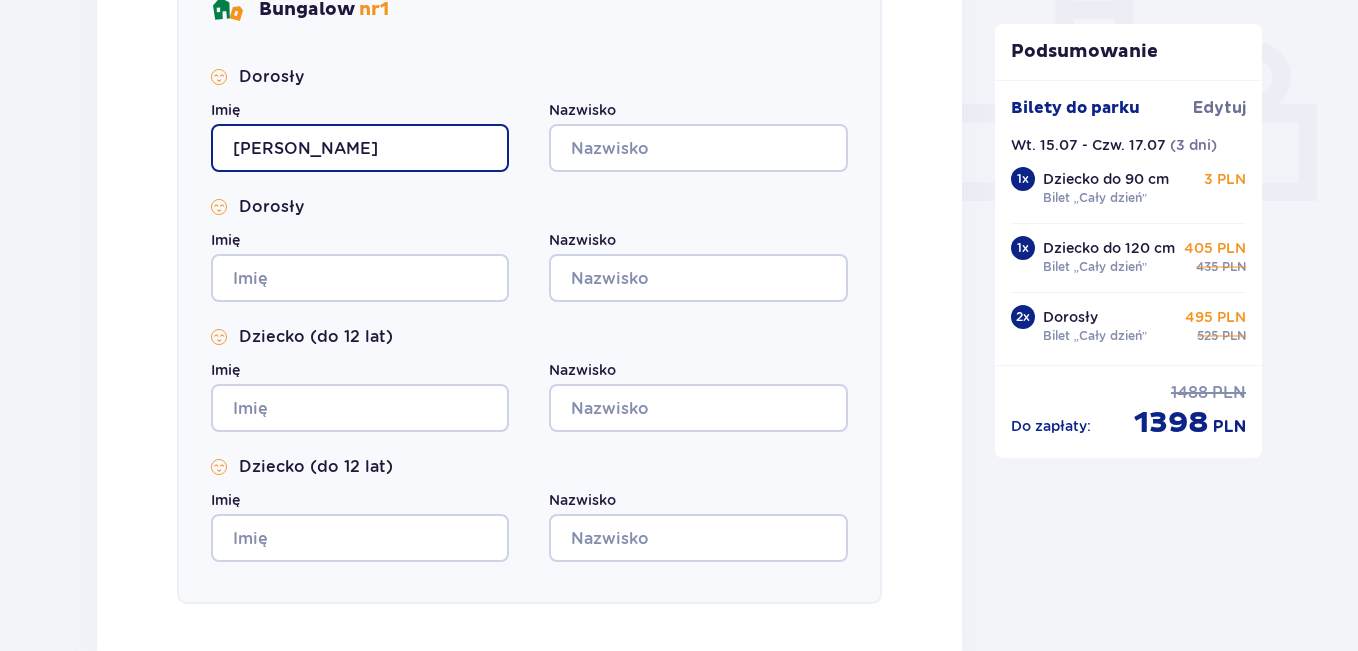 type on "[PERSON_NAME]" 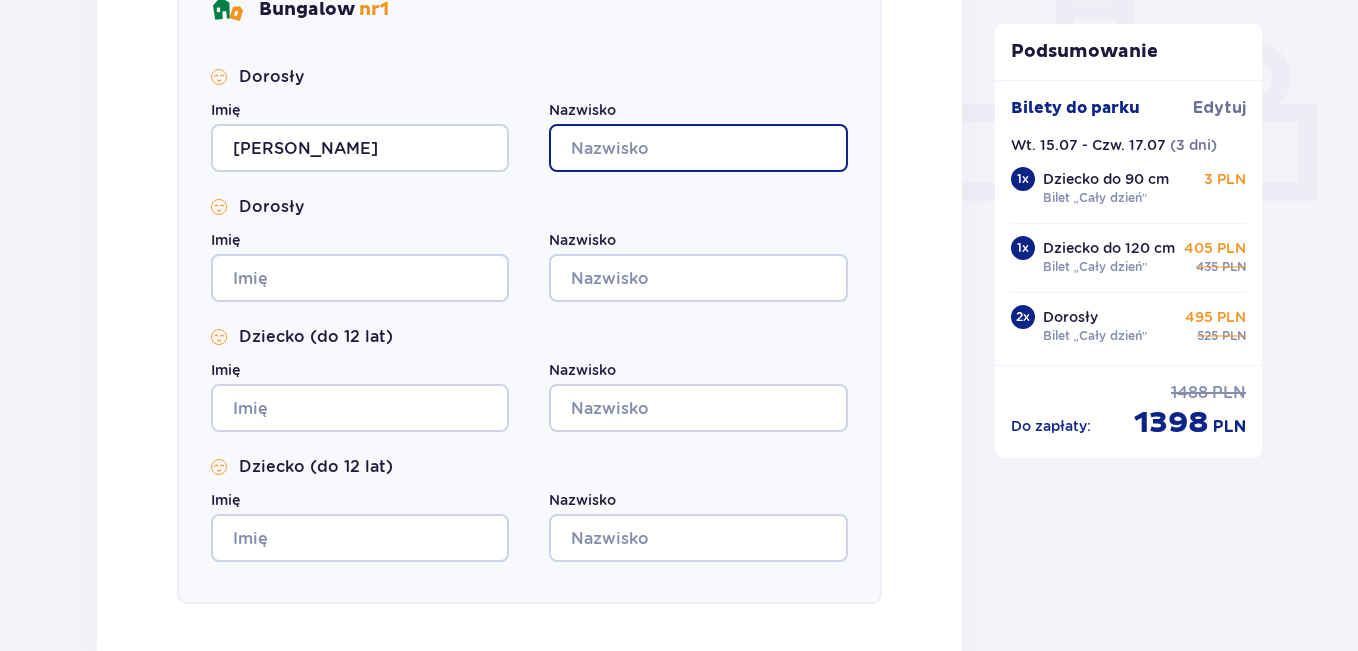 type on "Trzoniec" 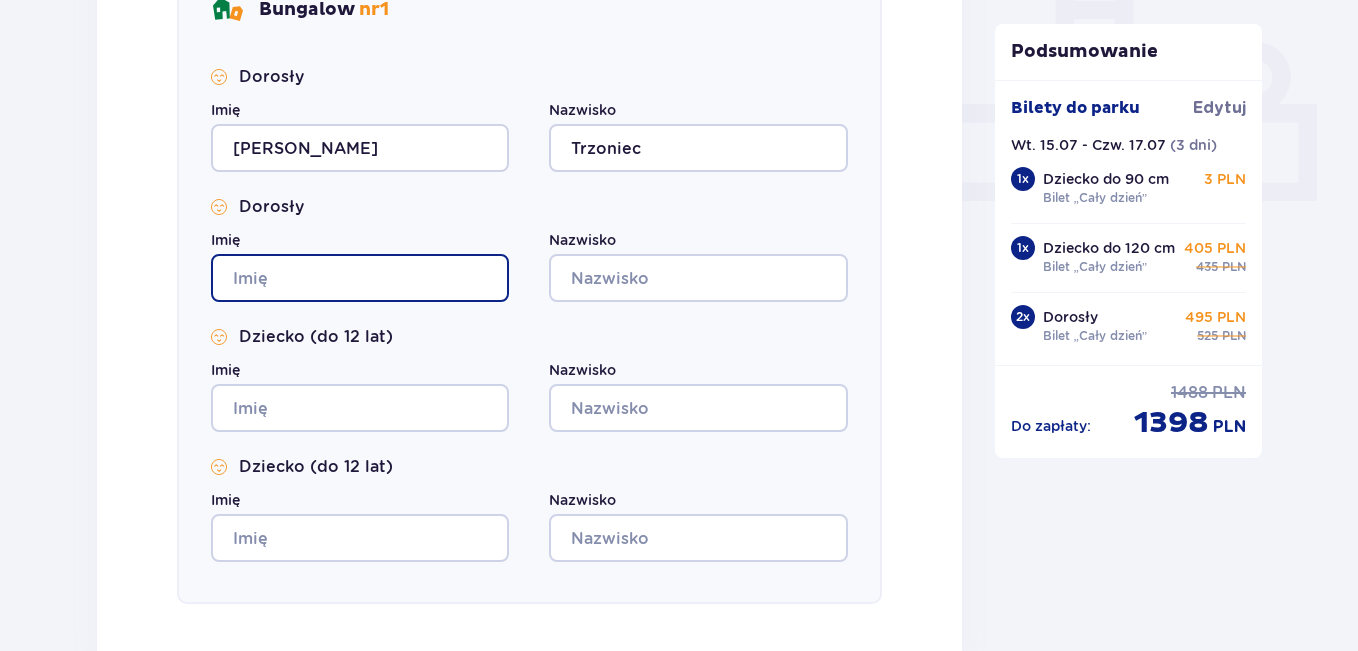 click on "Imię" at bounding box center (360, 278) 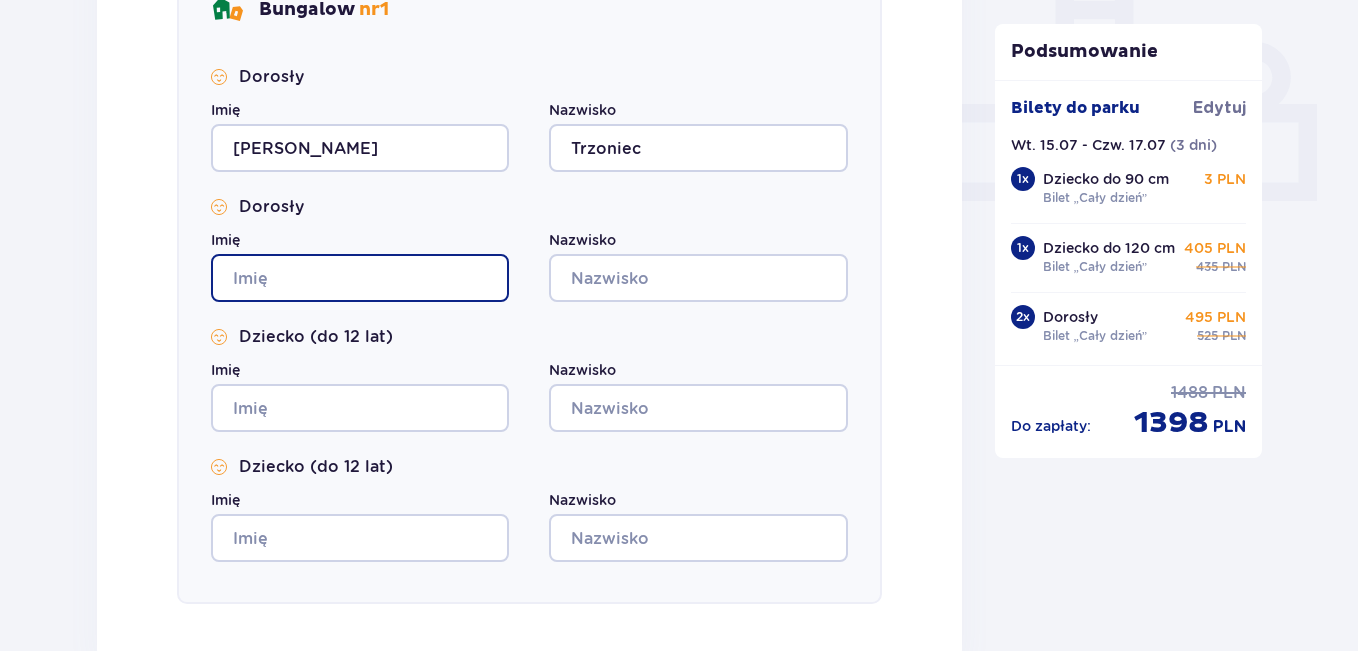 type on "d" 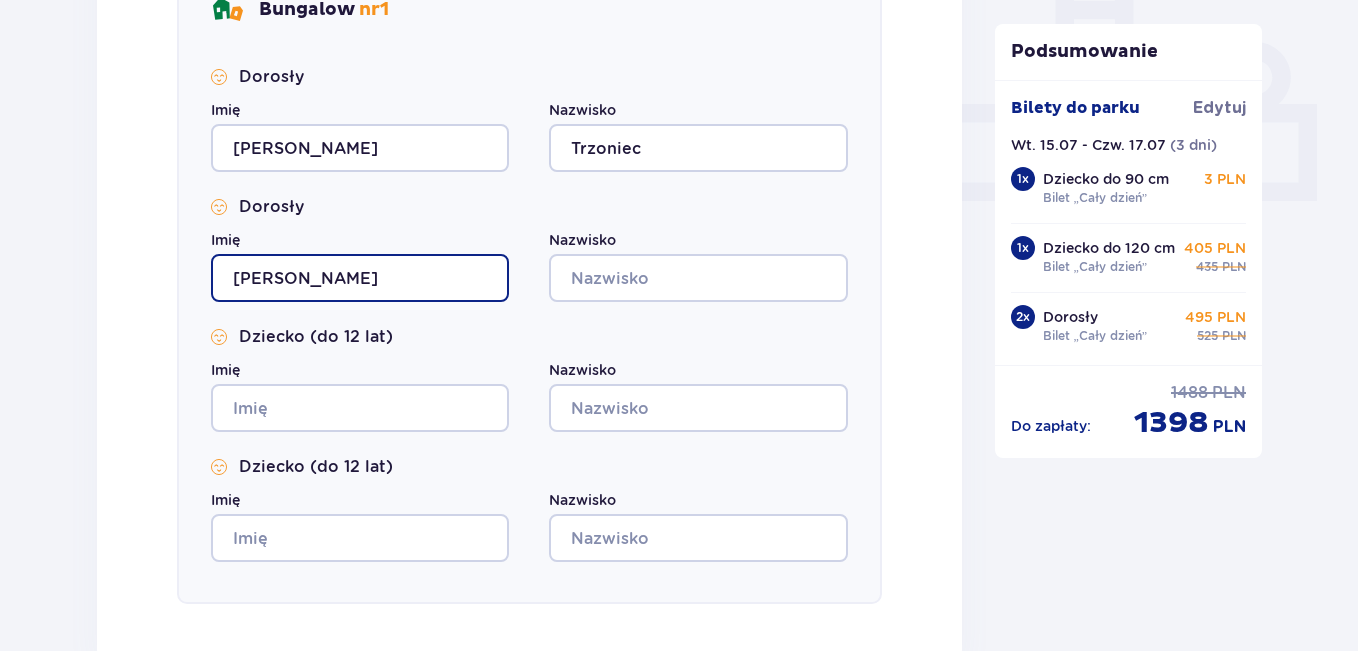 type on "[PERSON_NAME]" 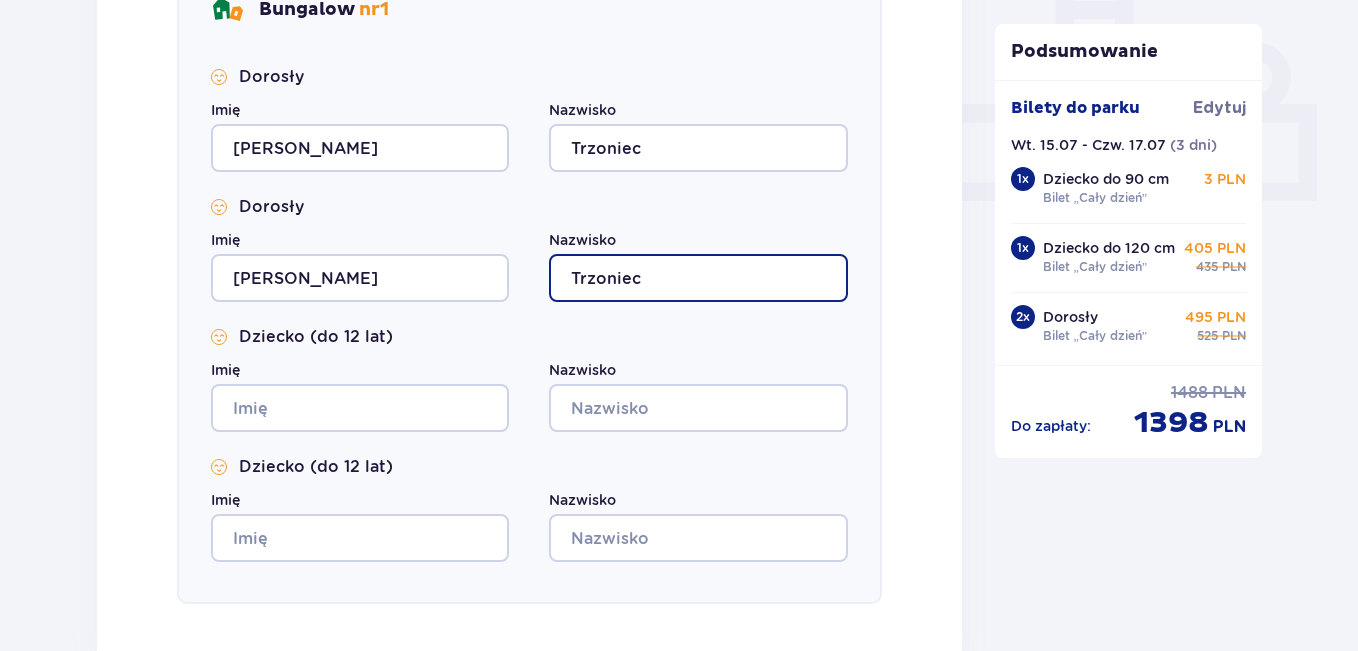 type on "Trzoniec" 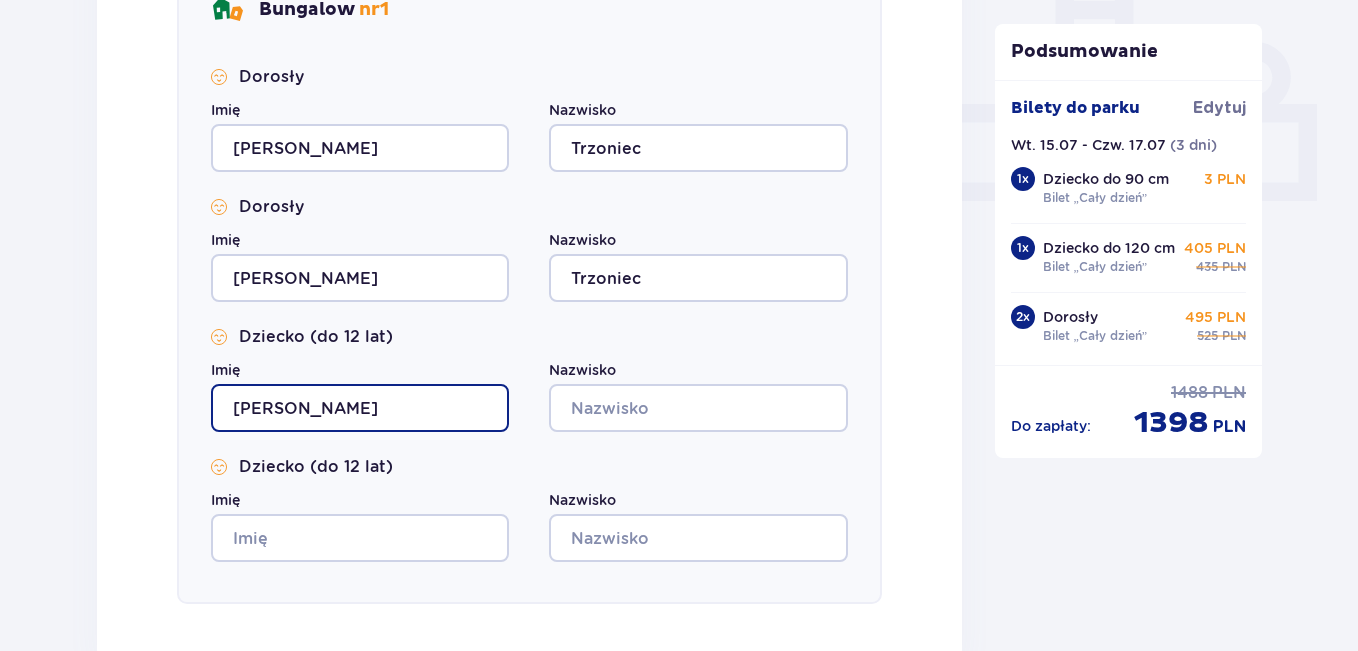type on "[PERSON_NAME]" 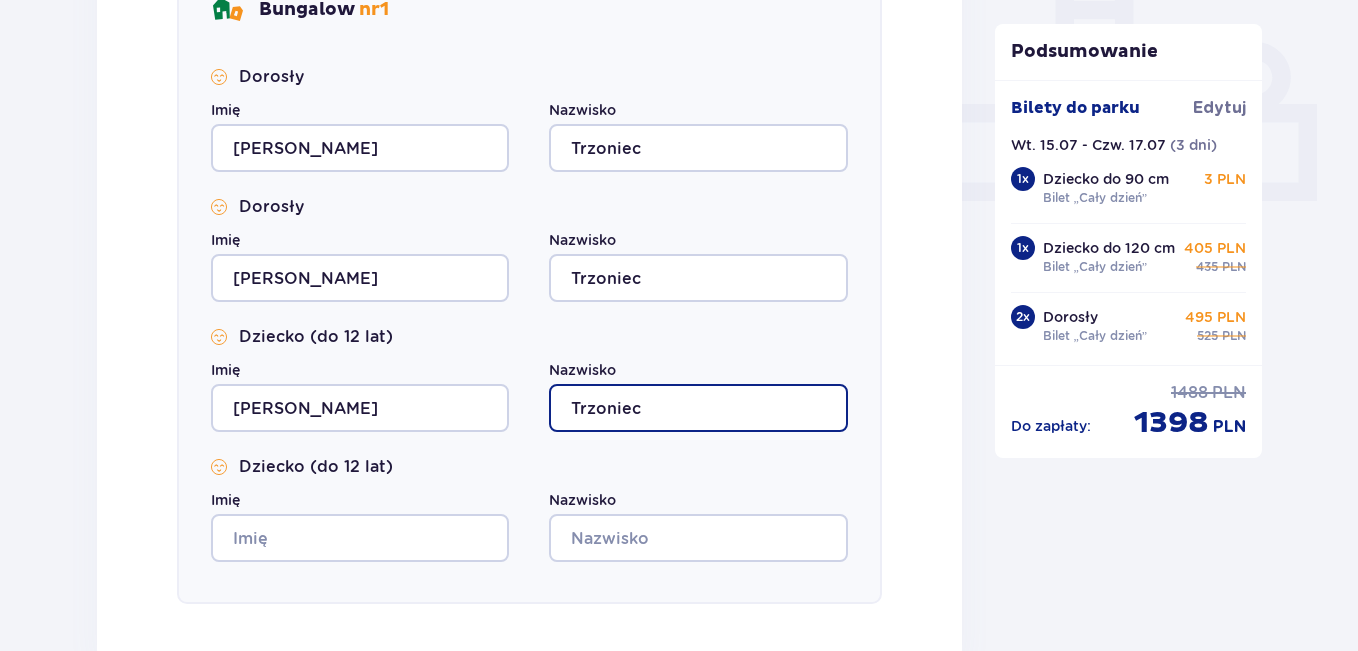 type on "Trzoniec" 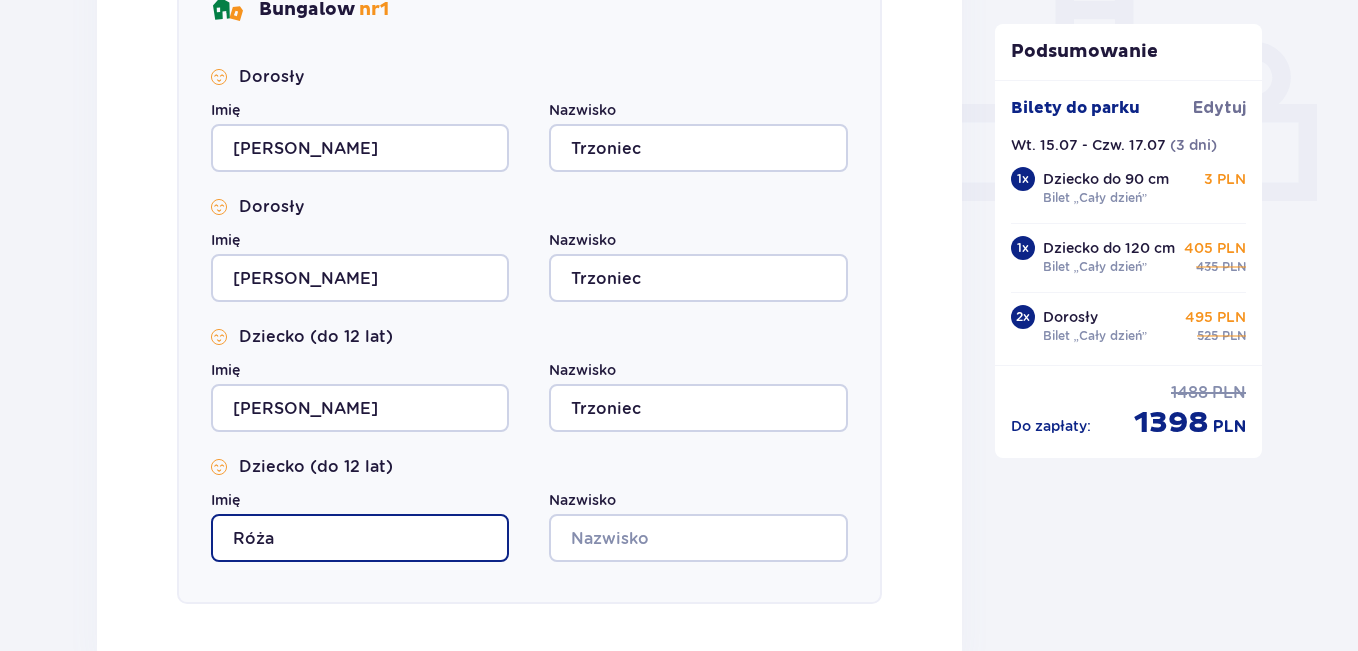 type on "Róża" 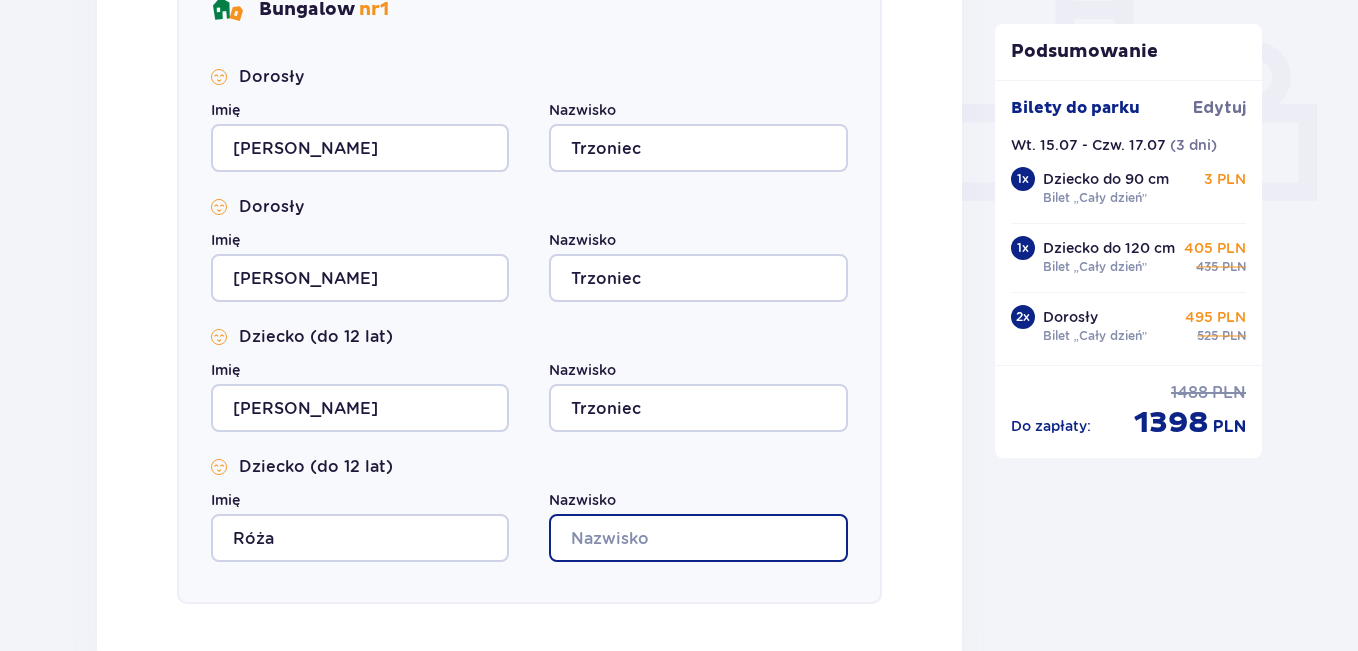 type on "r" 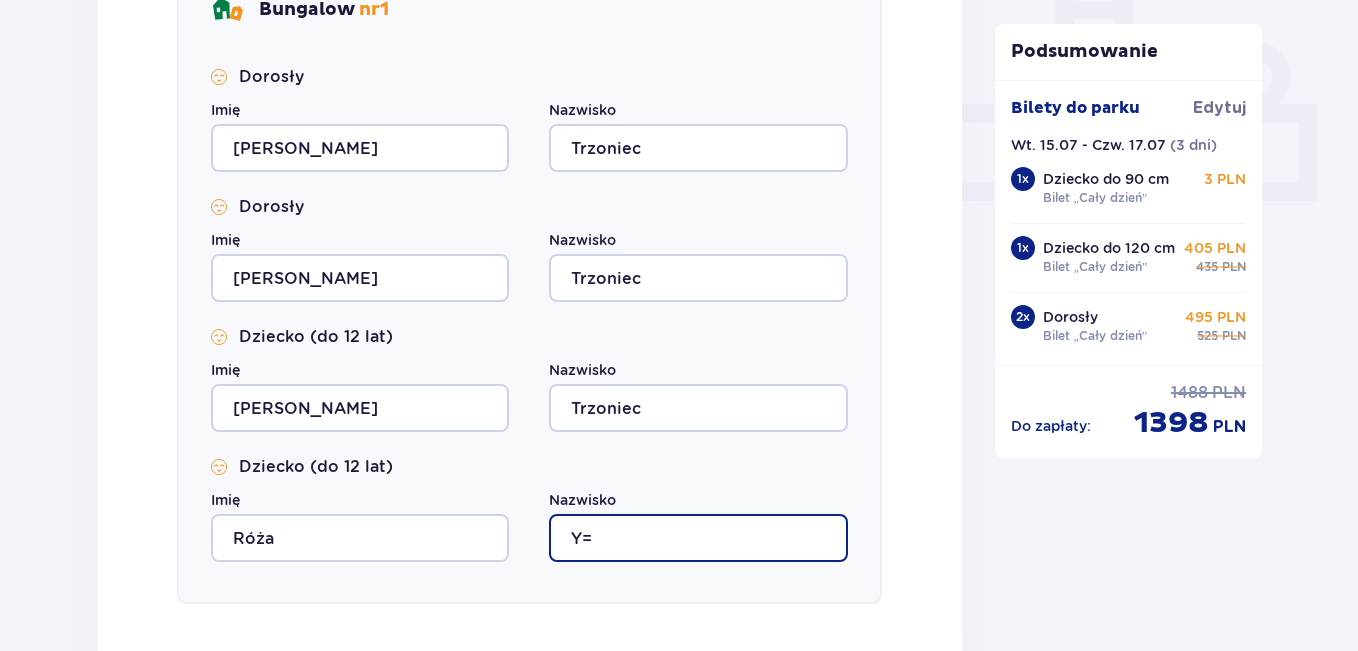 type on "Y" 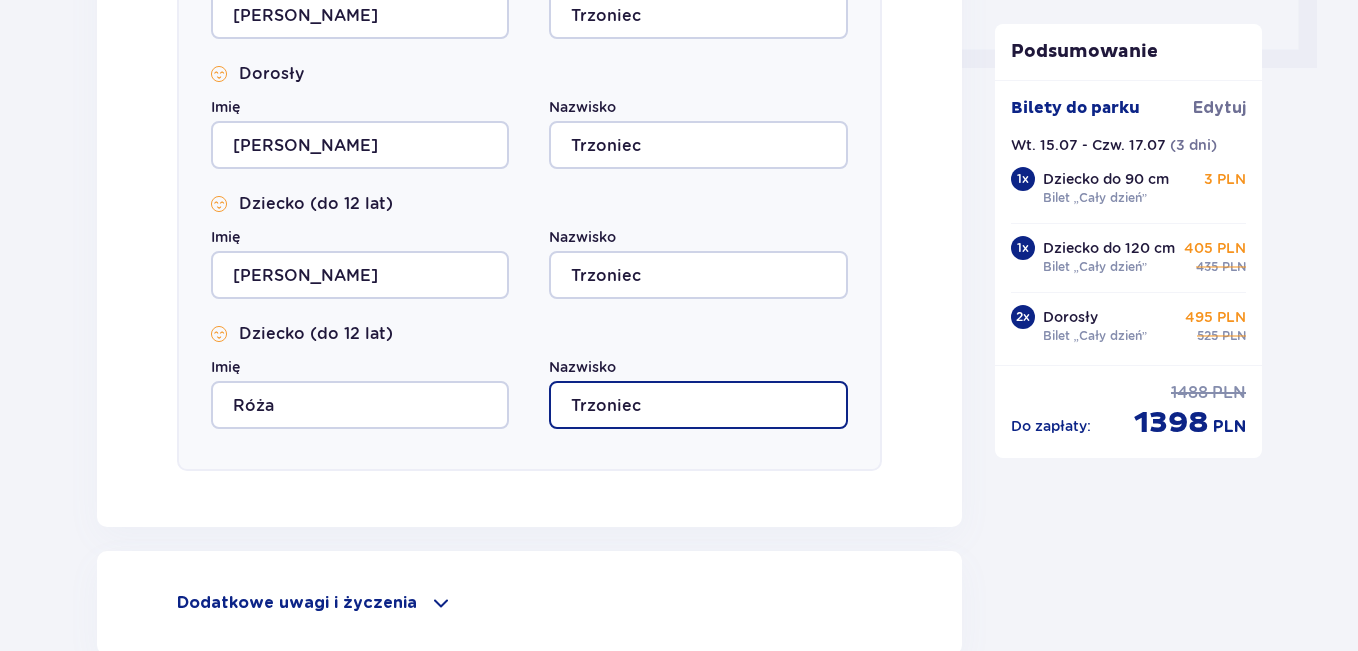 scroll, scrollTop: 1114, scrollLeft: 0, axis: vertical 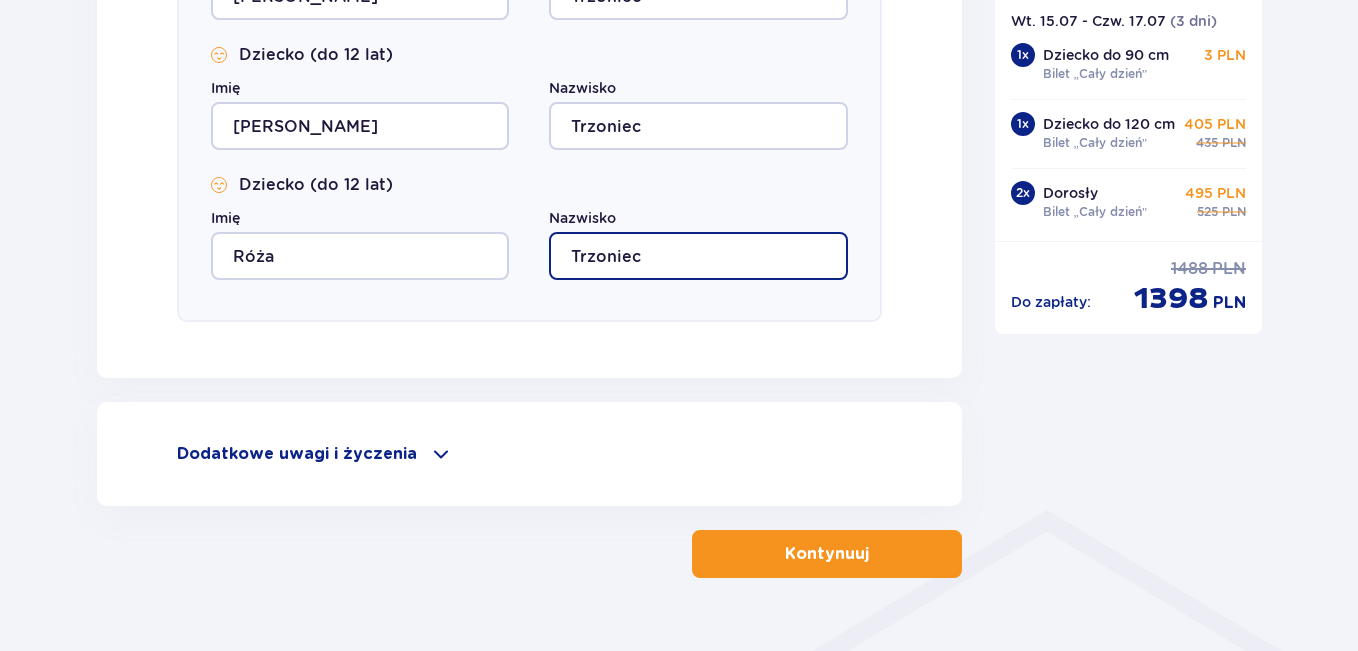 type on "Trzoniec" 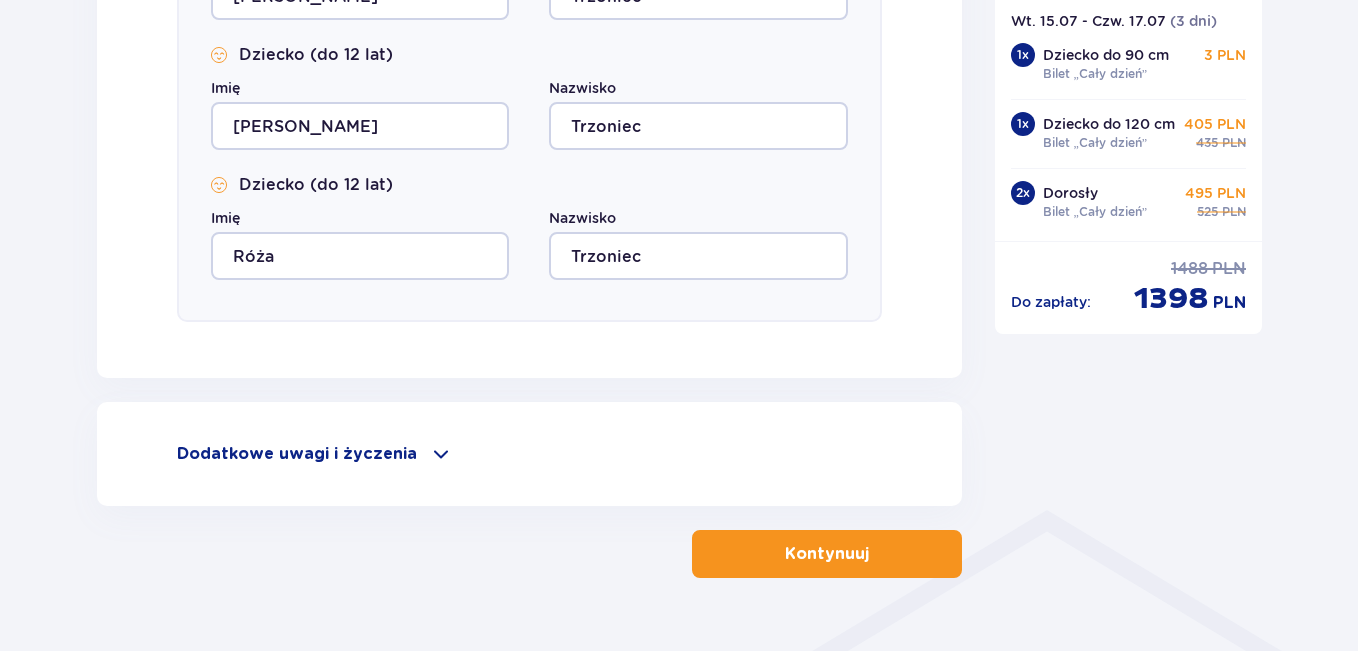 click on "Nocleg Pomiń ten krok [PERSON_NAME] rezerwująca Imię [PERSON_NAME] Trzoniec Adres e-mail [EMAIL_ADDRESS][DOMAIN_NAME] Numer telefonu 889004784 Numer telefonu, wraz z kodem kraju, np. 48 ​123 ​456 ​789 Uzupełnij dane wszystkich gości Bungalow   nr  1 Dorosły Imię Marta Nazwisko [GEOGRAPHIC_DATA] Imię [PERSON_NAME] [GEOGRAPHIC_DATA] (do 12 lat) Imię [PERSON_NAME] Trzoniec Dziecko (do 12 lat) Imię Róża Nazwisko Trzoniec Dodatkowe uwagi i życzenia Czy możemy Ci jeszcze w czymś pomóc? Daj nam znać! Dołożymy wszelkich starań, aby Twój pobyt u nas był wyjątkowy. 0  /  500 Kontynuuj" at bounding box center (529, -162) 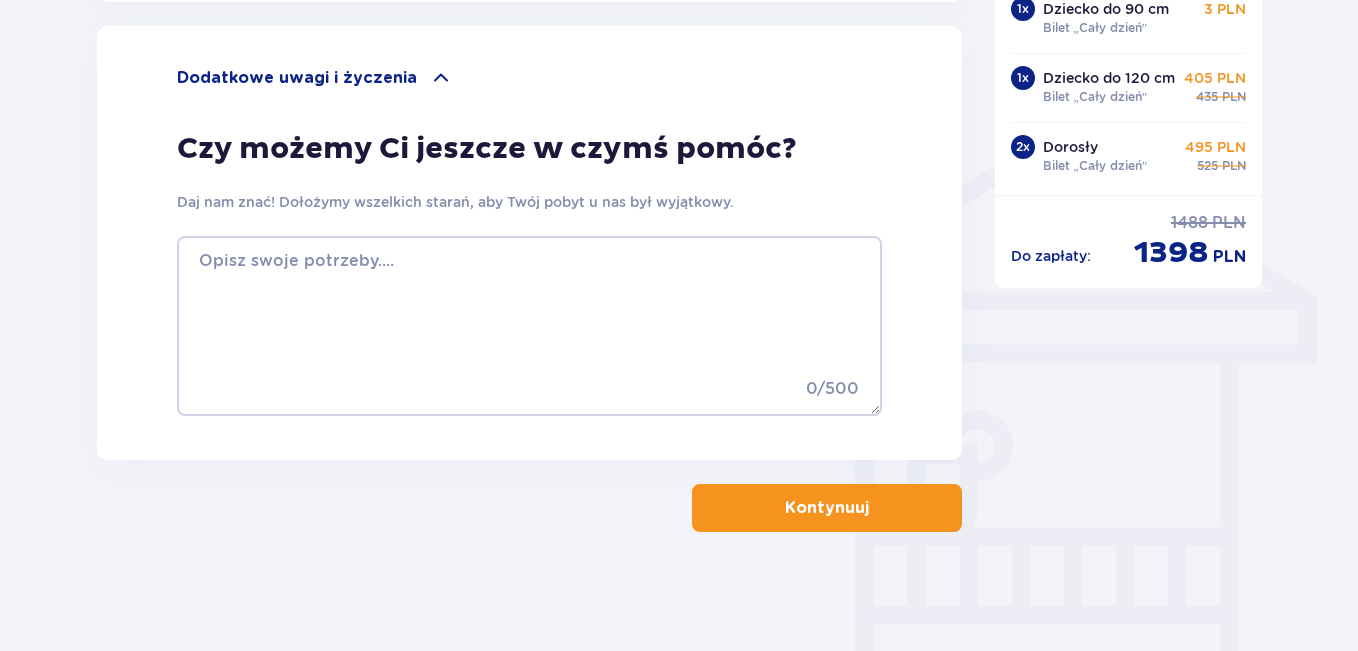 scroll, scrollTop: 1491, scrollLeft: 0, axis: vertical 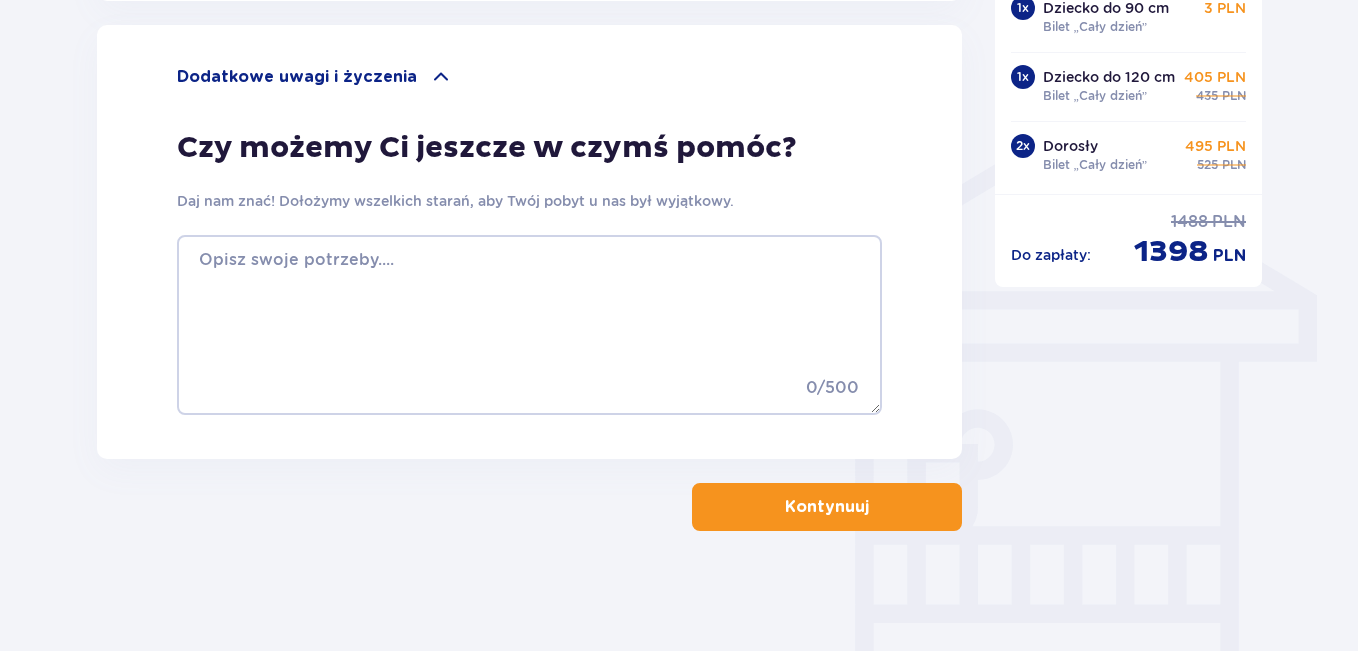 click on "Kontynuuj" at bounding box center [827, 507] 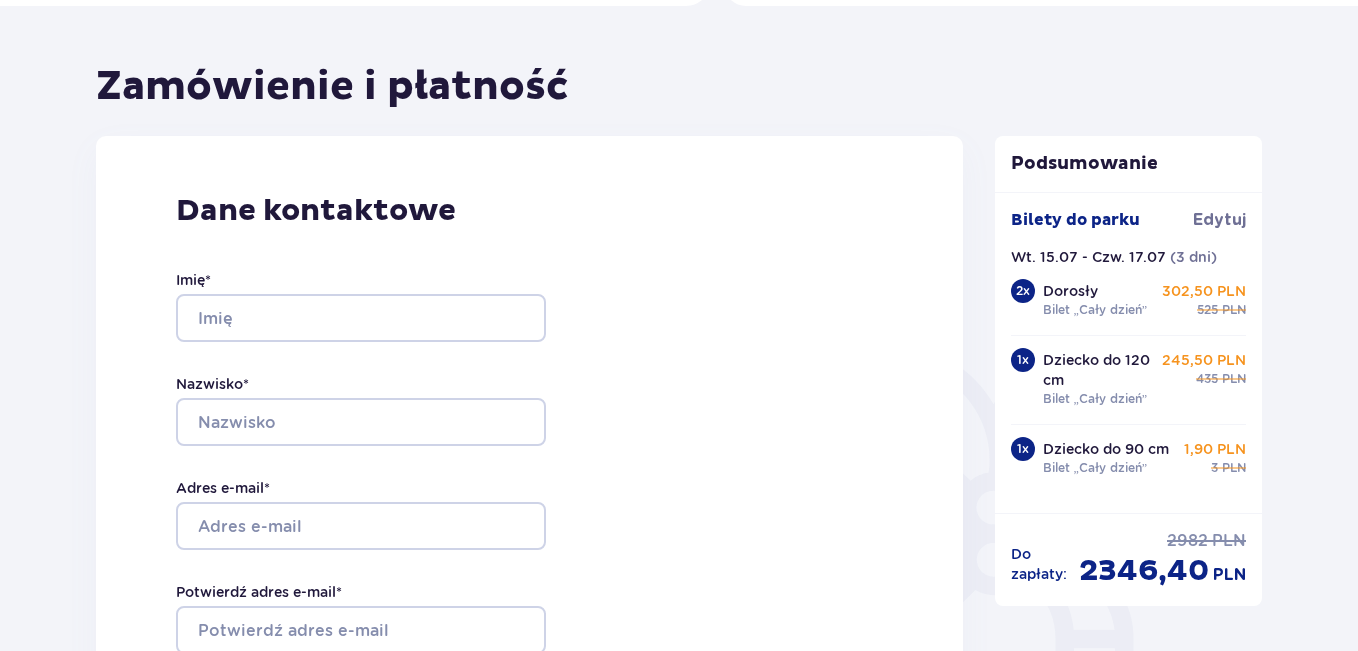 scroll, scrollTop: 185, scrollLeft: 0, axis: vertical 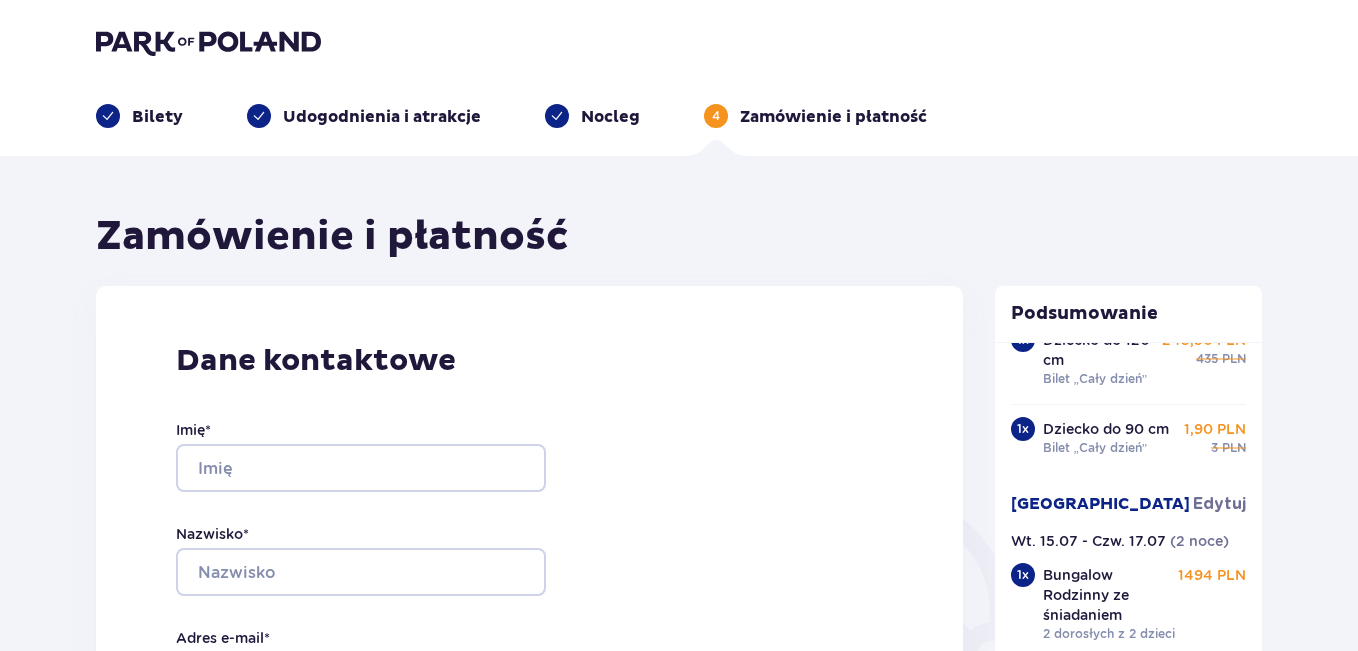 click on "Udogodnienia i atrakcje" at bounding box center (382, 117) 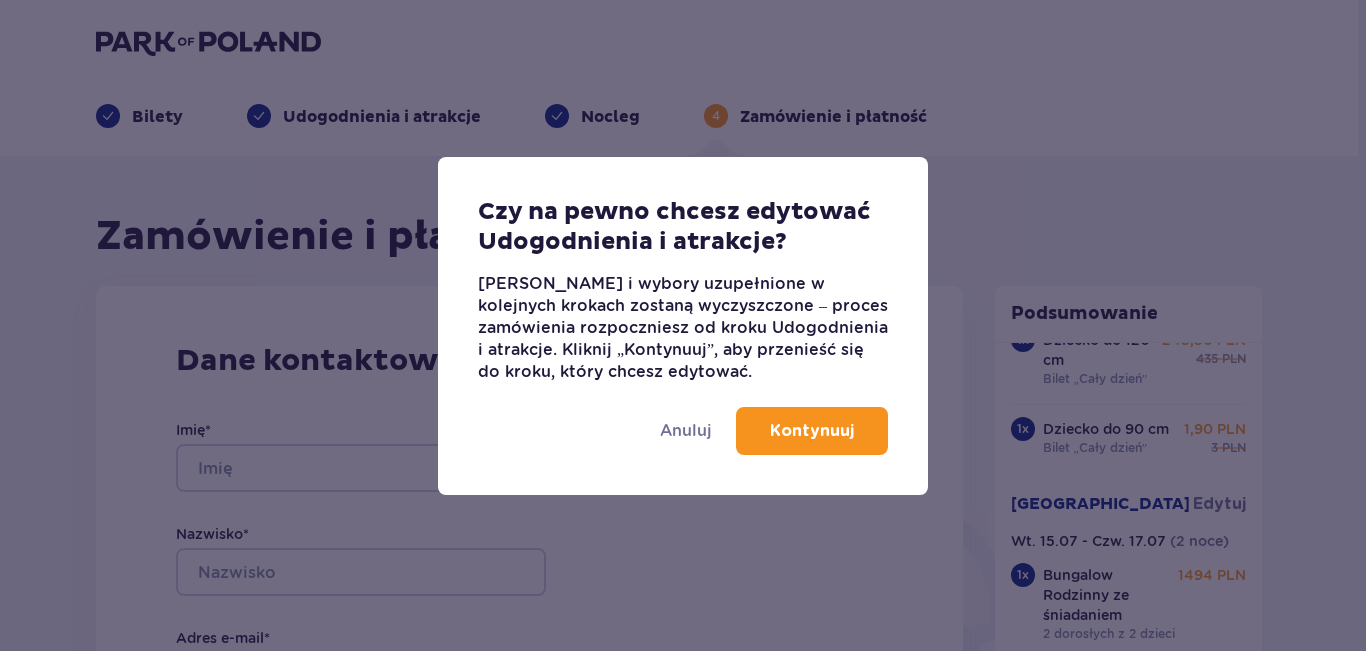 click on "Kontynuuj" at bounding box center (812, 431) 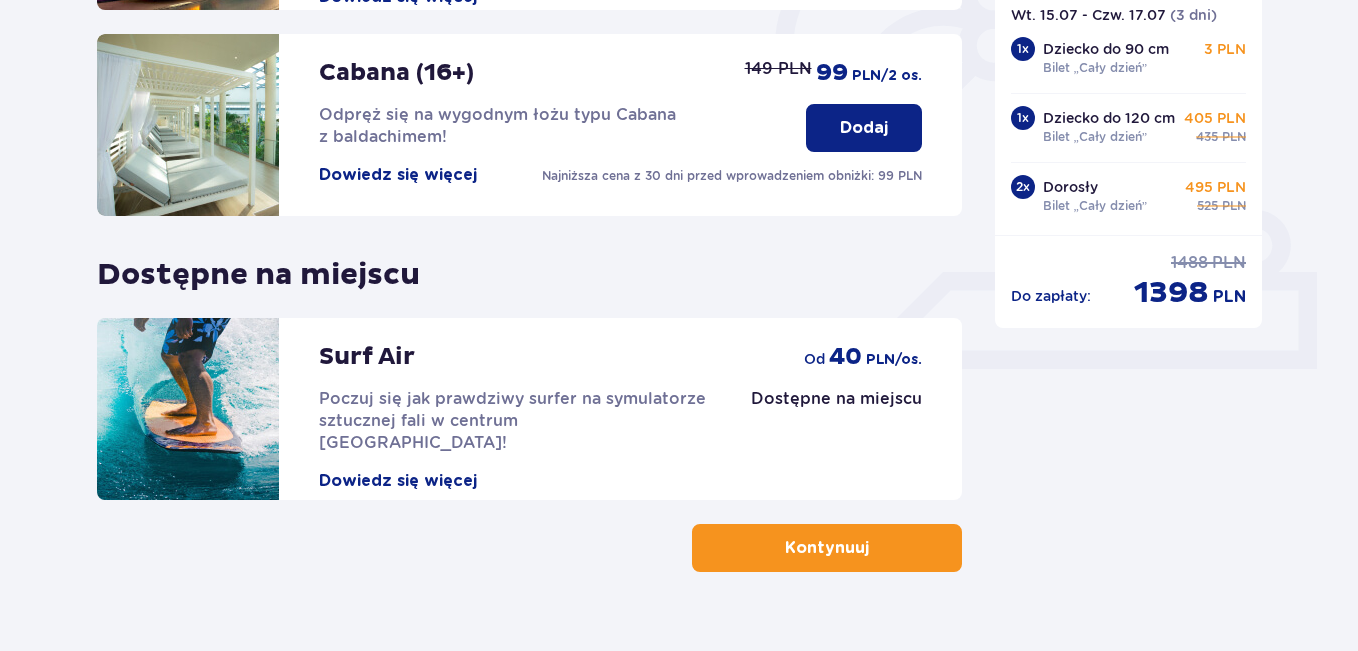 scroll, scrollTop: 0, scrollLeft: 0, axis: both 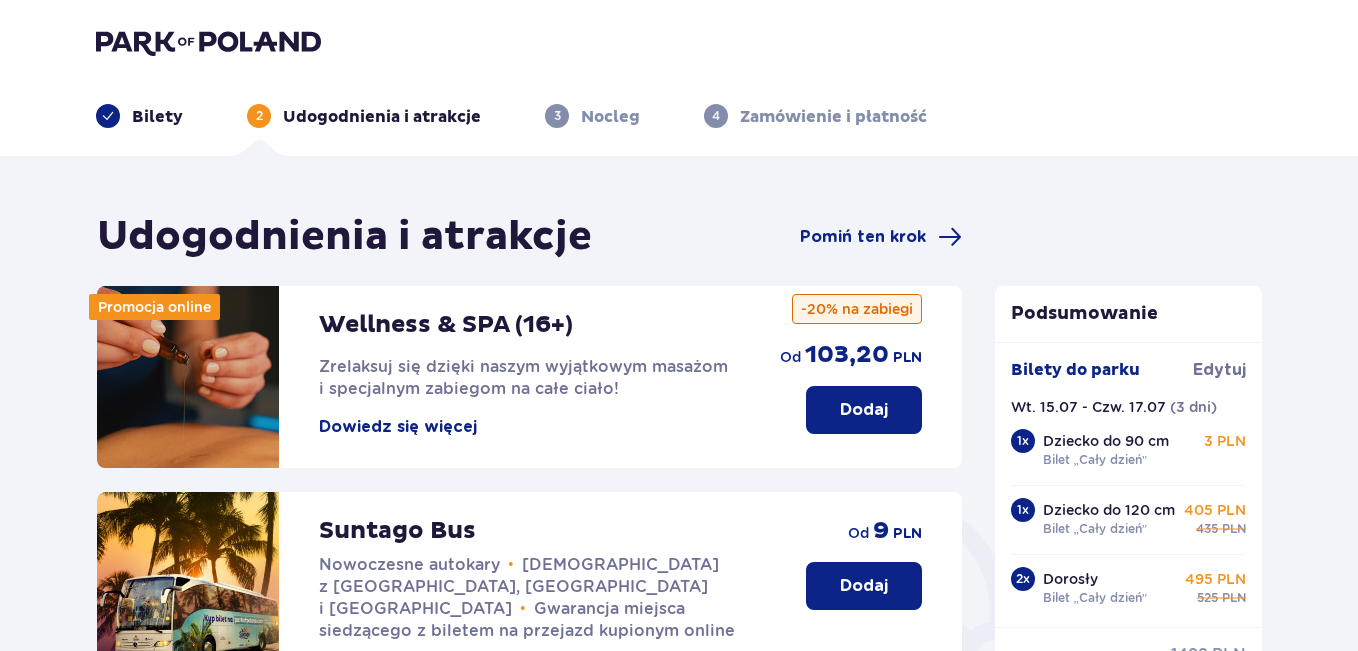 click on "Bilety" at bounding box center [157, 117] 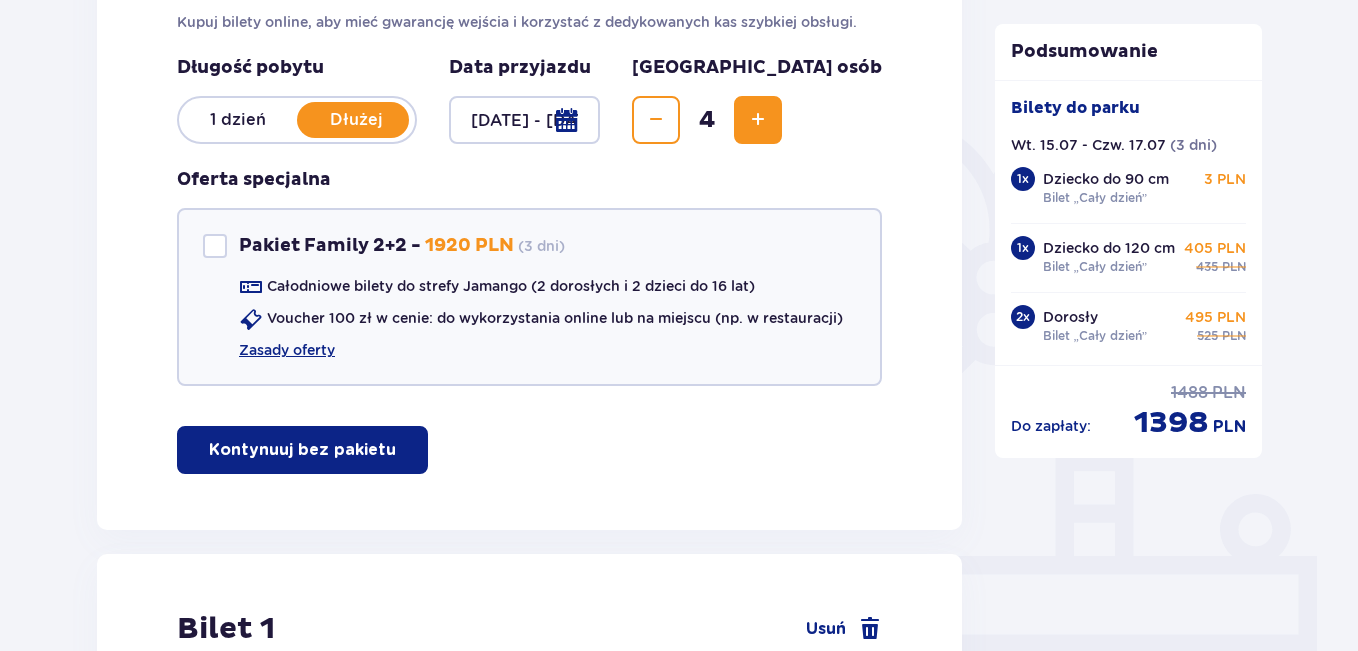scroll, scrollTop: 388, scrollLeft: 0, axis: vertical 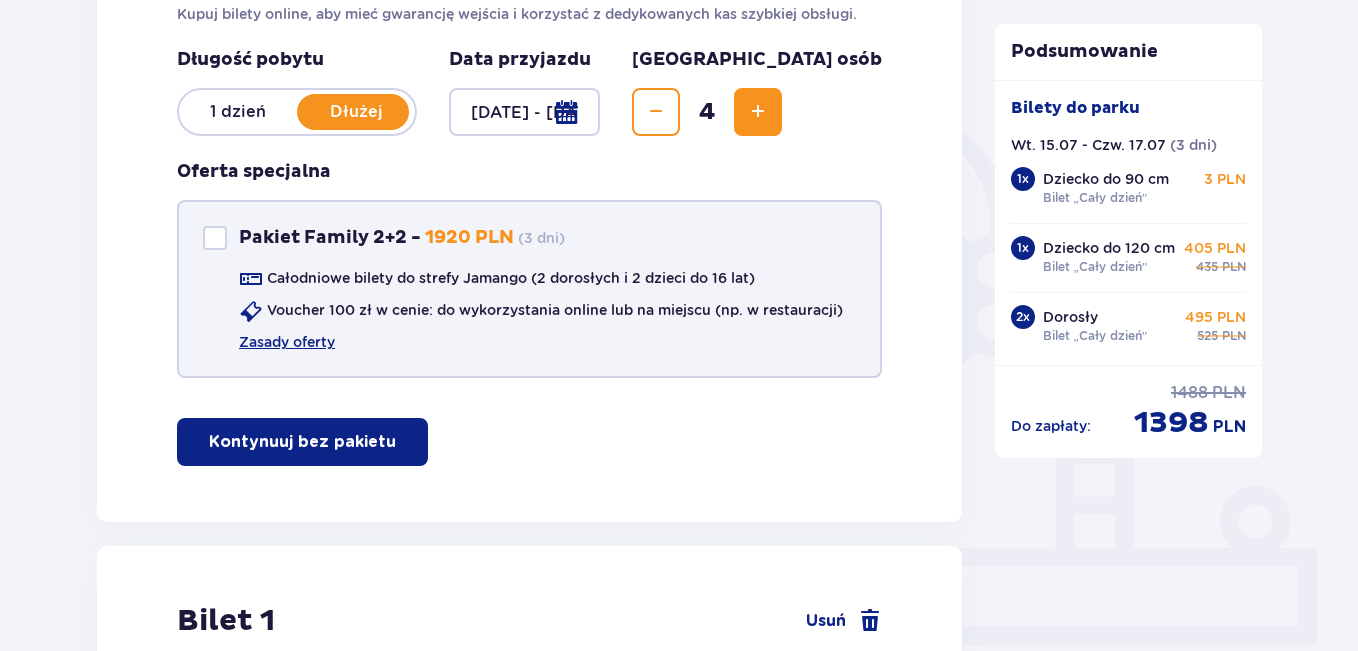 click at bounding box center (215, 238) 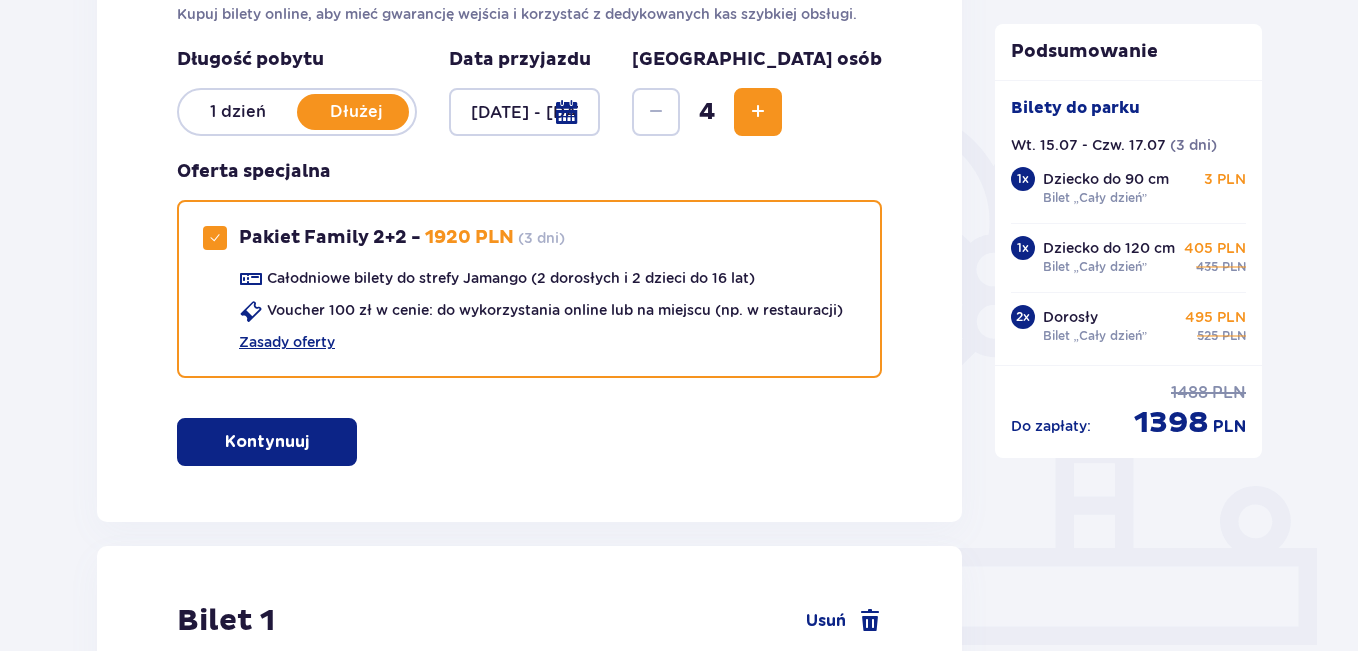 click on "Kontynuuj" at bounding box center [267, 442] 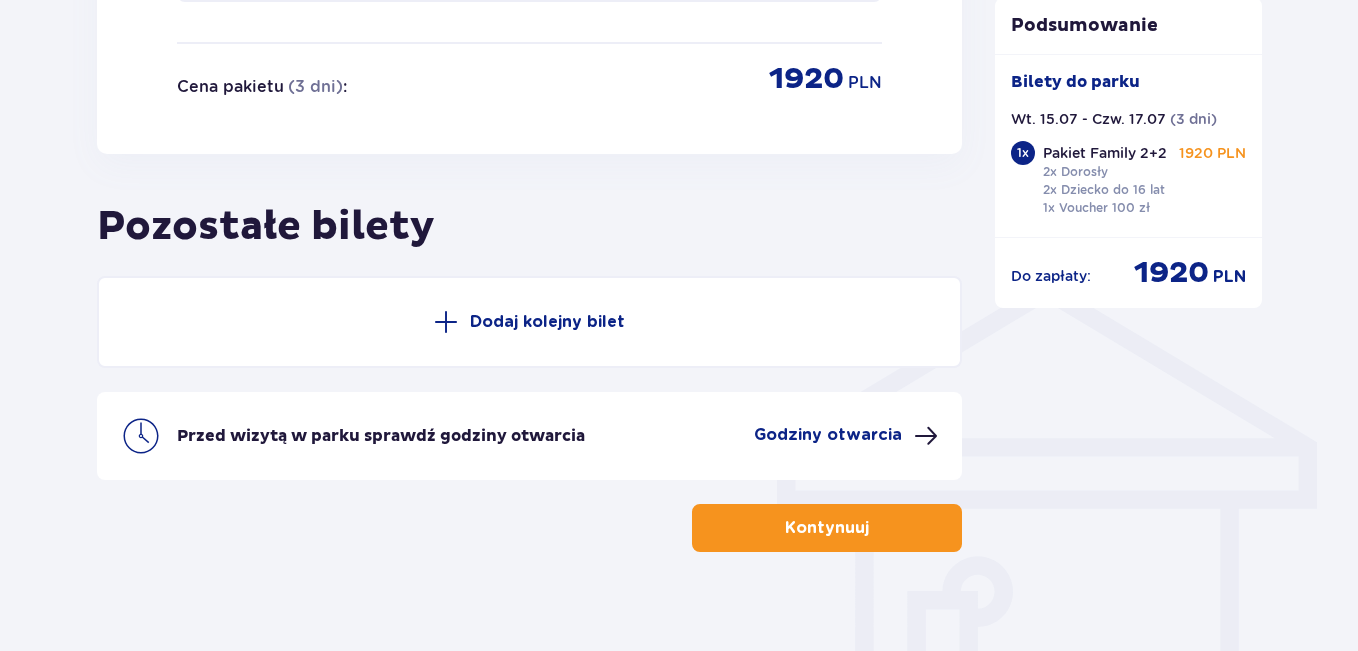 scroll, scrollTop: 1356, scrollLeft: 0, axis: vertical 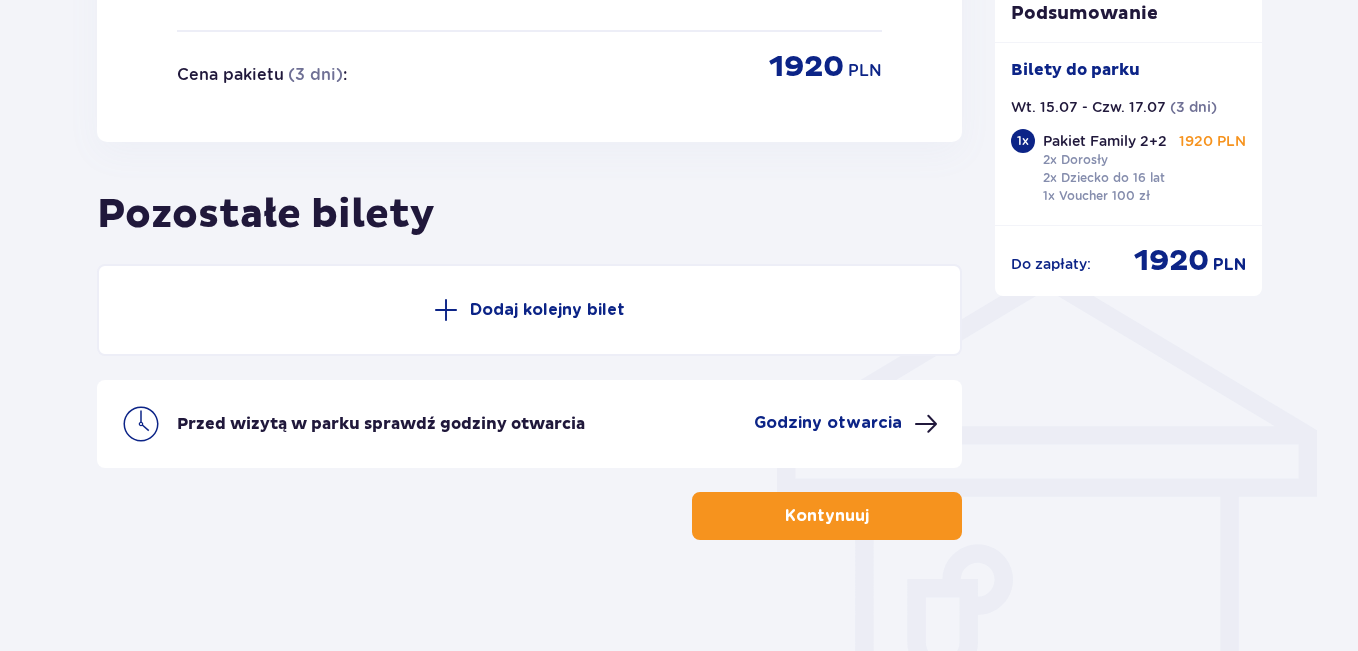 click on "Kontynuuj" at bounding box center (827, 516) 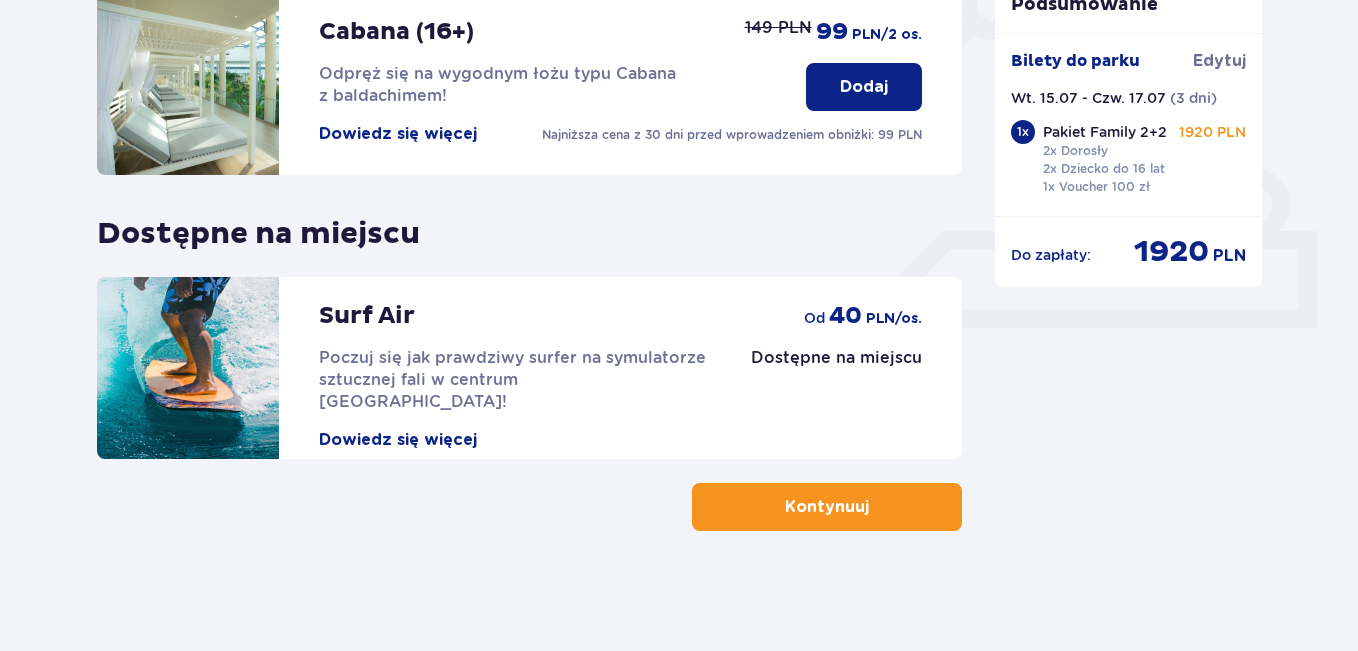 scroll, scrollTop: 0, scrollLeft: 0, axis: both 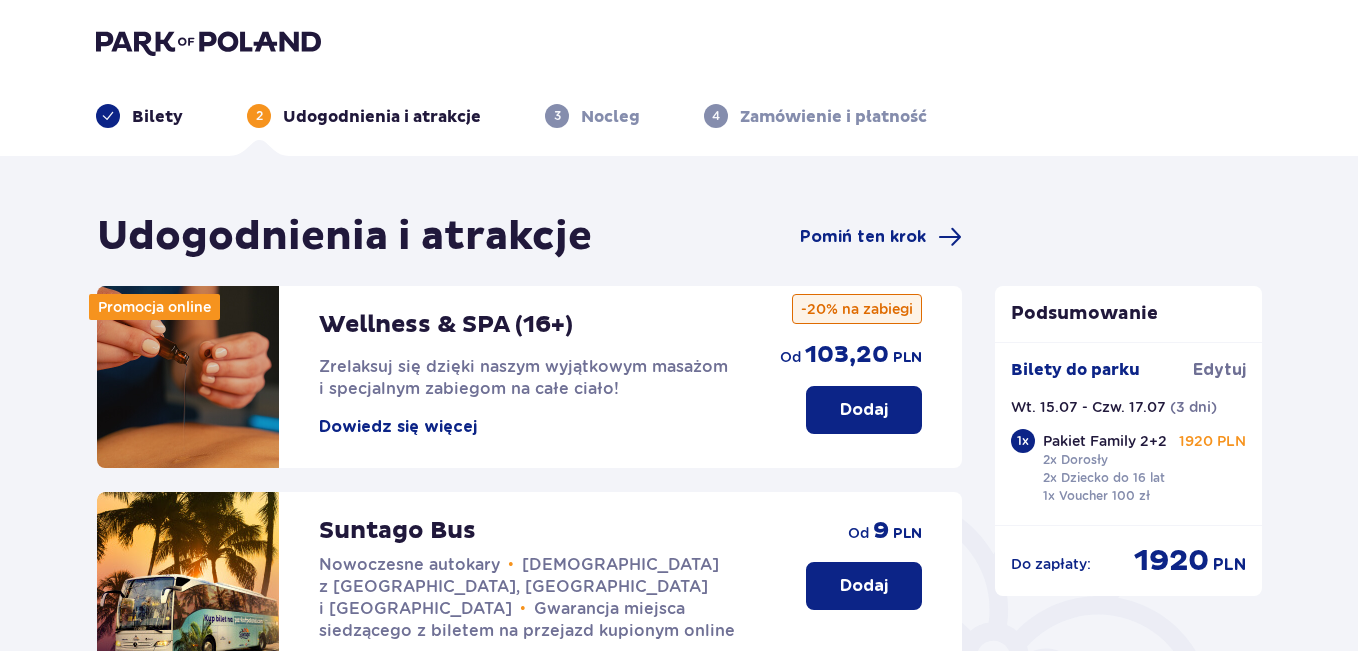 click on "Nocleg" at bounding box center [610, 117] 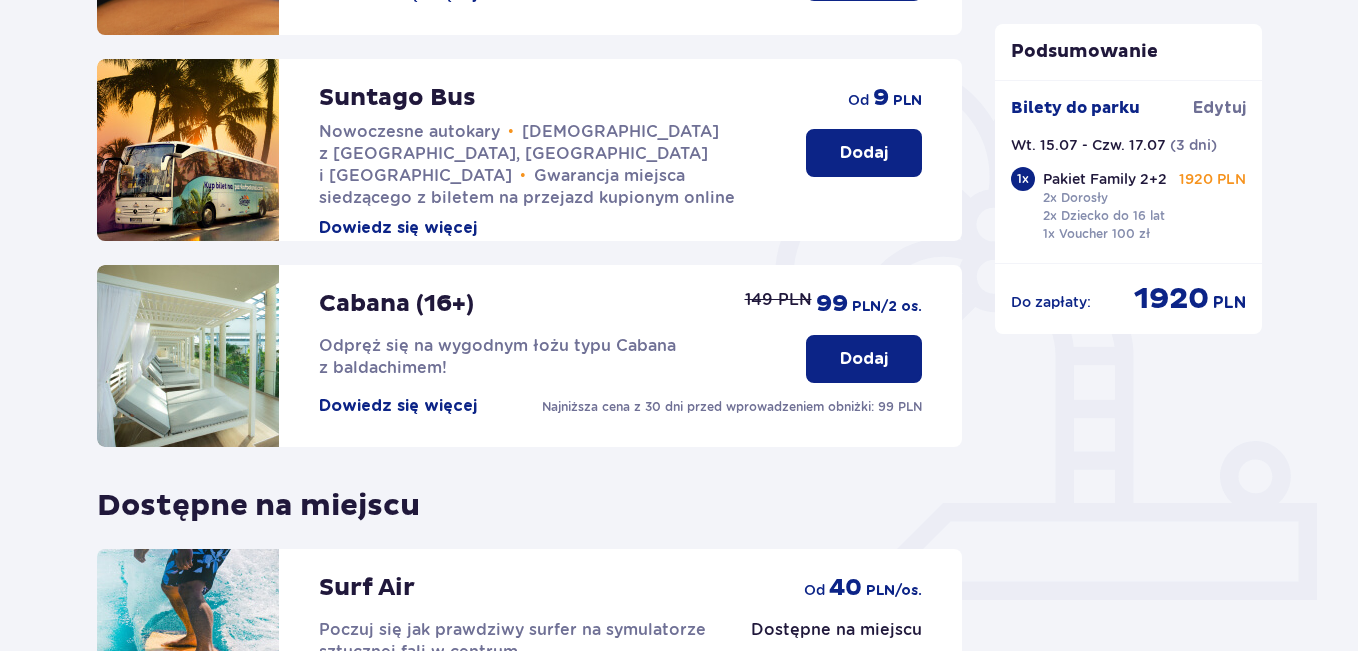 scroll, scrollTop: 705, scrollLeft: 0, axis: vertical 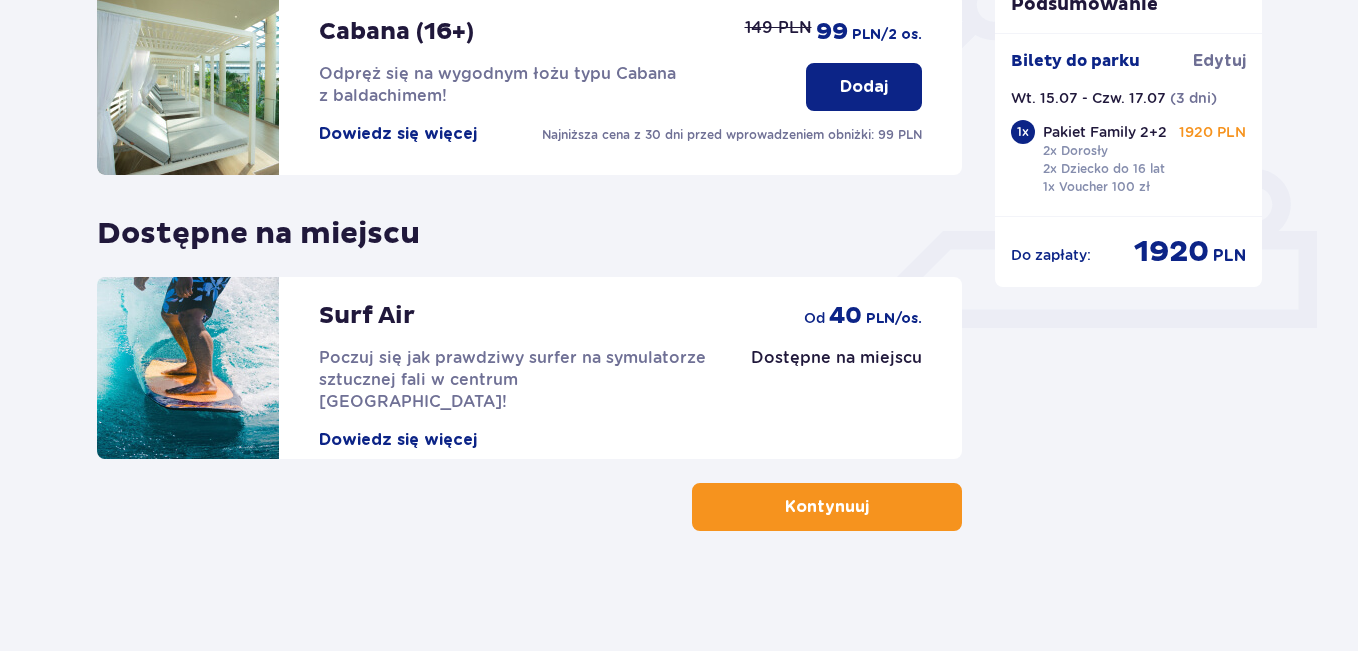 click on "Kontynuuj" at bounding box center [827, 507] 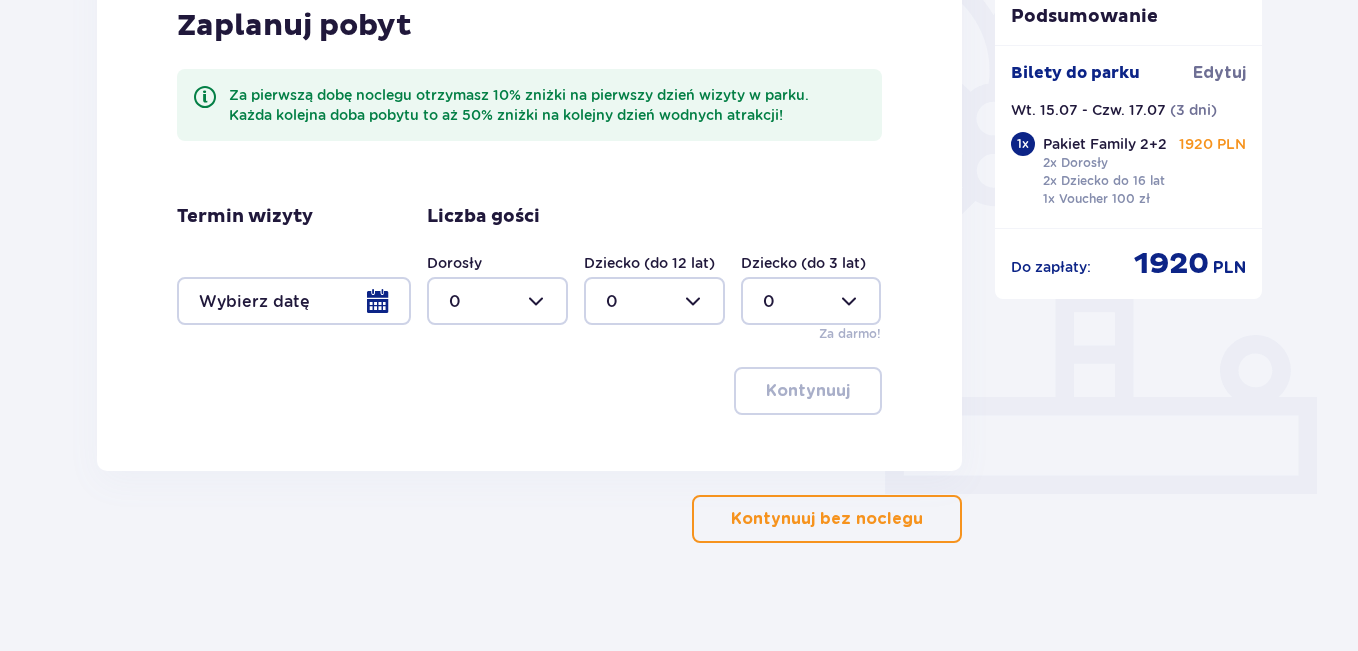 scroll, scrollTop: 551, scrollLeft: 0, axis: vertical 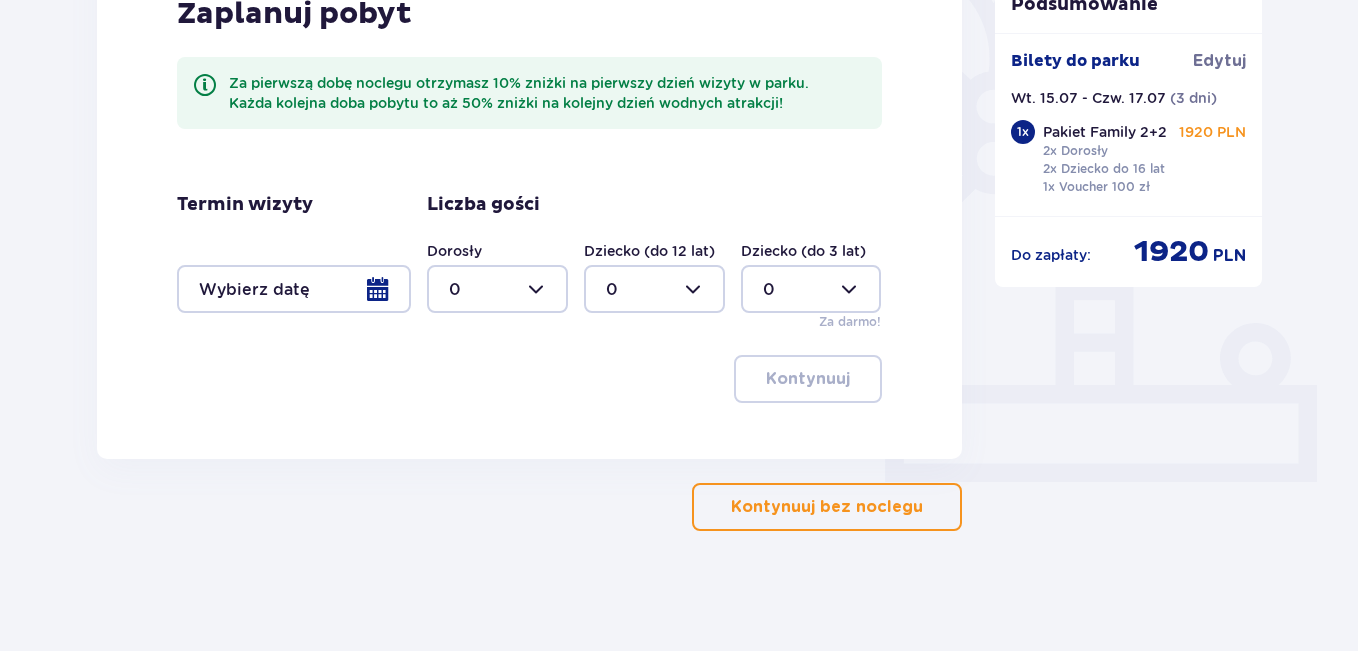 click at bounding box center [294, 289] 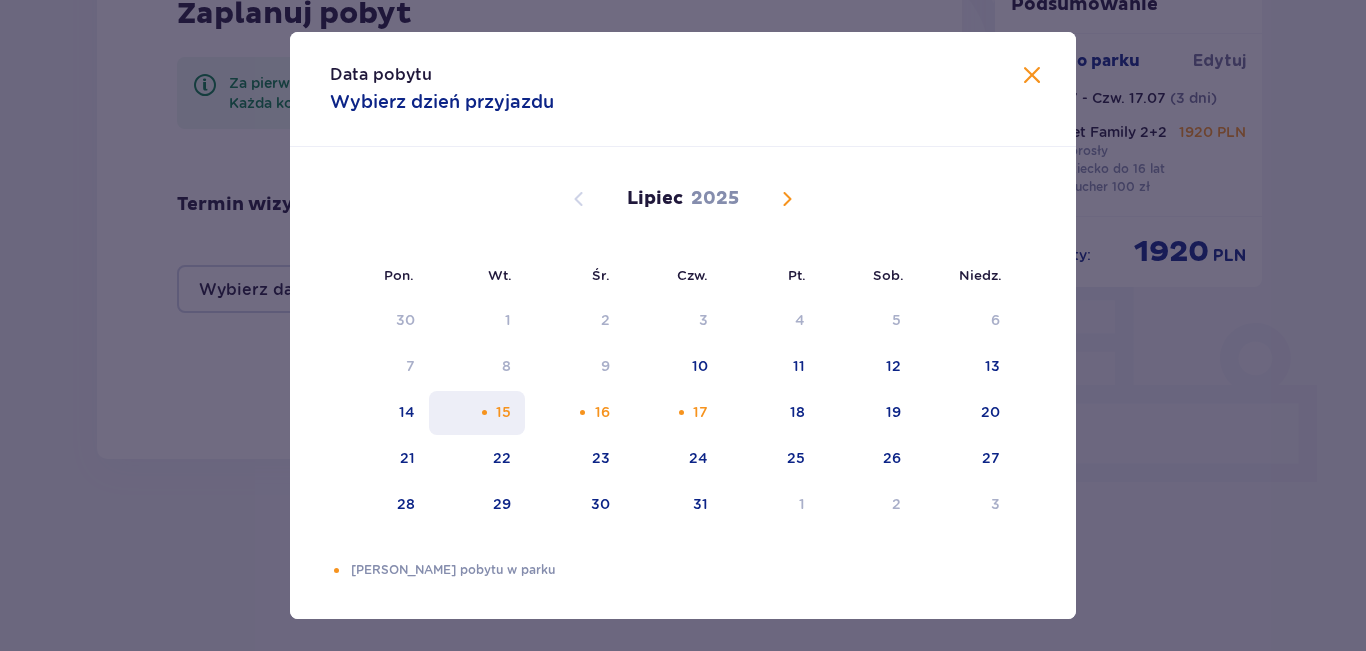 click on "15" at bounding box center (477, 413) 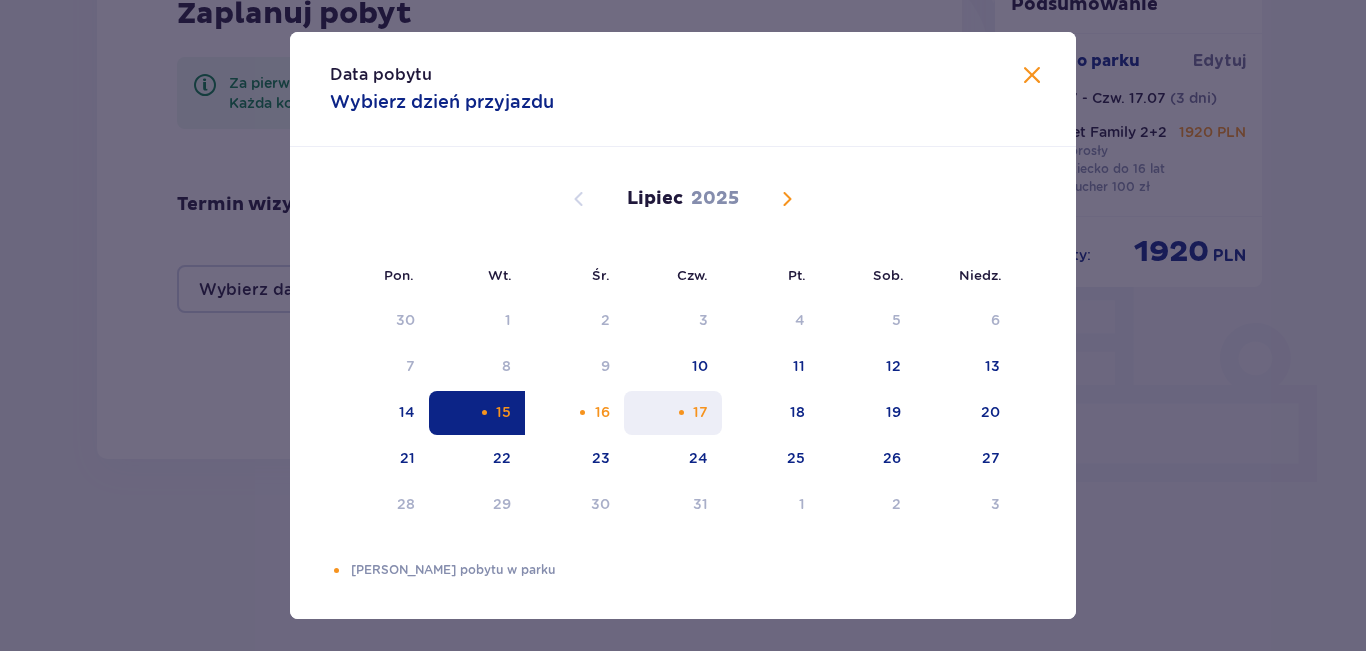 click at bounding box center [681, 412] 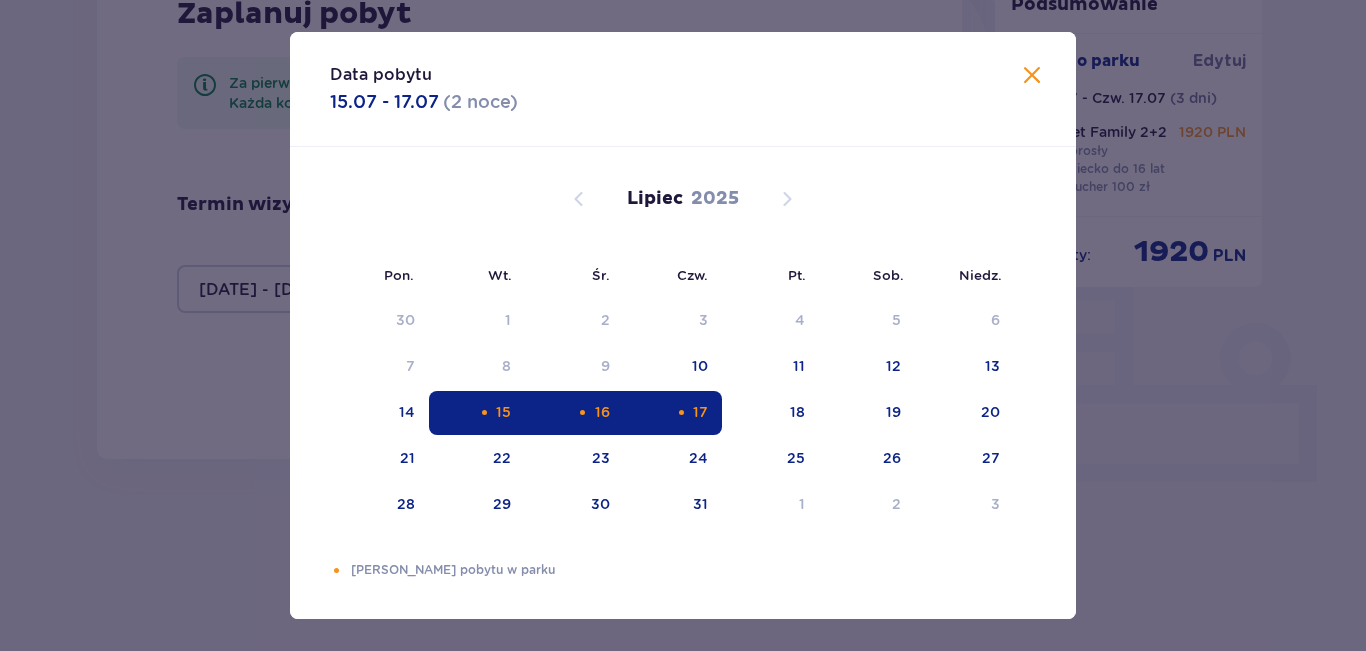 type on "[DATE] - [DATE]" 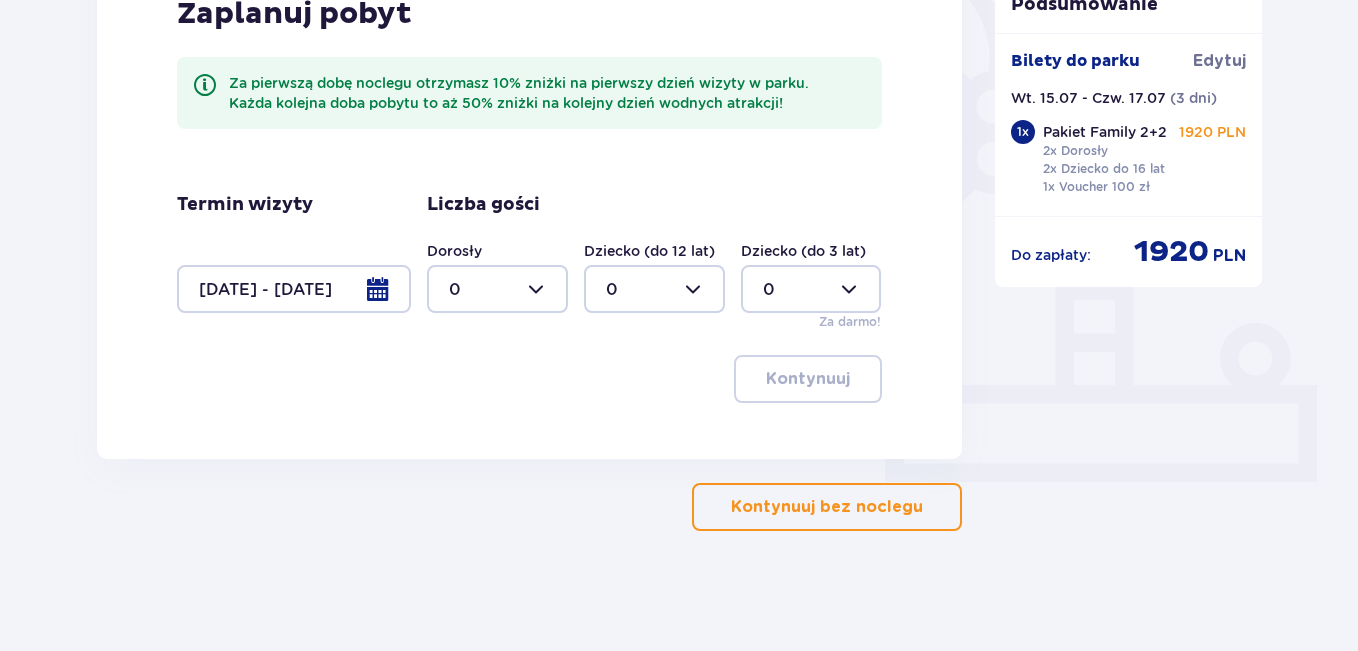 click at bounding box center (497, 289) 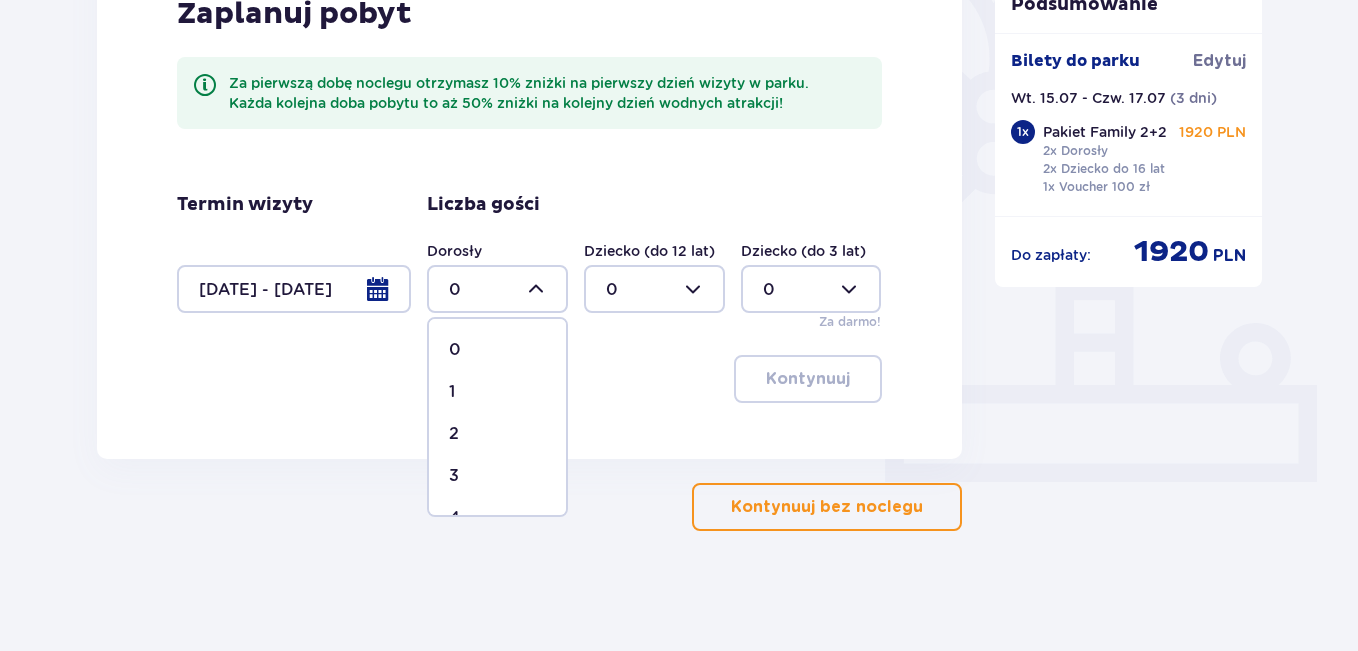 click on "2" at bounding box center (497, 434) 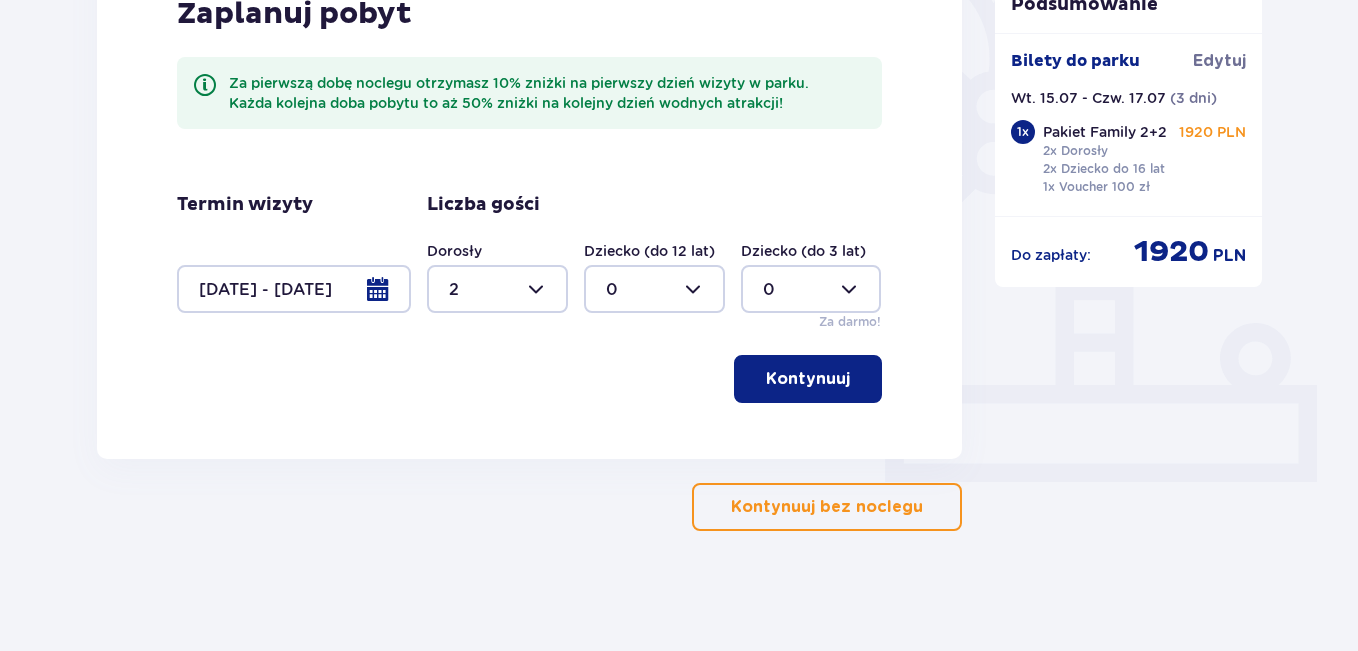 type on "2" 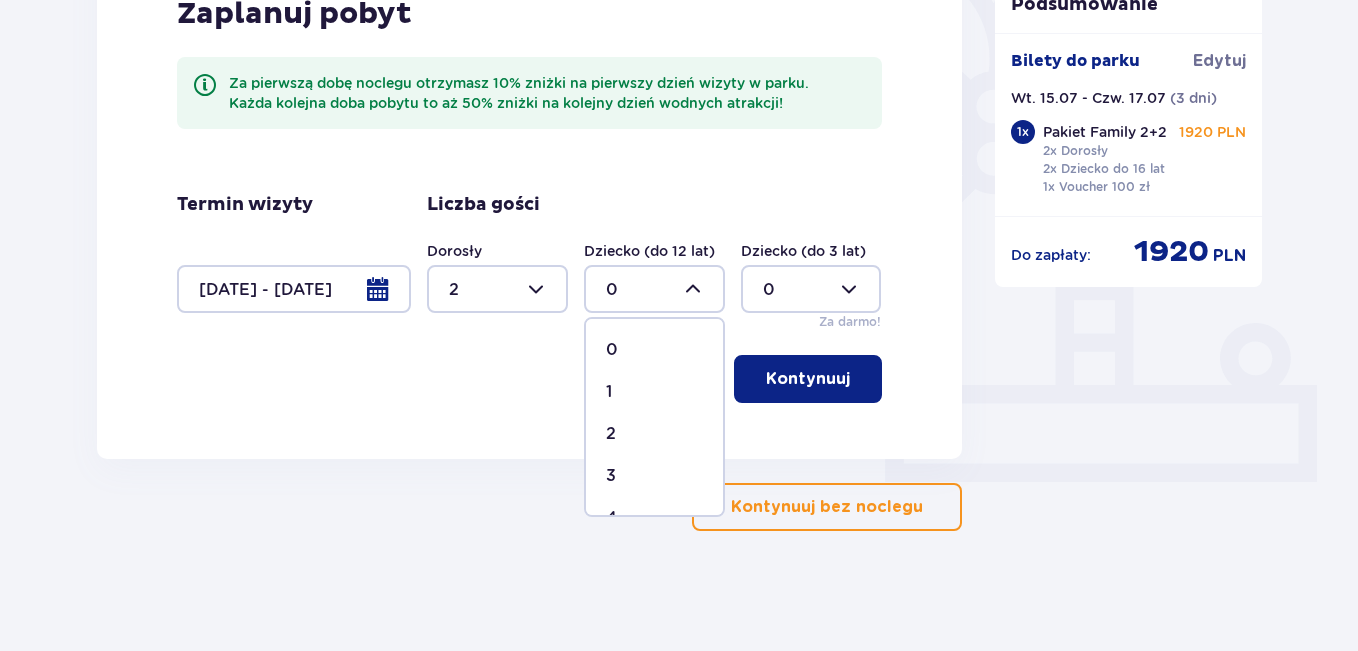 click on "2" at bounding box center (611, 434) 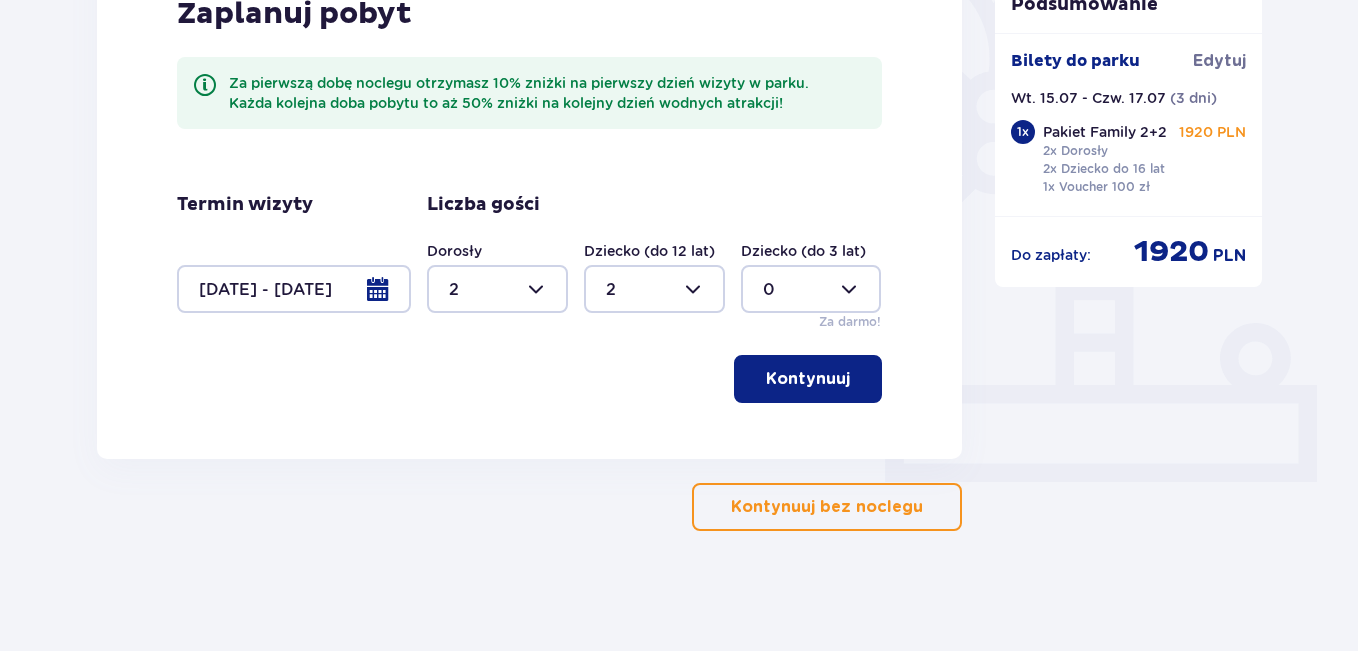 click on "Kontynuuj" at bounding box center [808, 379] 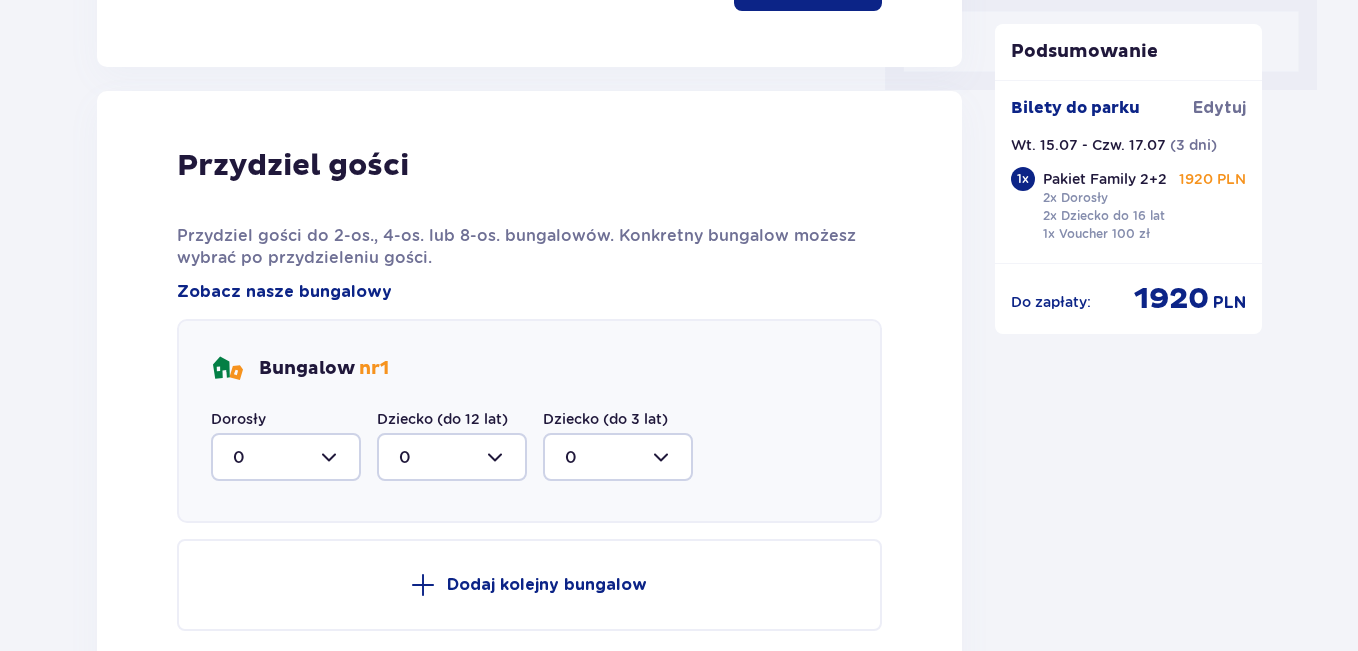 scroll, scrollTop: 1010, scrollLeft: 0, axis: vertical 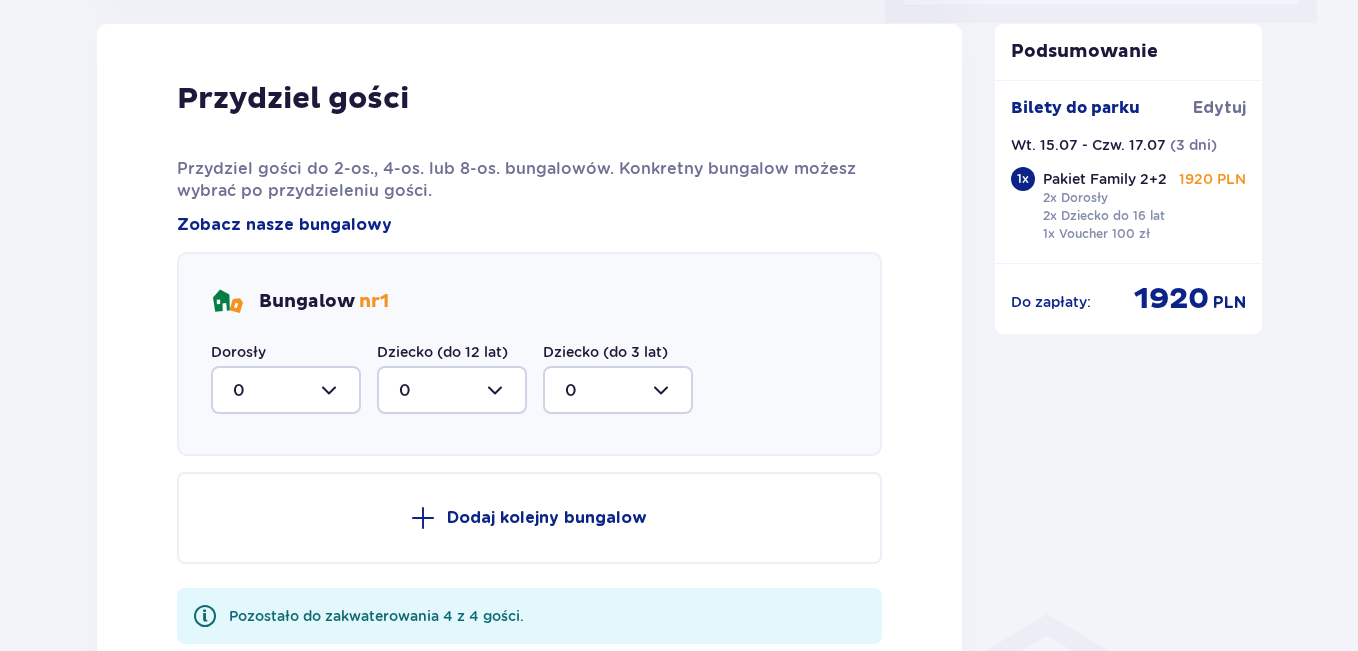 click at bounding box center [286, 390] 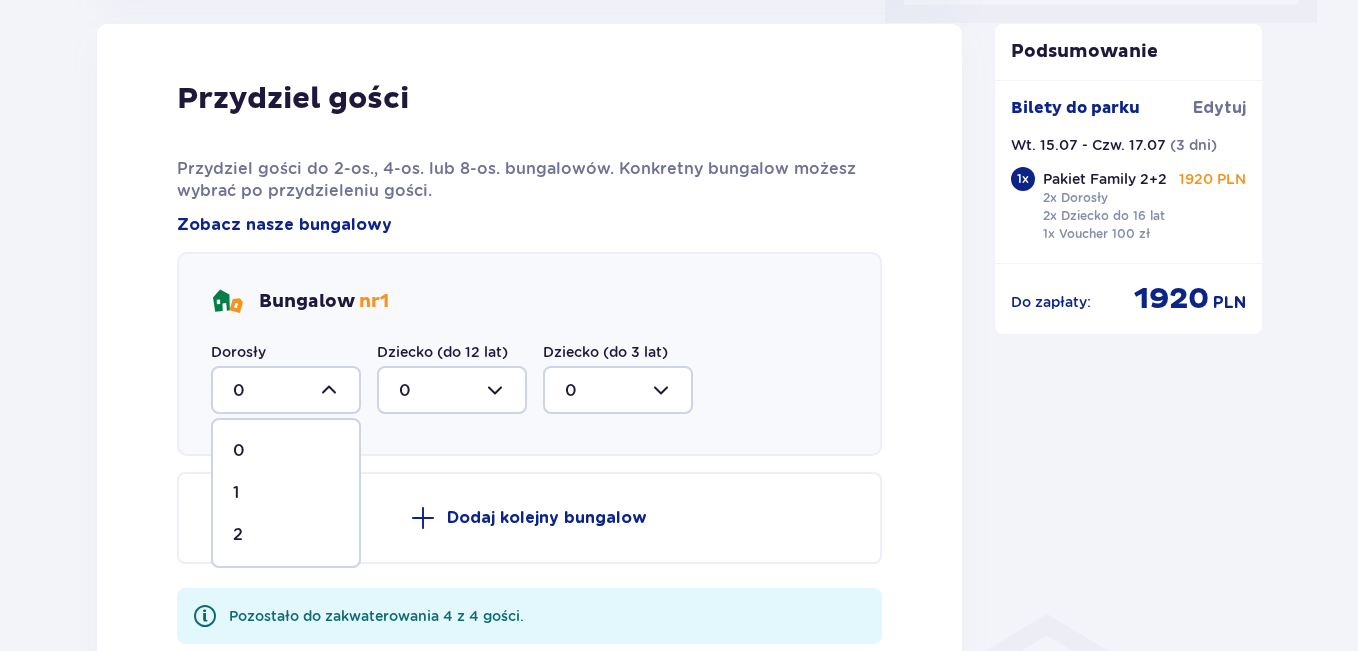 click on "2" at bounding box center (286, 535) 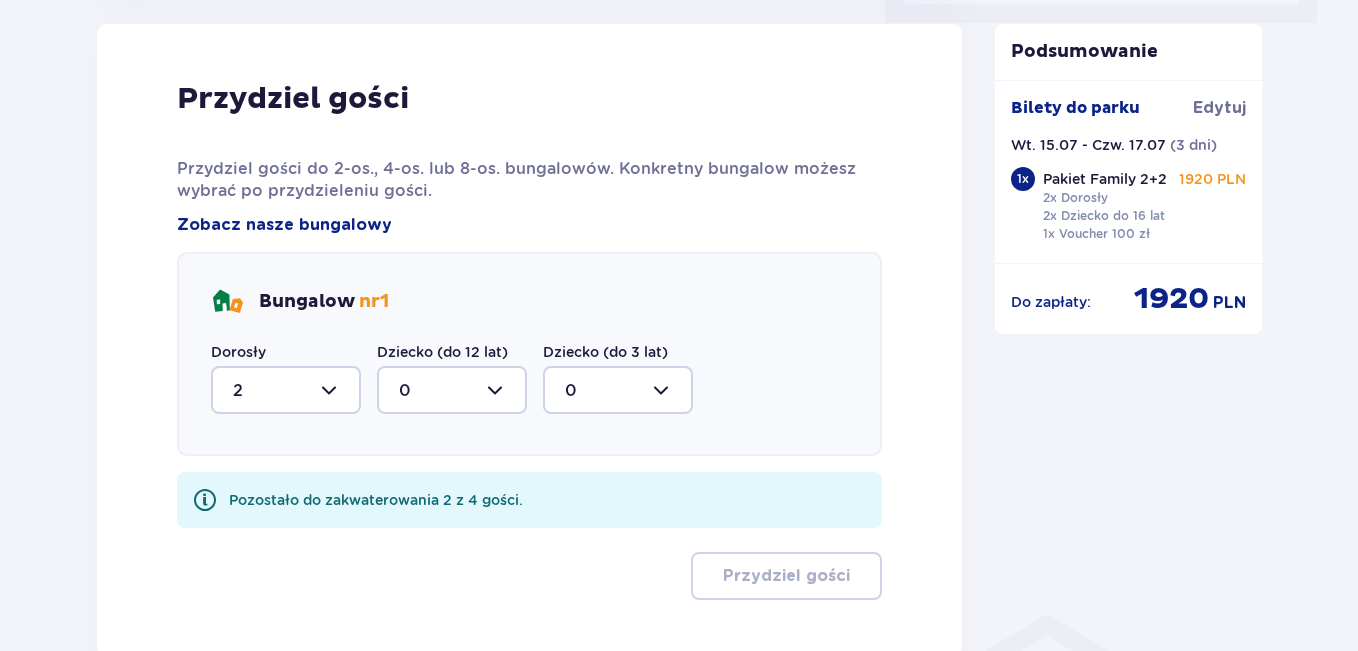 click at bounding box center (452, 390) 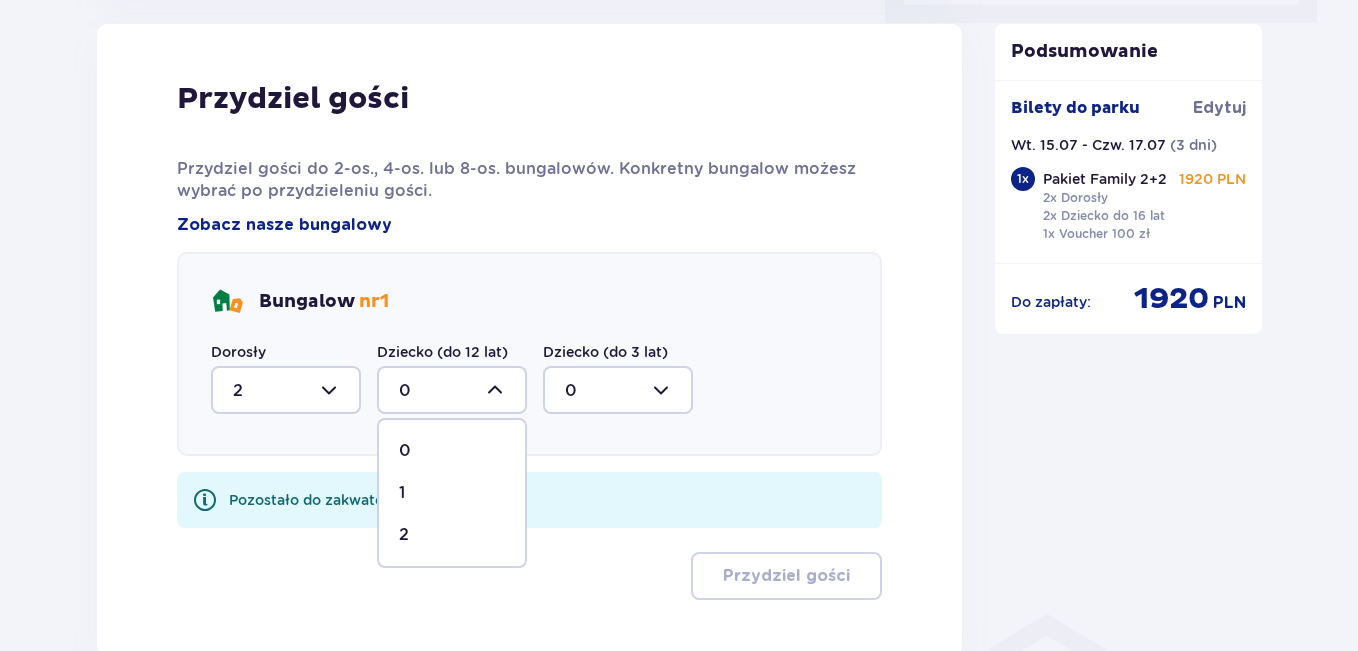 click on "2" at bounding box center (452, 535) 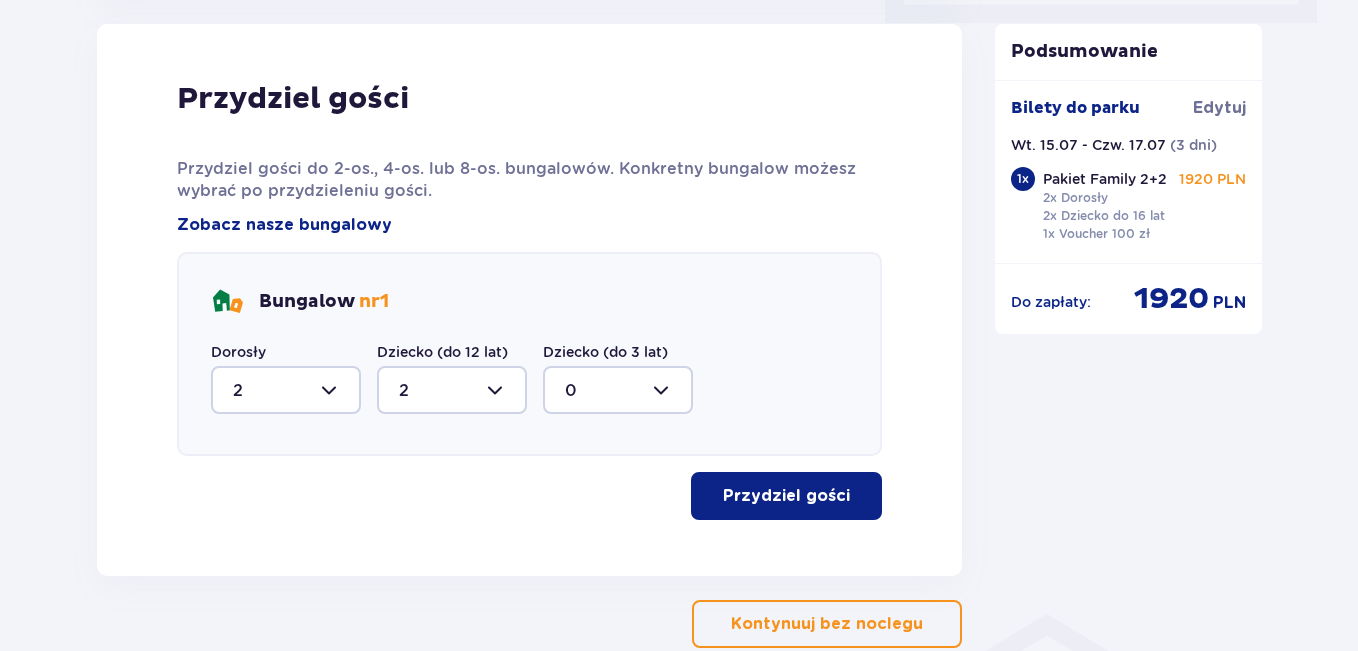 click on "Przydziel gości" at bounding box center [786, 496] 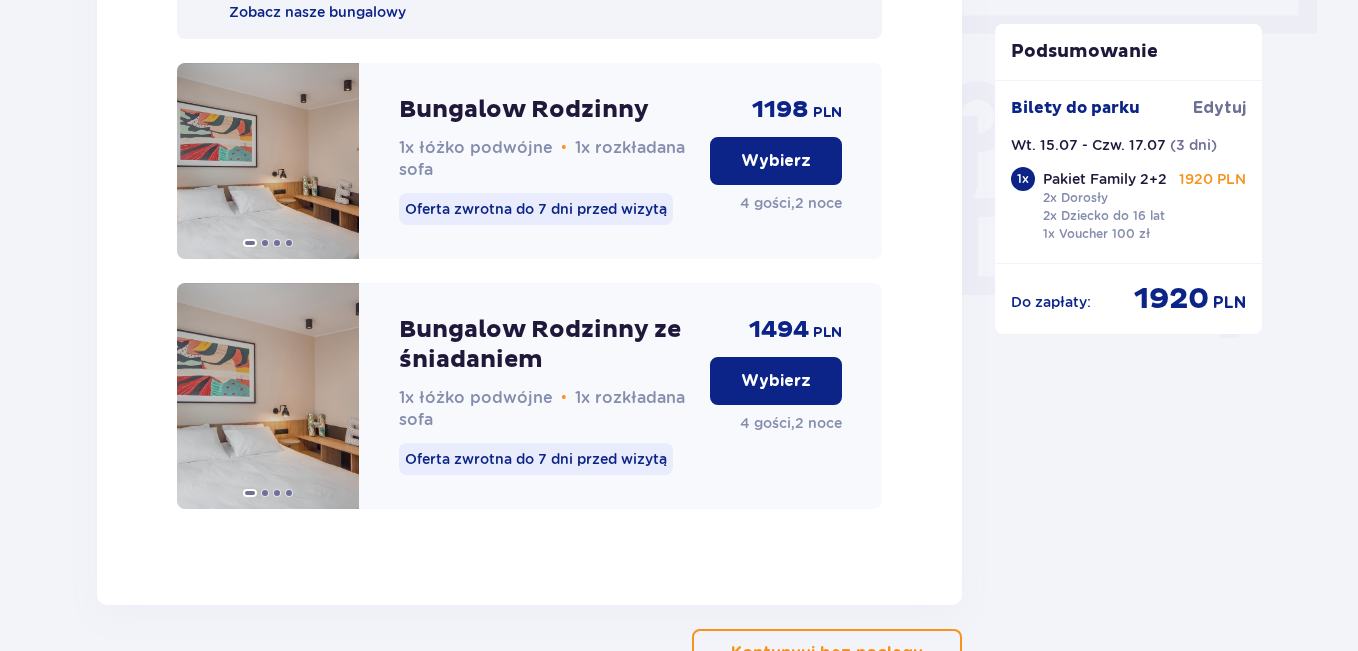 scroll, scrollTop: 1887, scrollLeft: 0, axis: vertical 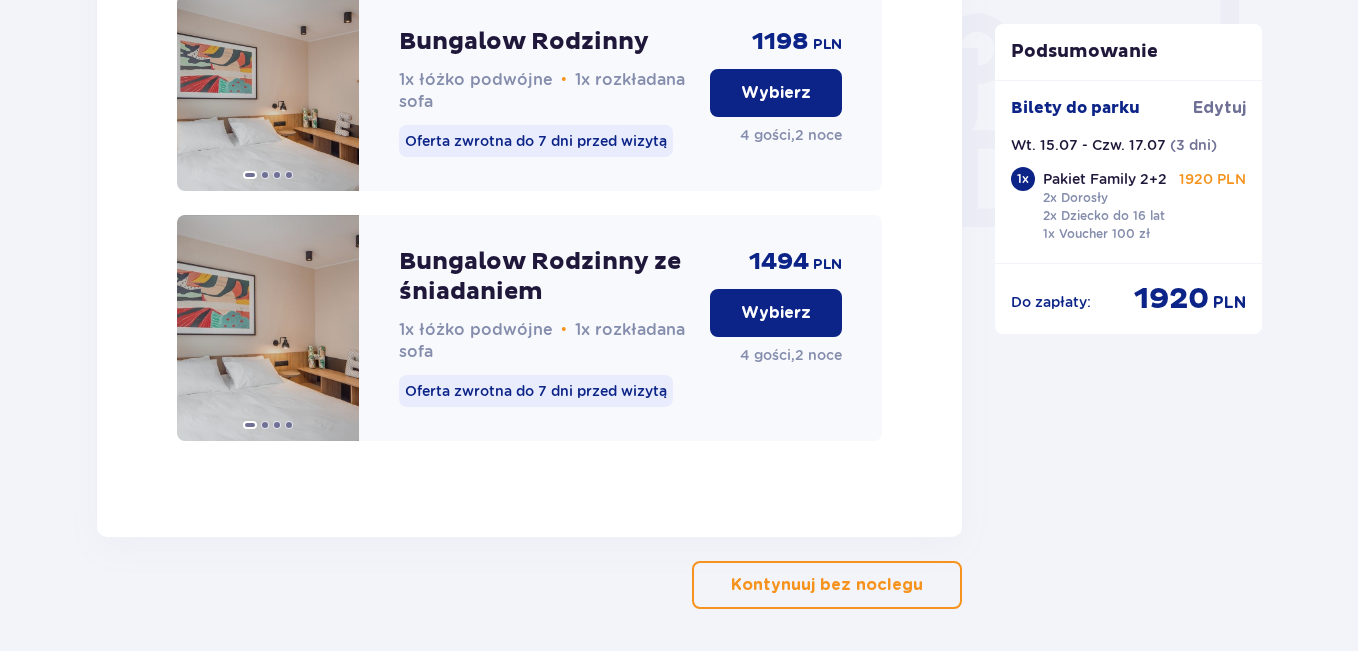click on "Wybierz" at bounding box center (776, 313) 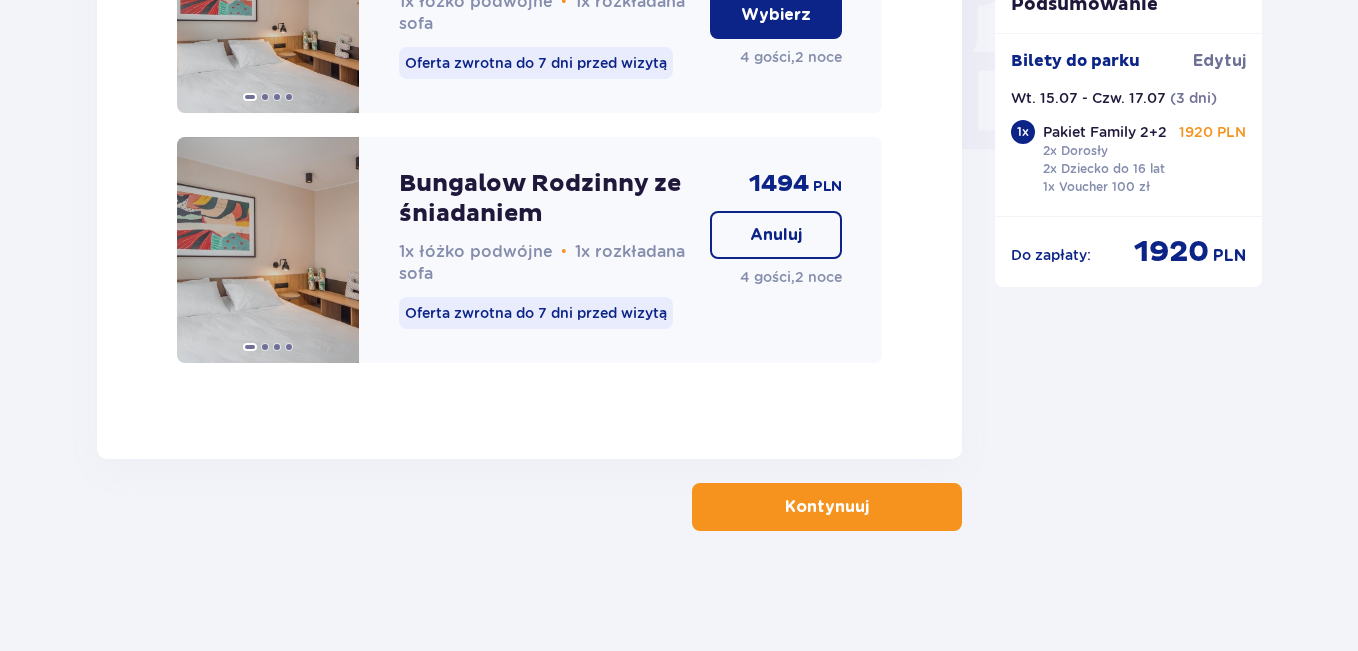scroll, scrollTop: 1985, scrollLeft: 0, axis: vertical 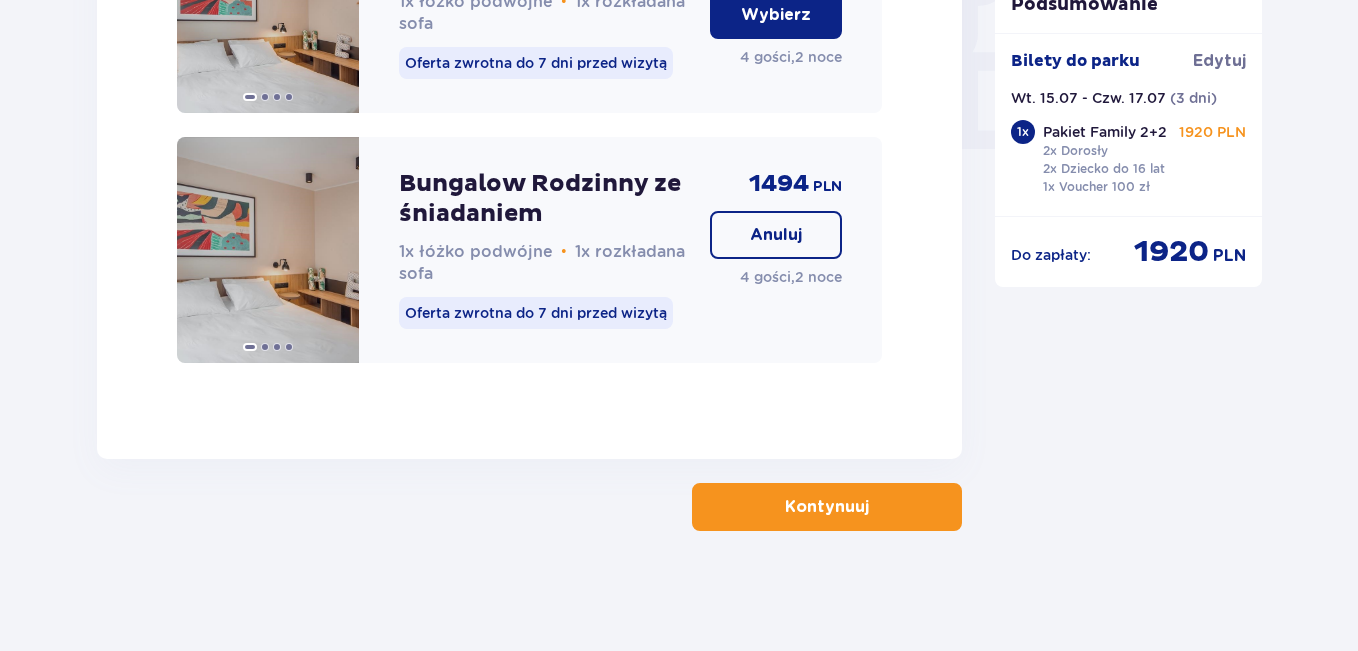 click on "Kontynuuj" at bounding box center [827, 507] 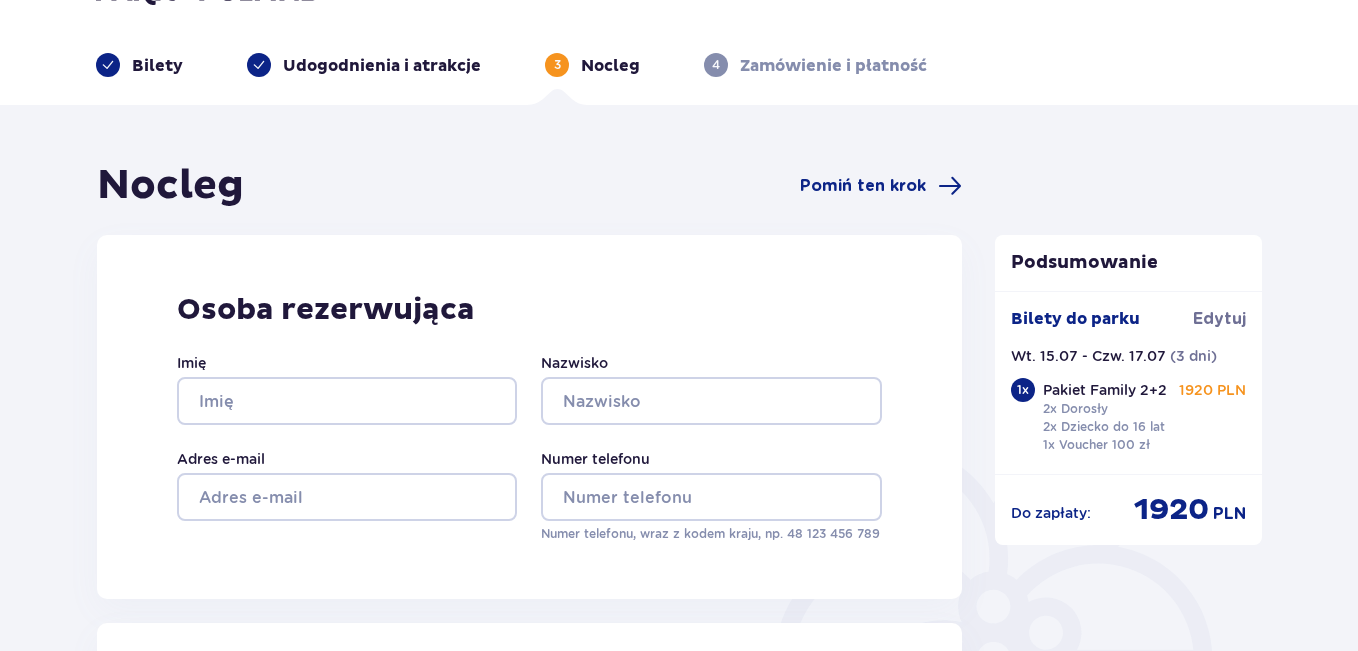 scroll, scrollTop: 212, scrollLeft: 0, axis: vertical 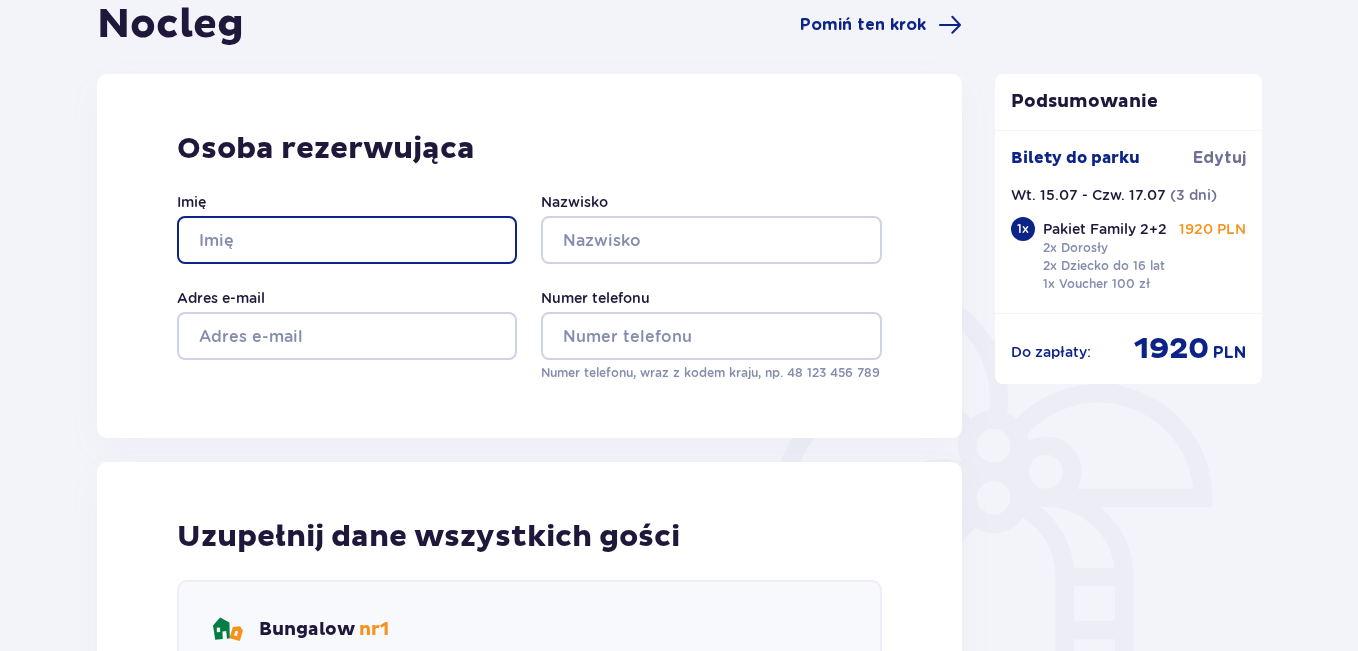 click on "Imię" at bounding box center (347, 240) 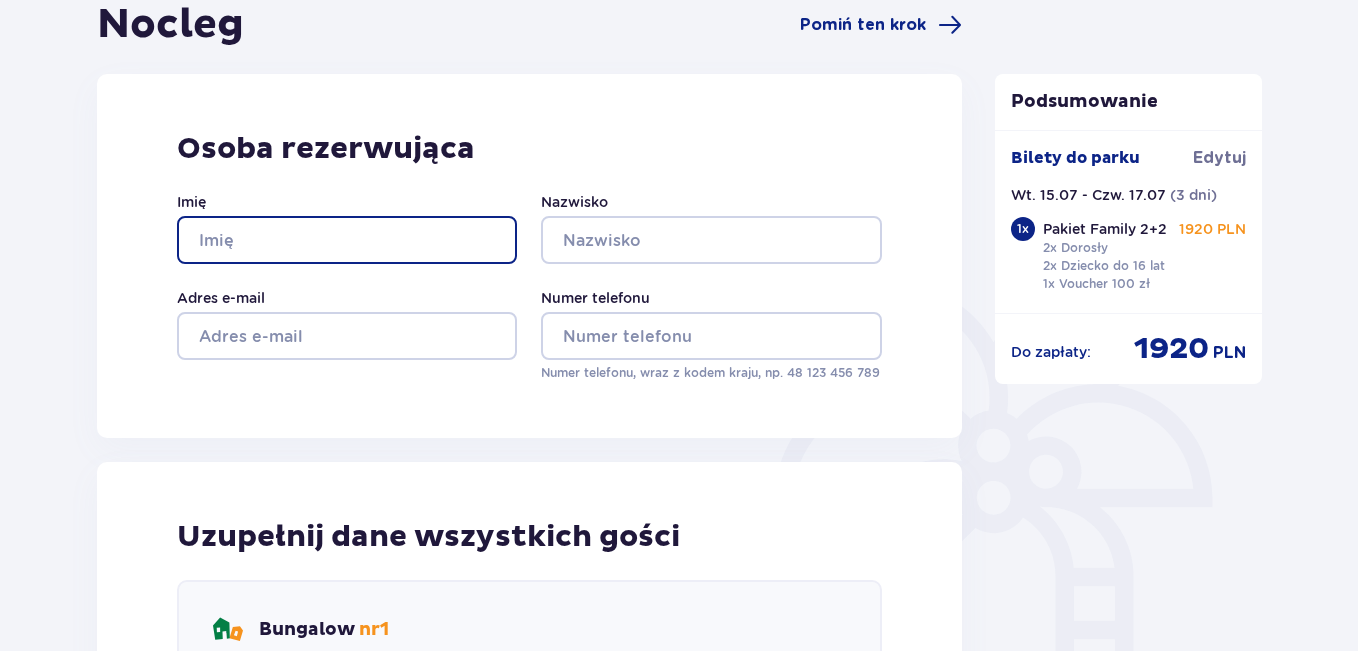 type on "[PERSON_NAME]" 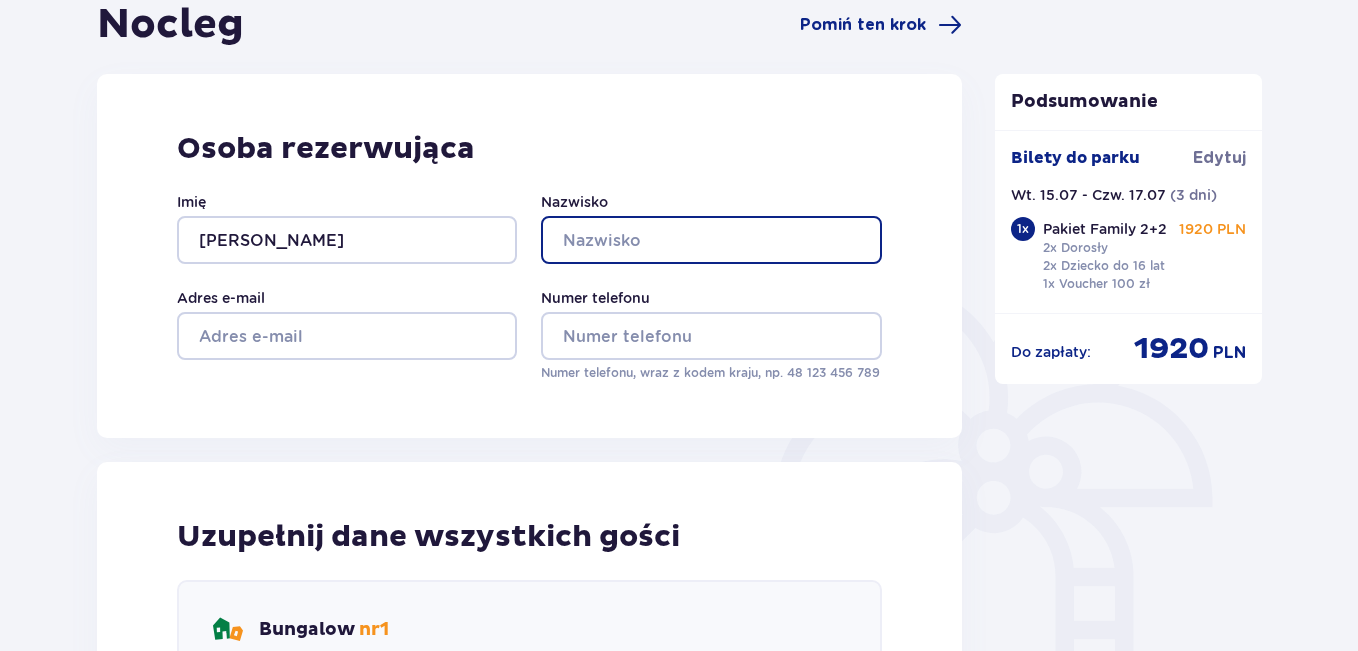 type on "Trzoniec" 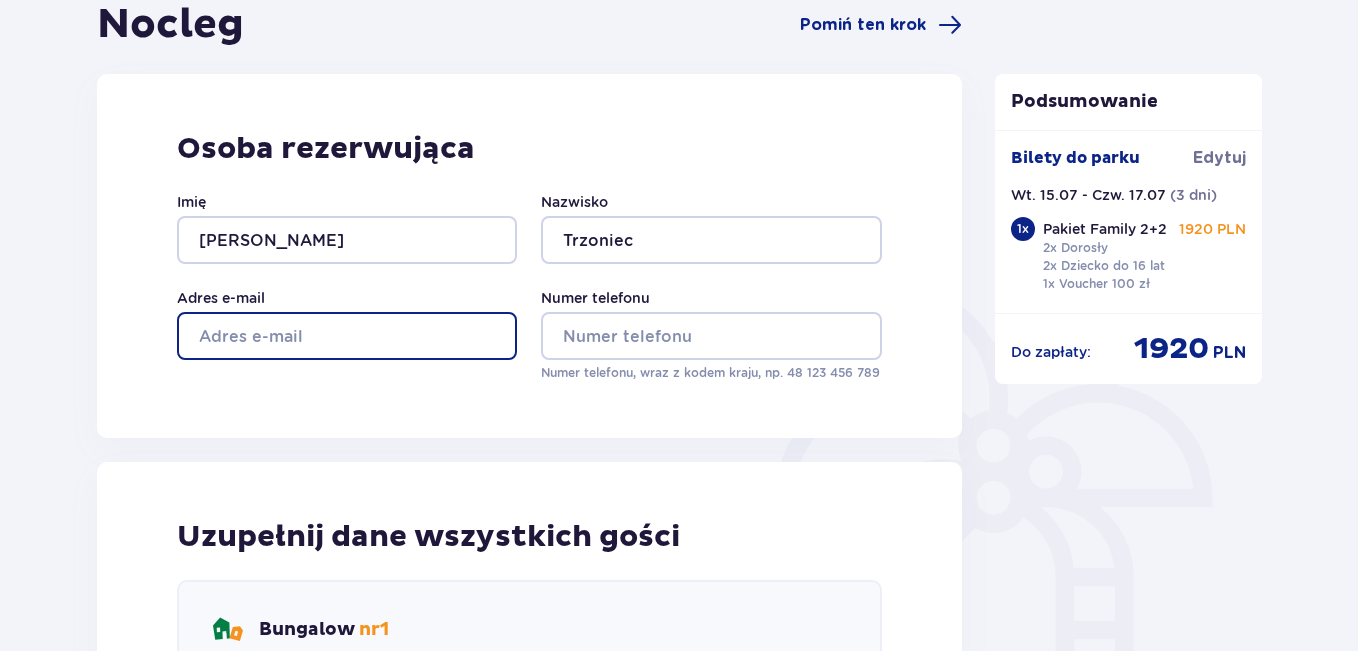 type on "[PERSON_NAME][EMAIL_ADDRESS][DOMAIN_NAME]" 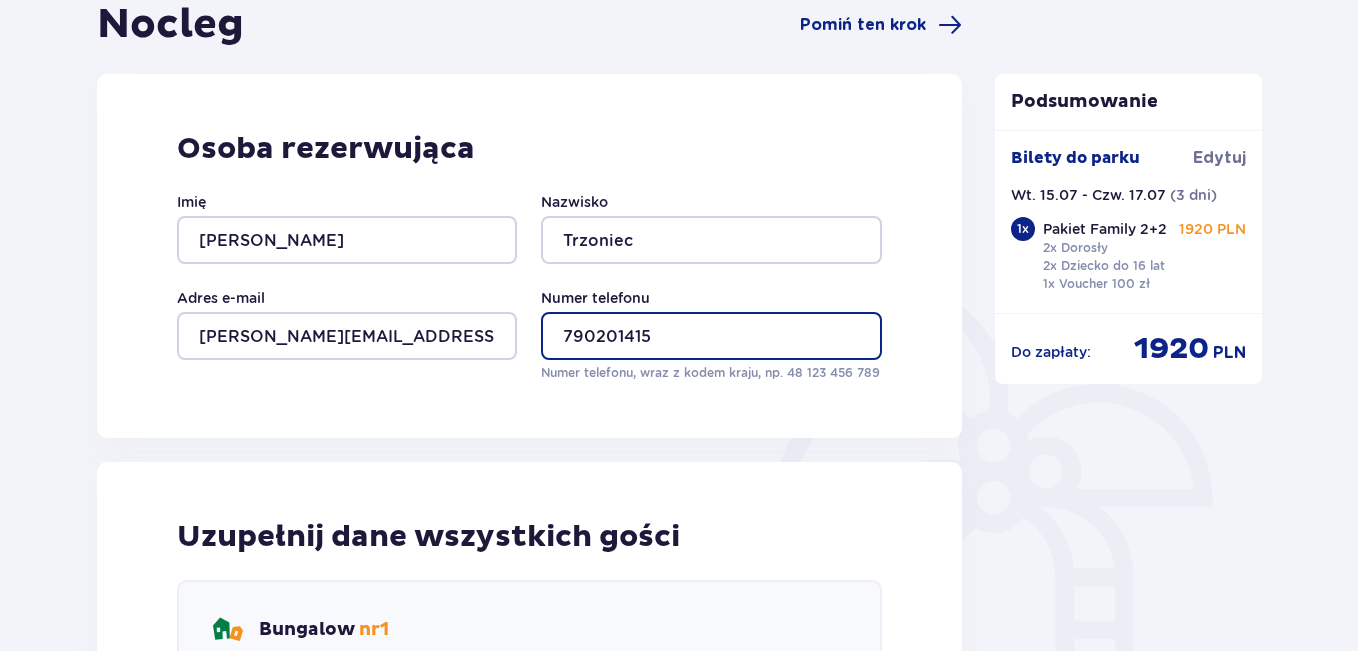 click on "790201415" at bounding box center (711, 336) 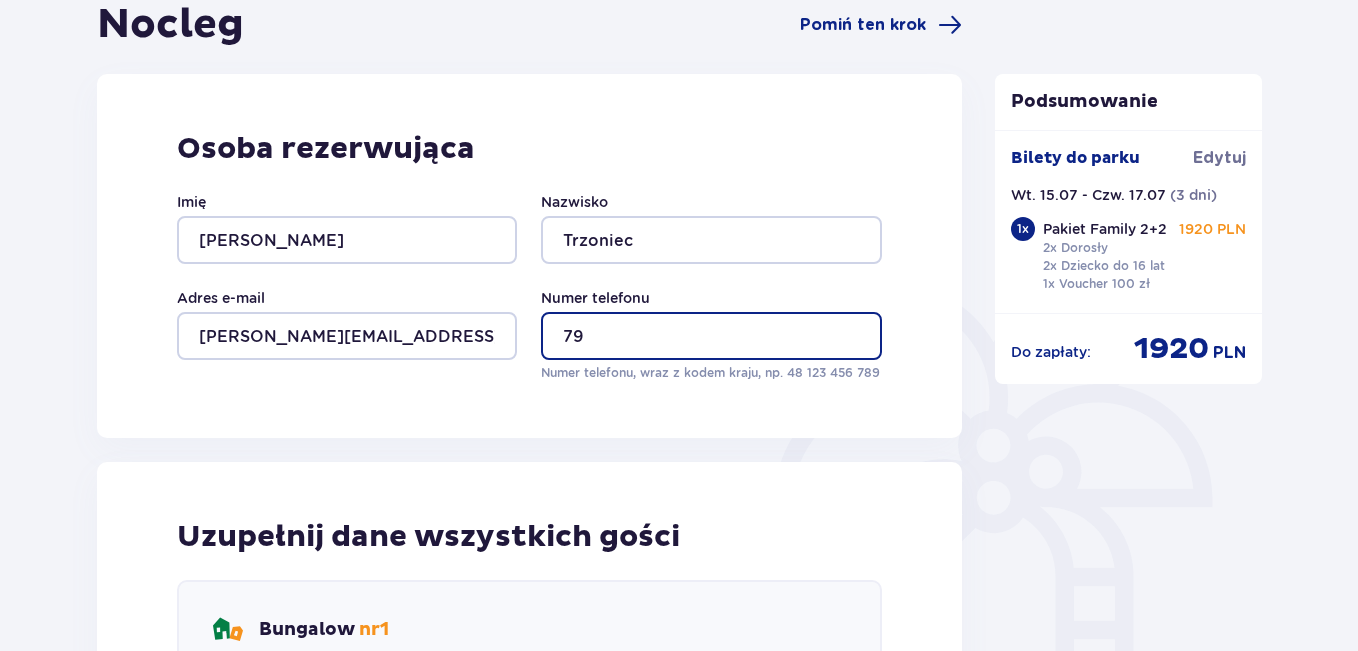type on "7" 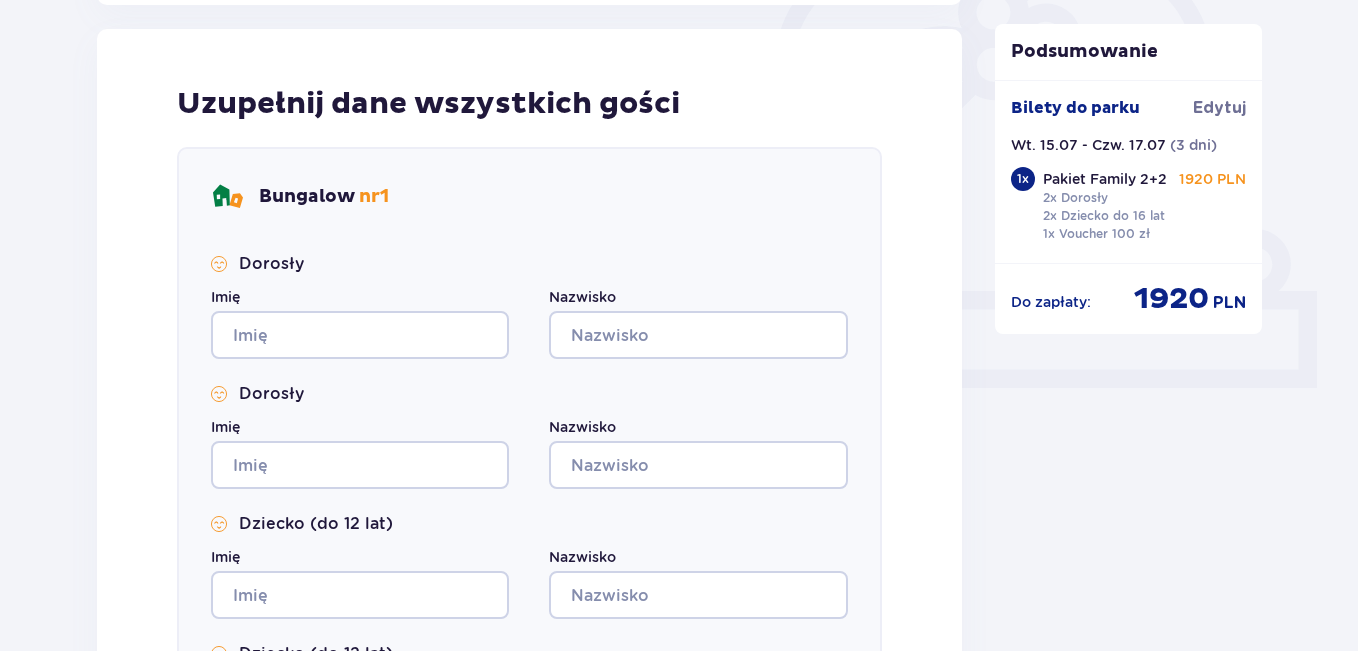 scroll, scrollTop: 703, scrollLeft: 0, axis: vertical 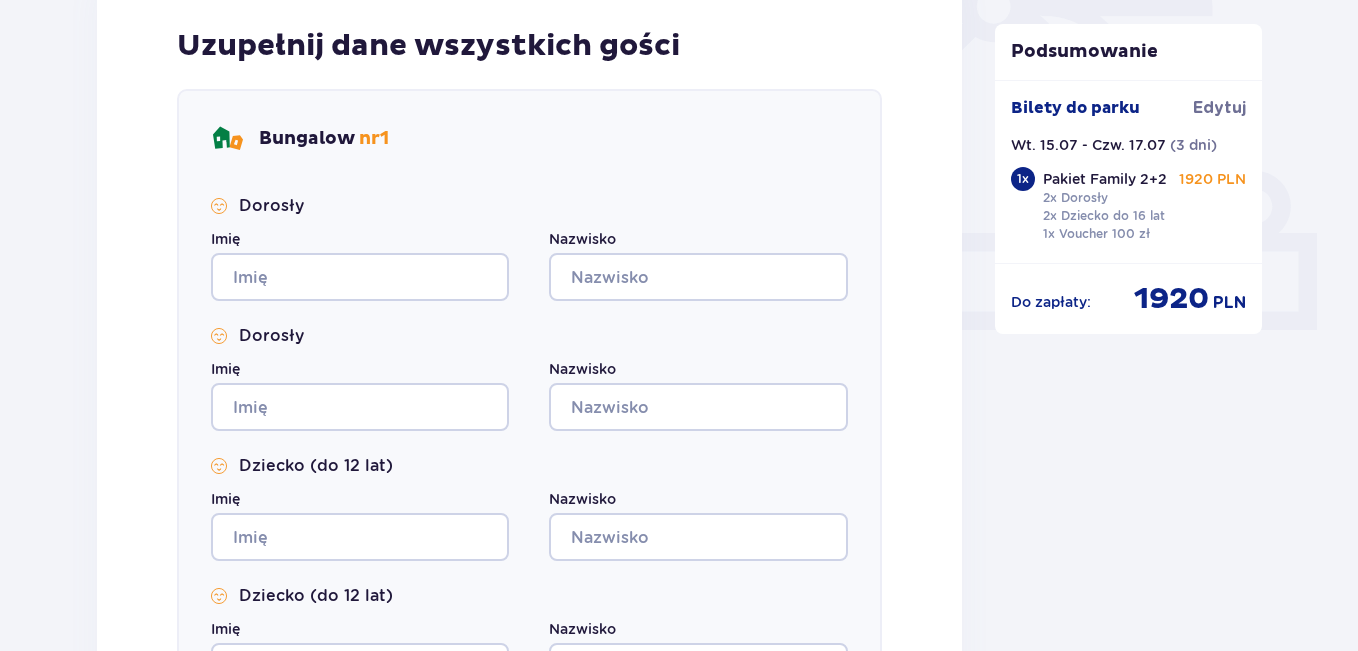 type on "889004784" 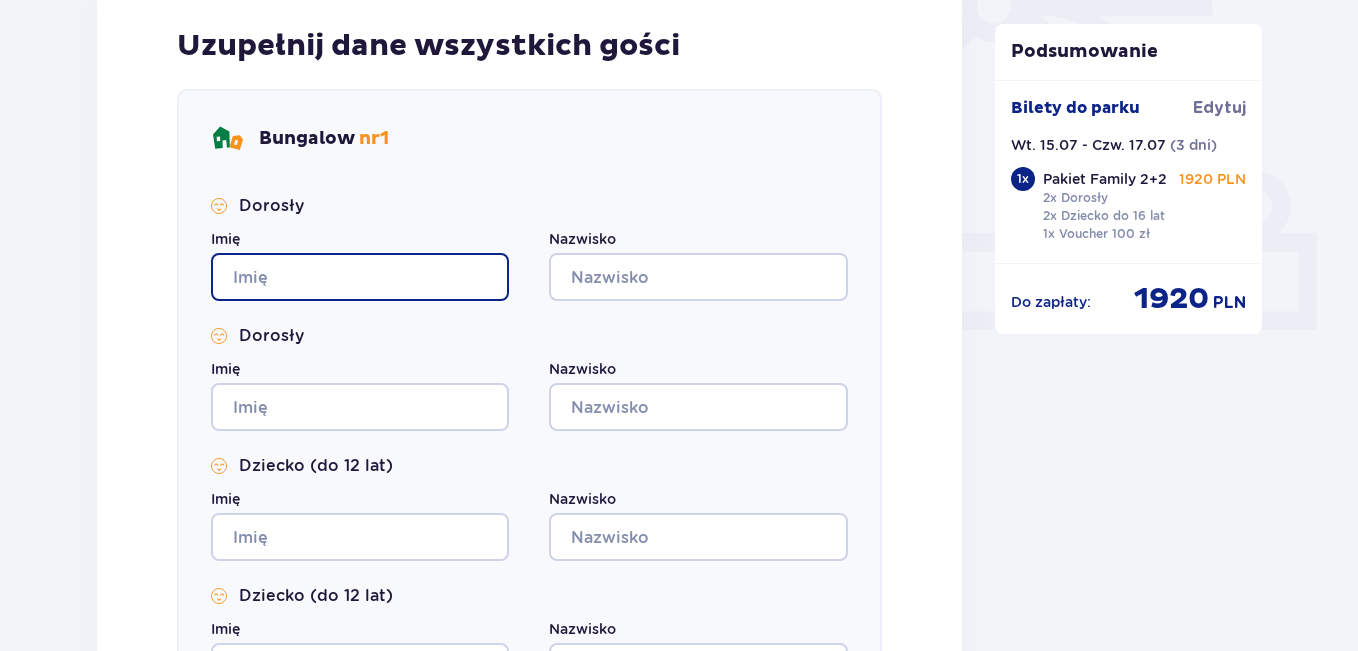 click on "Imię" at bounding box center [360, 277] 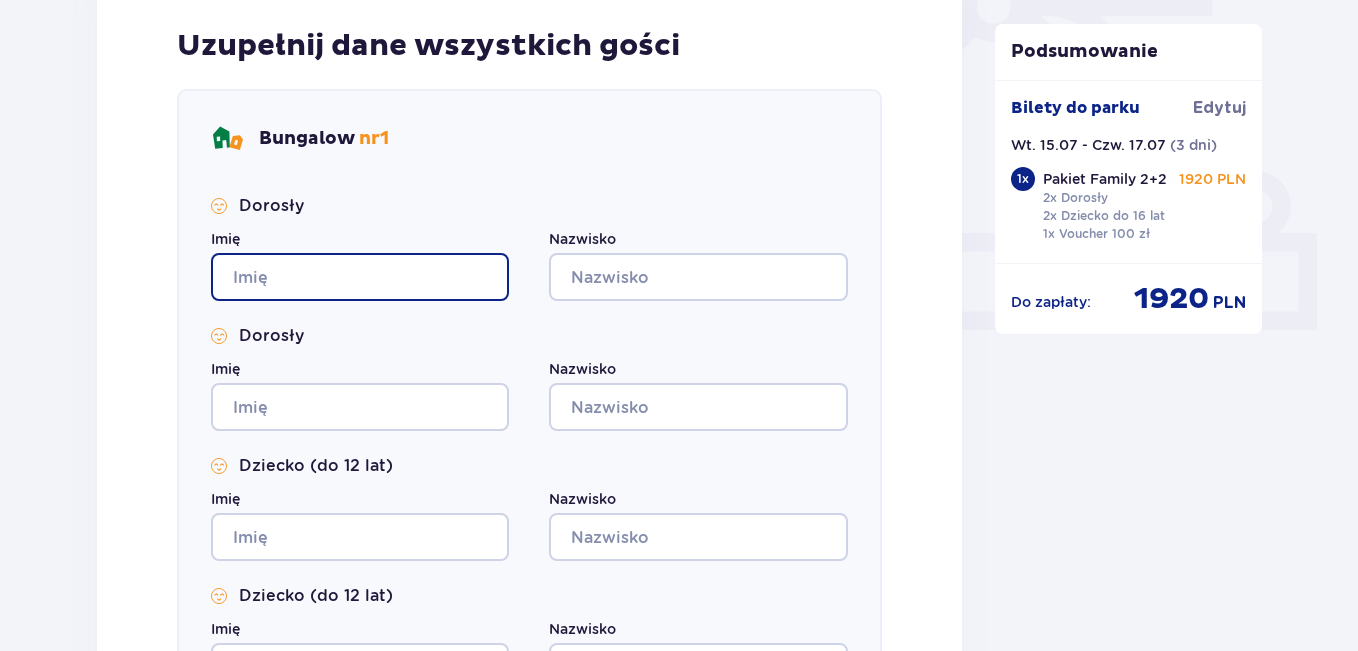 type on "[PERSON_NAME]" 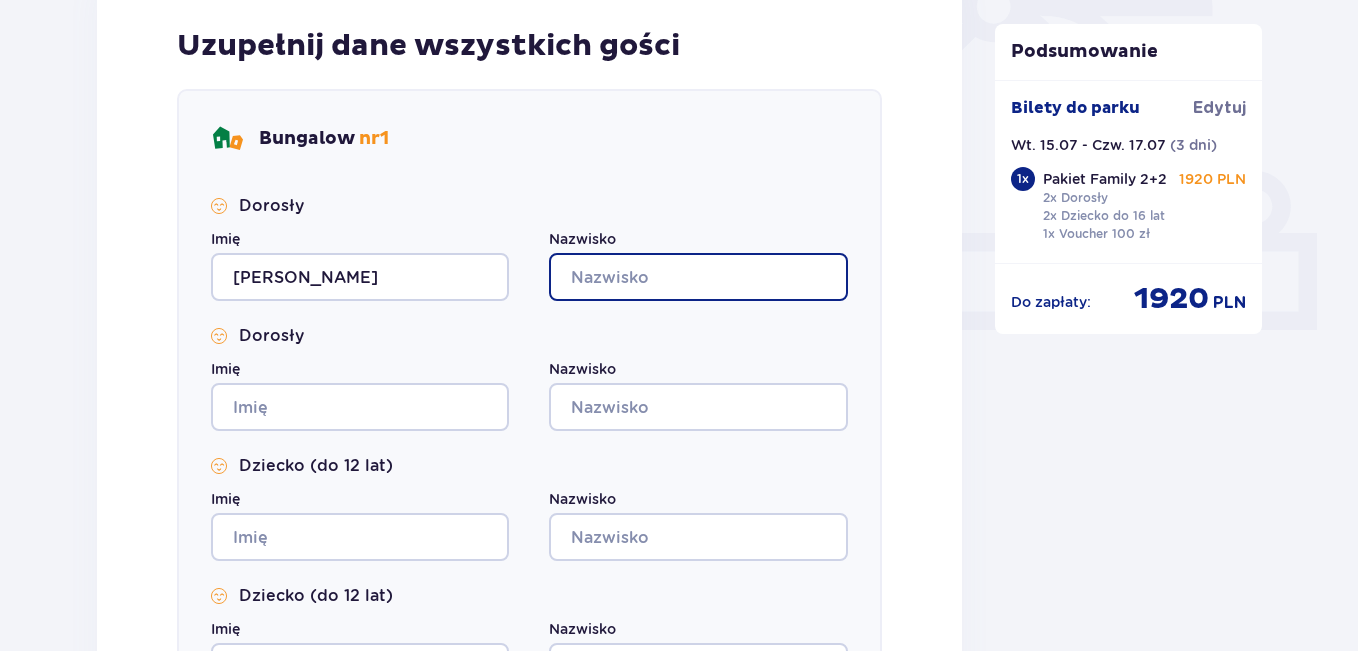 type on "Trzoniec" 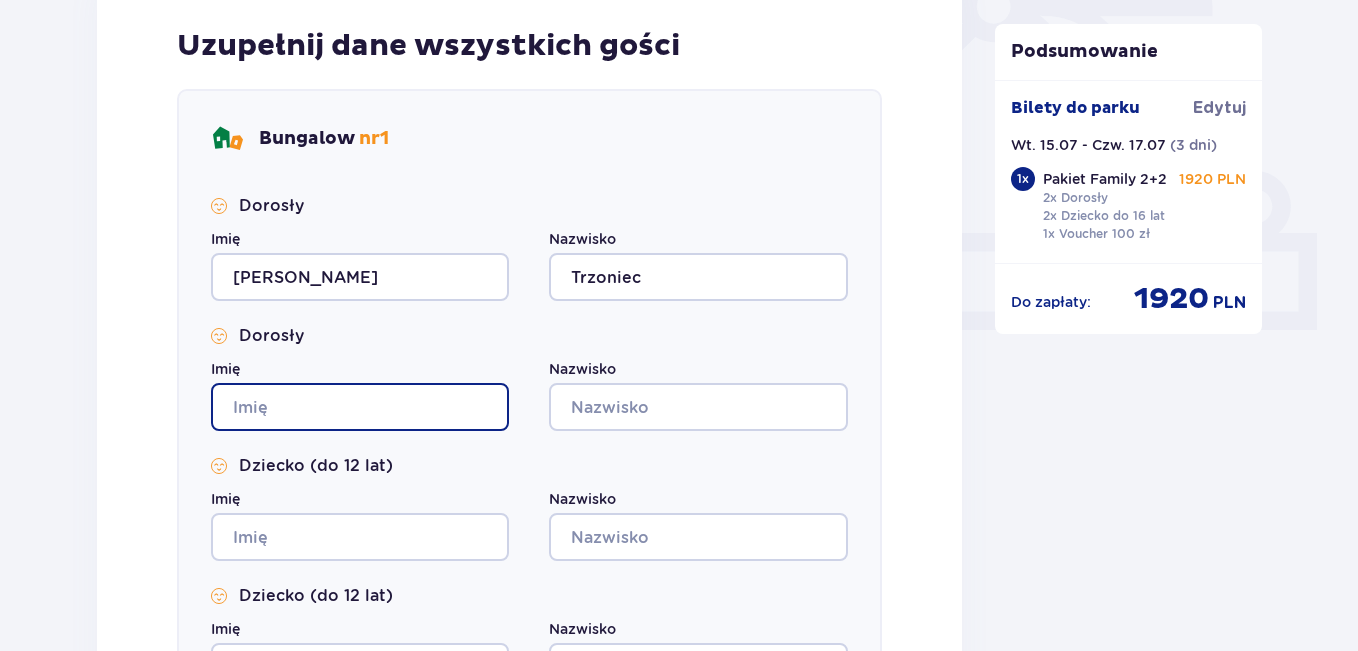 click on "Imię" at bounding box center [360, 407] 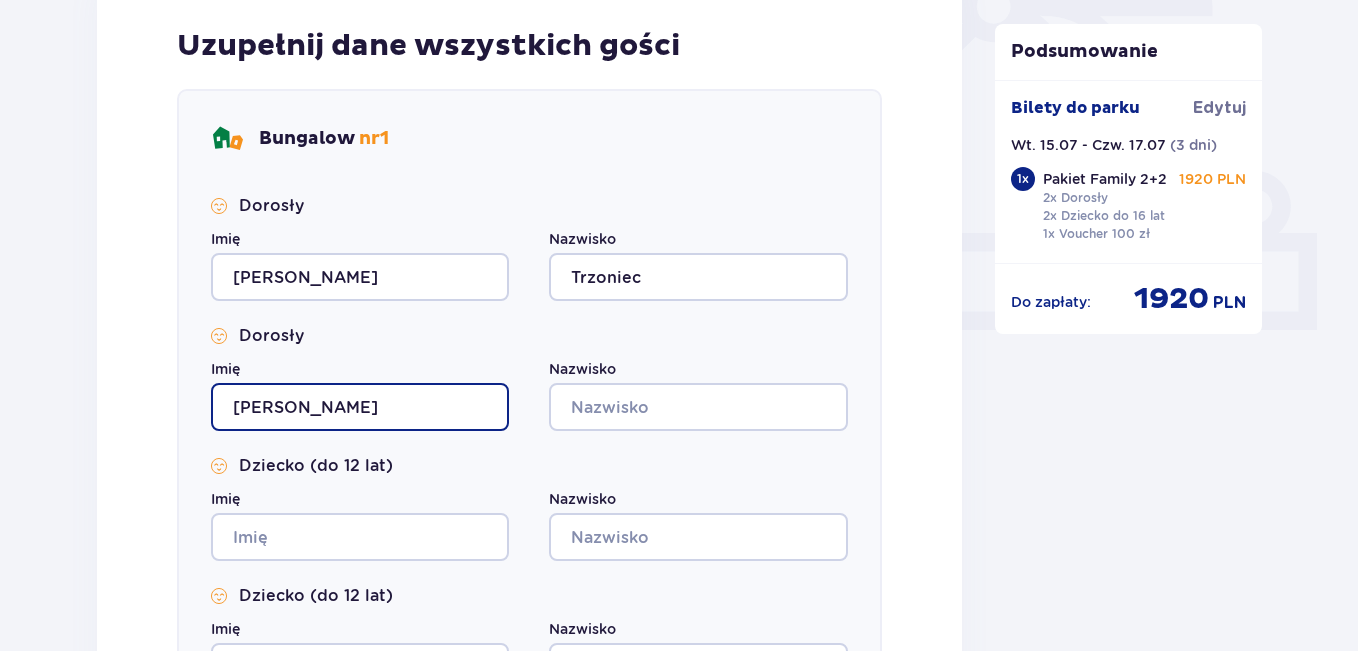 type on "[PERSON_NAME]" 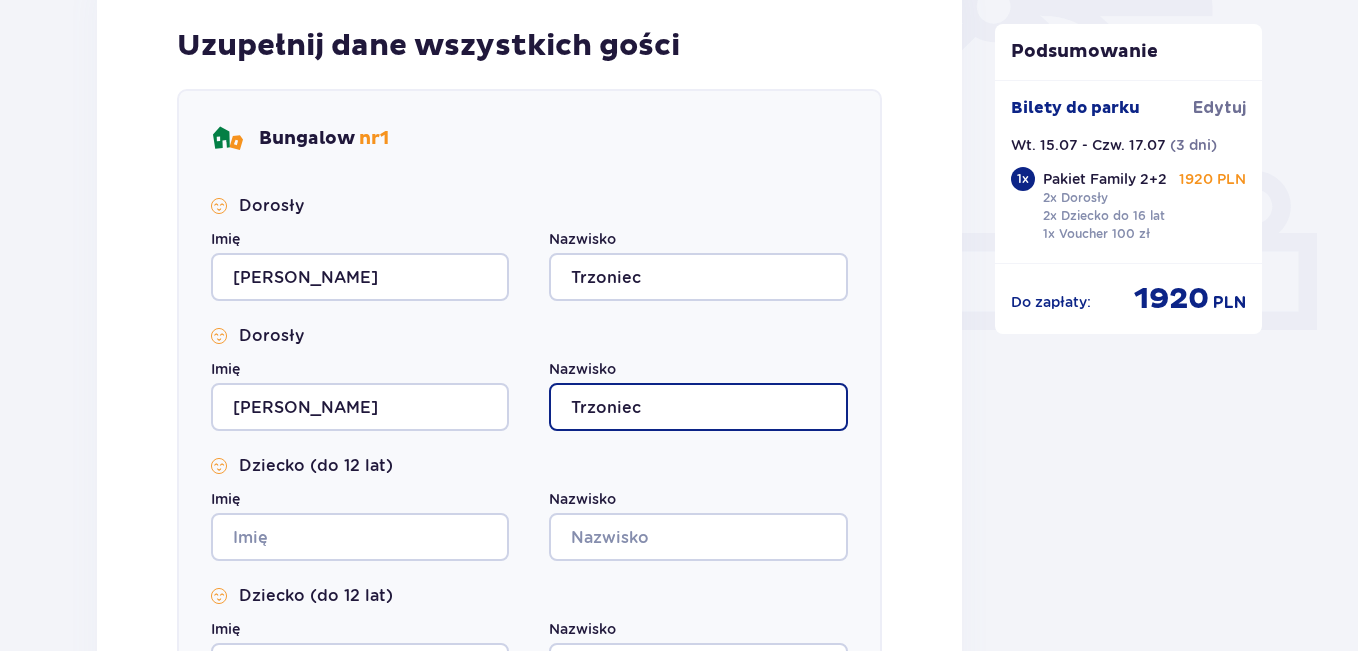 type on "Trzoniec" 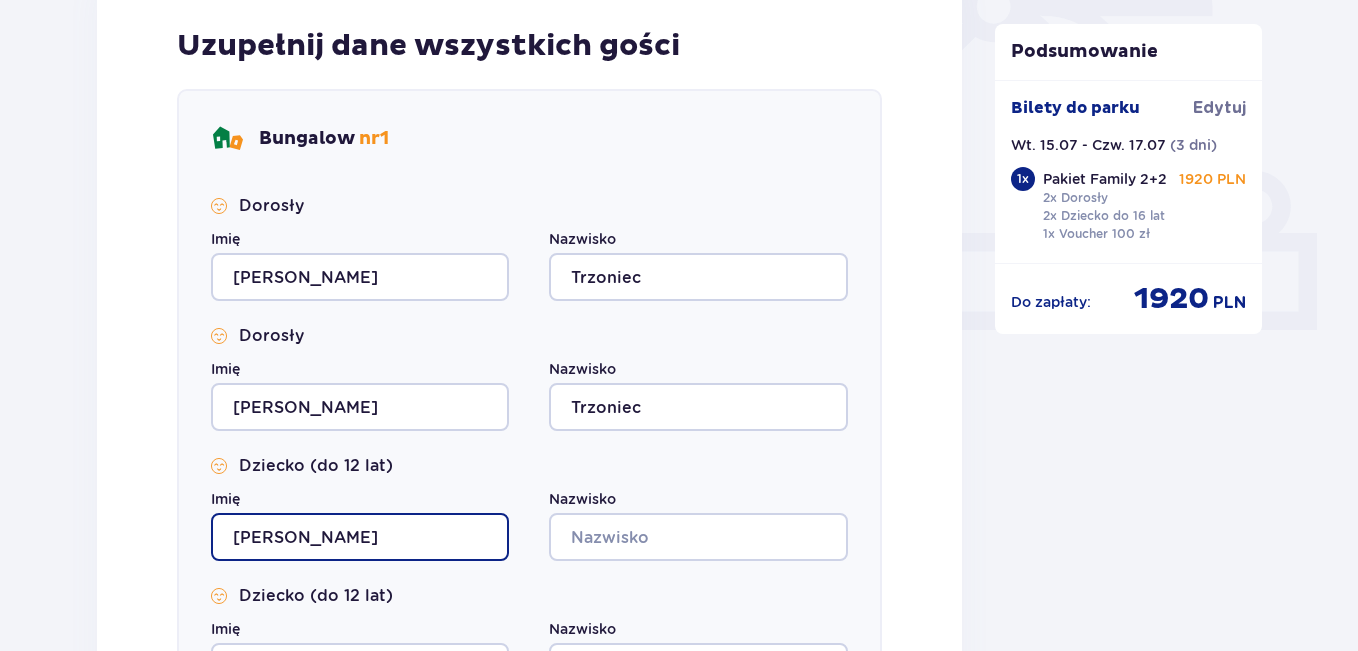 type on "[PERSON_NAME]" 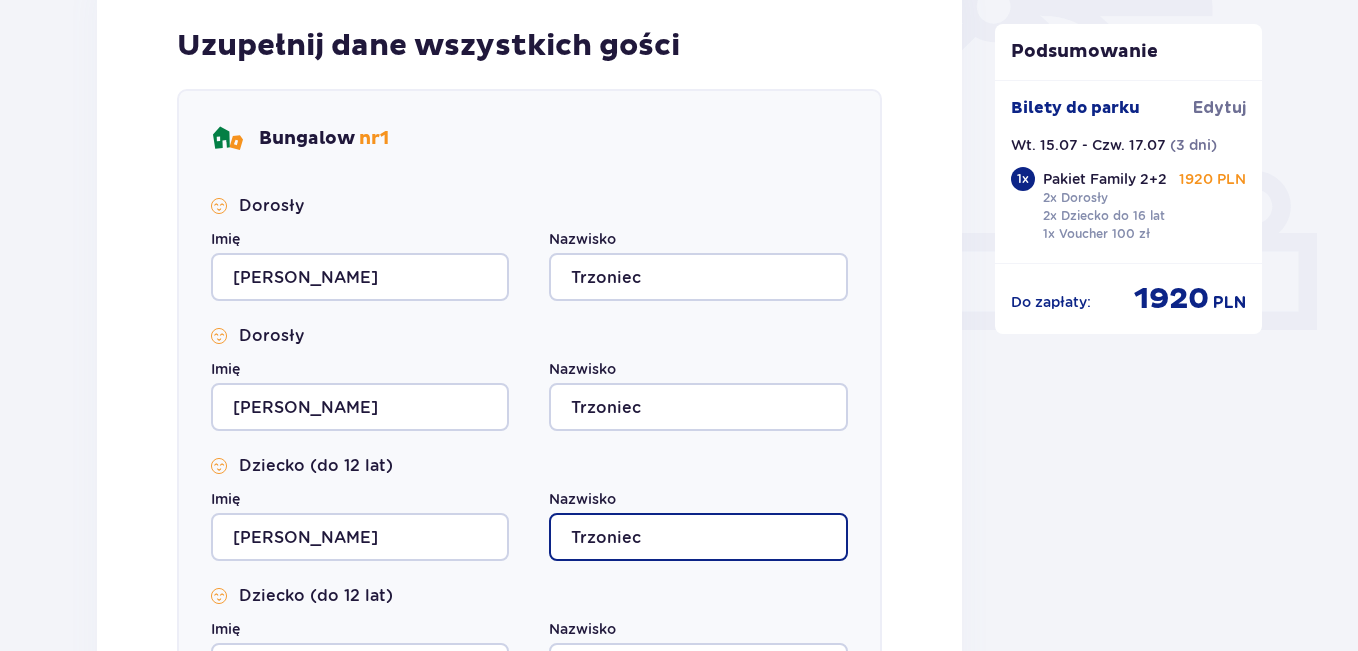 type on "Trzoniec" 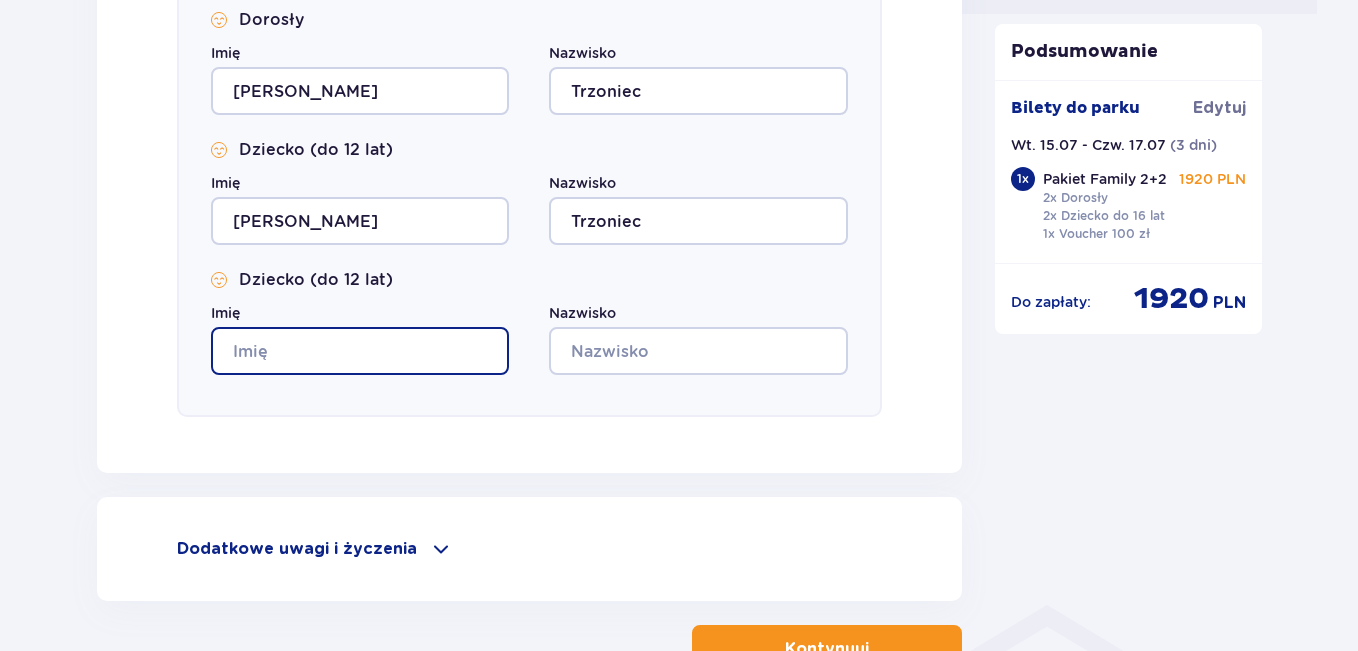 scroll, scrollTop: 1044, scrollLeft: 0, axis: vertical 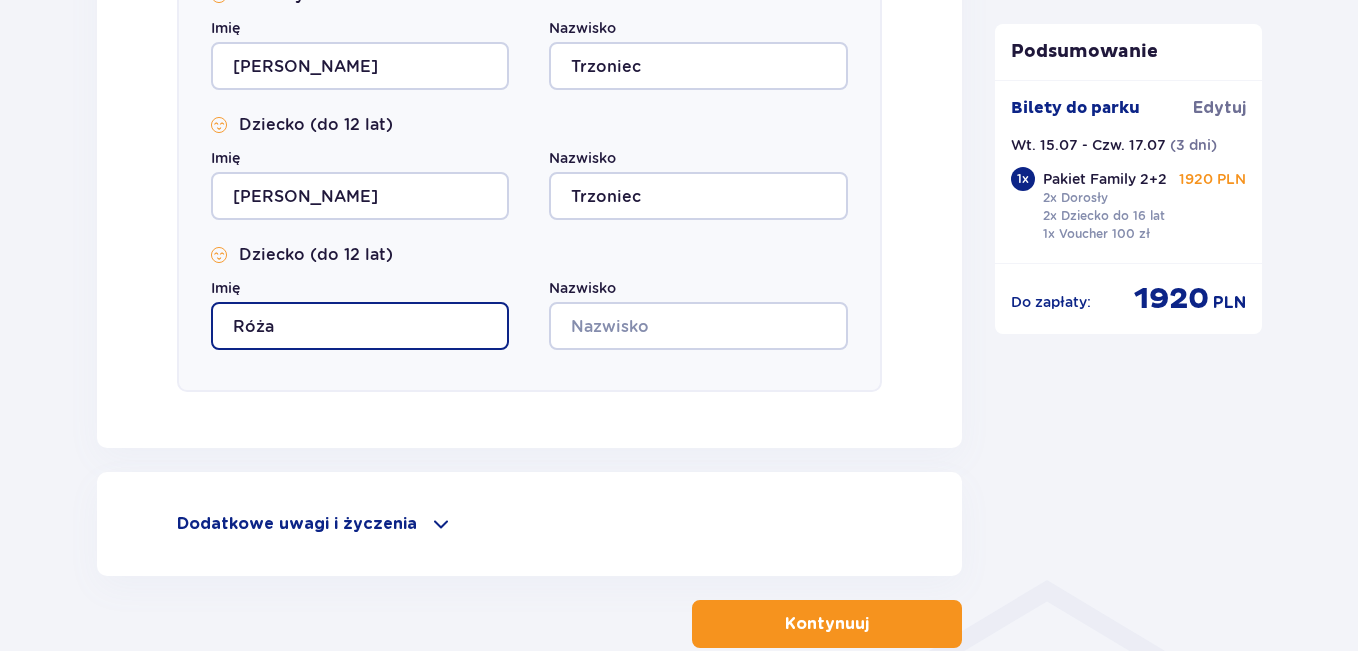type on "Róża" 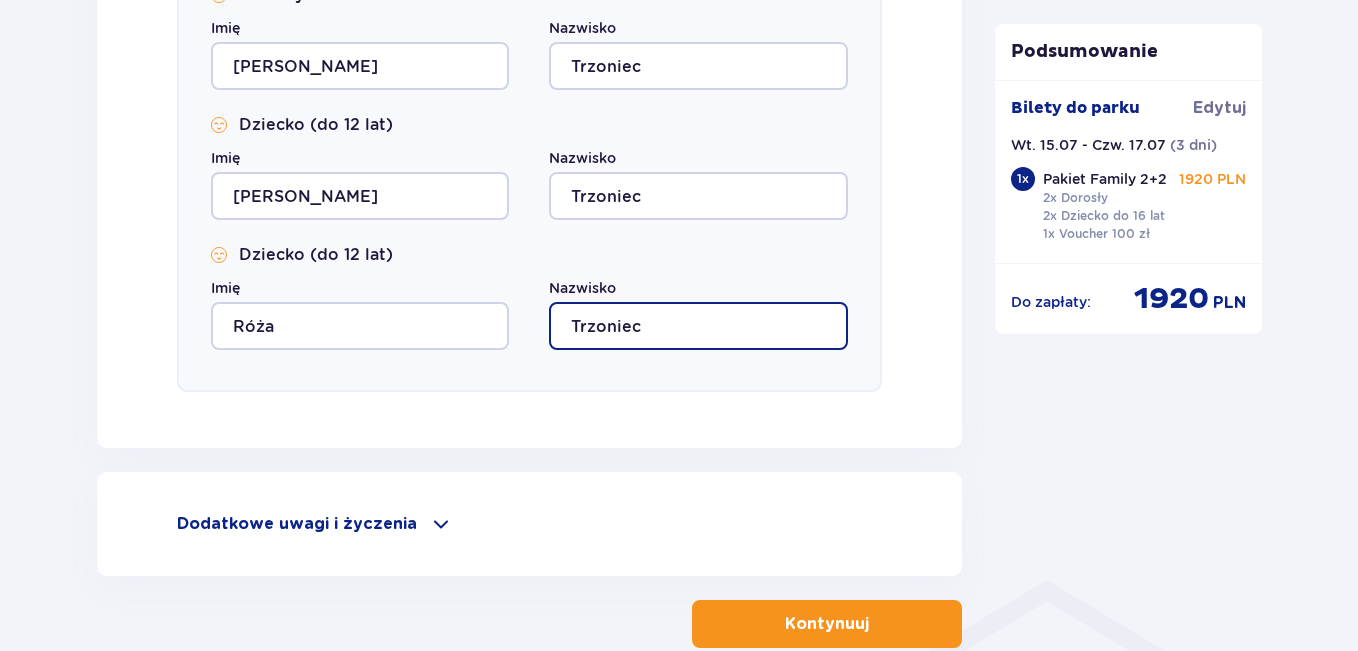 type on "Trzoniec" 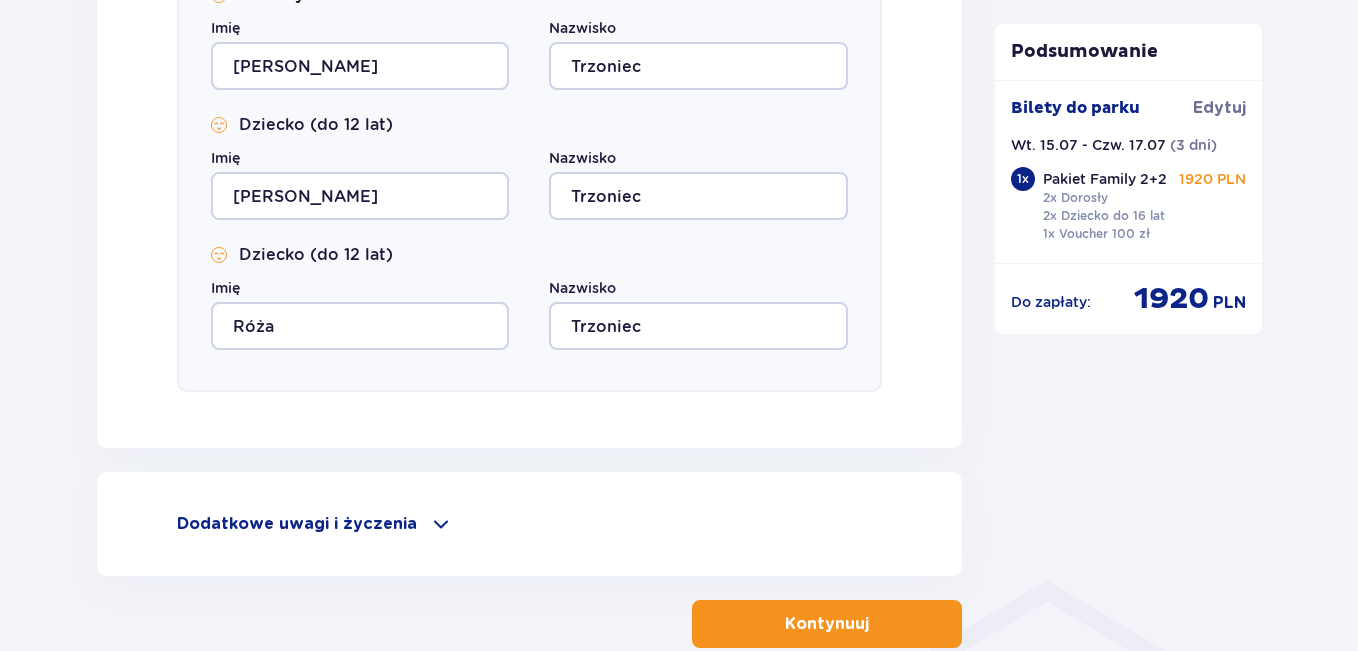 click on "Kontynuuj" at bounding box center (827, 624) 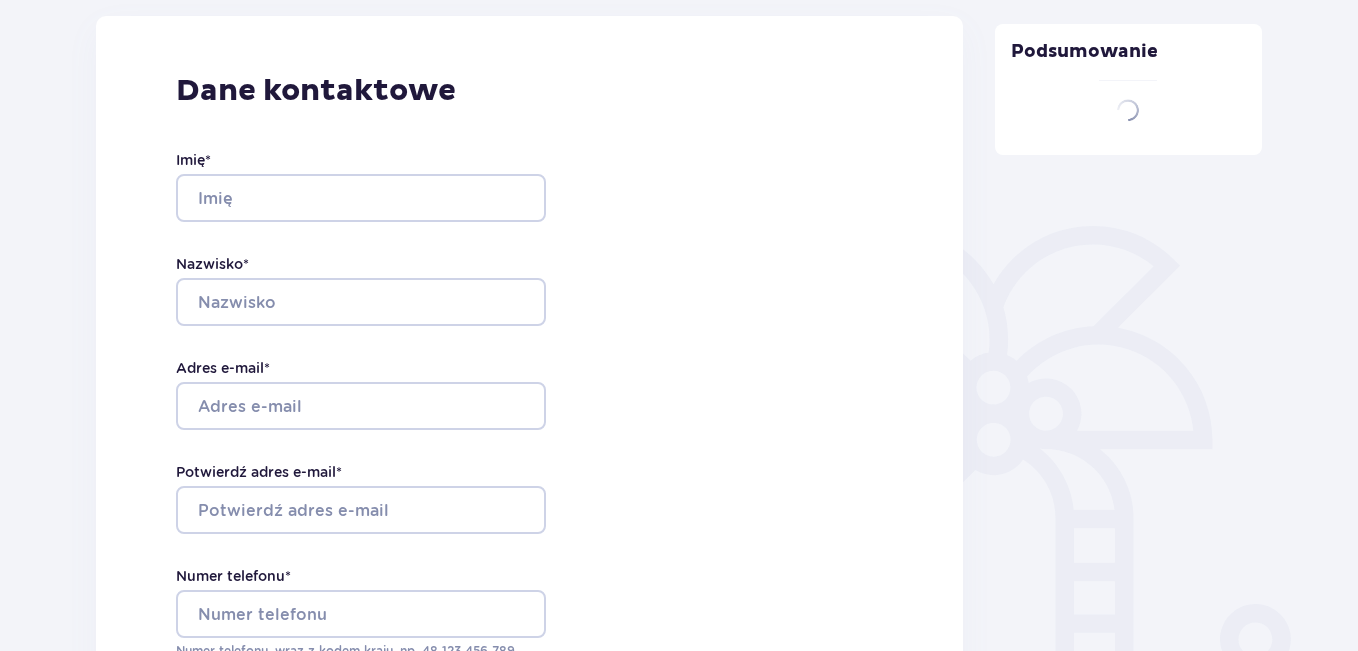 scroll, scrollTop: 276, scrollLeft: 0, axis: vertical 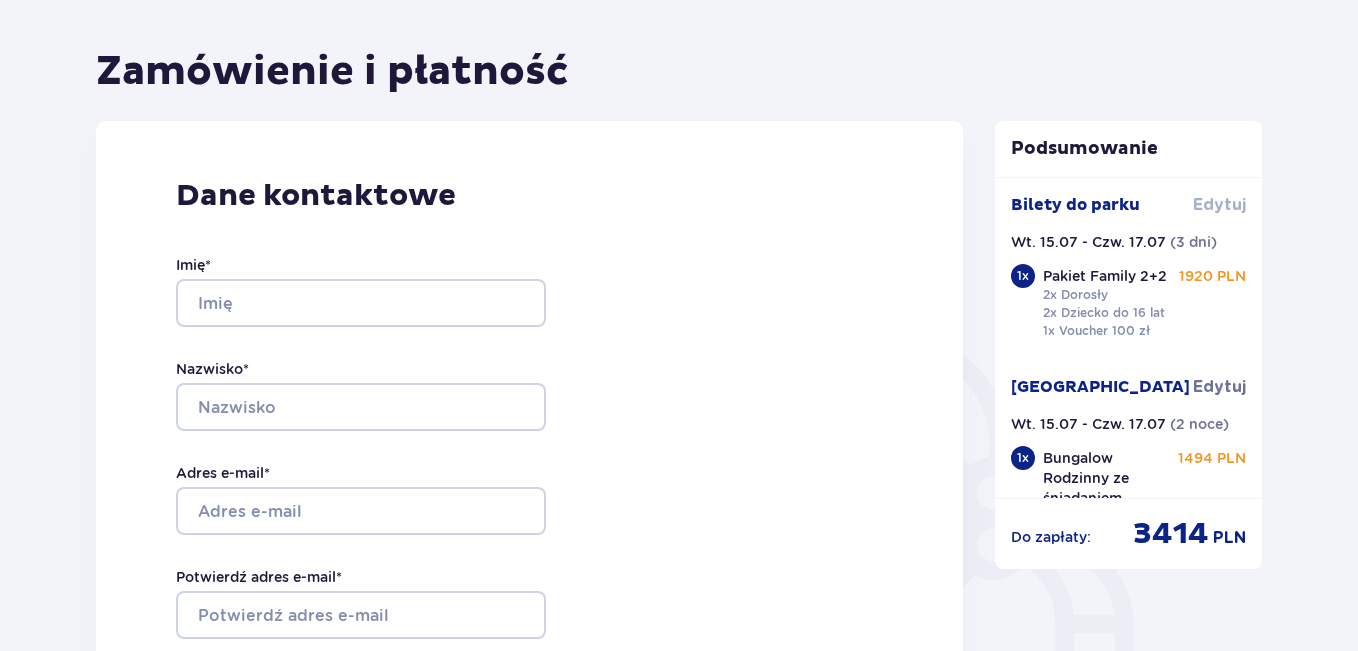 click on "Edytuj" at bounding box center (1219, 205) 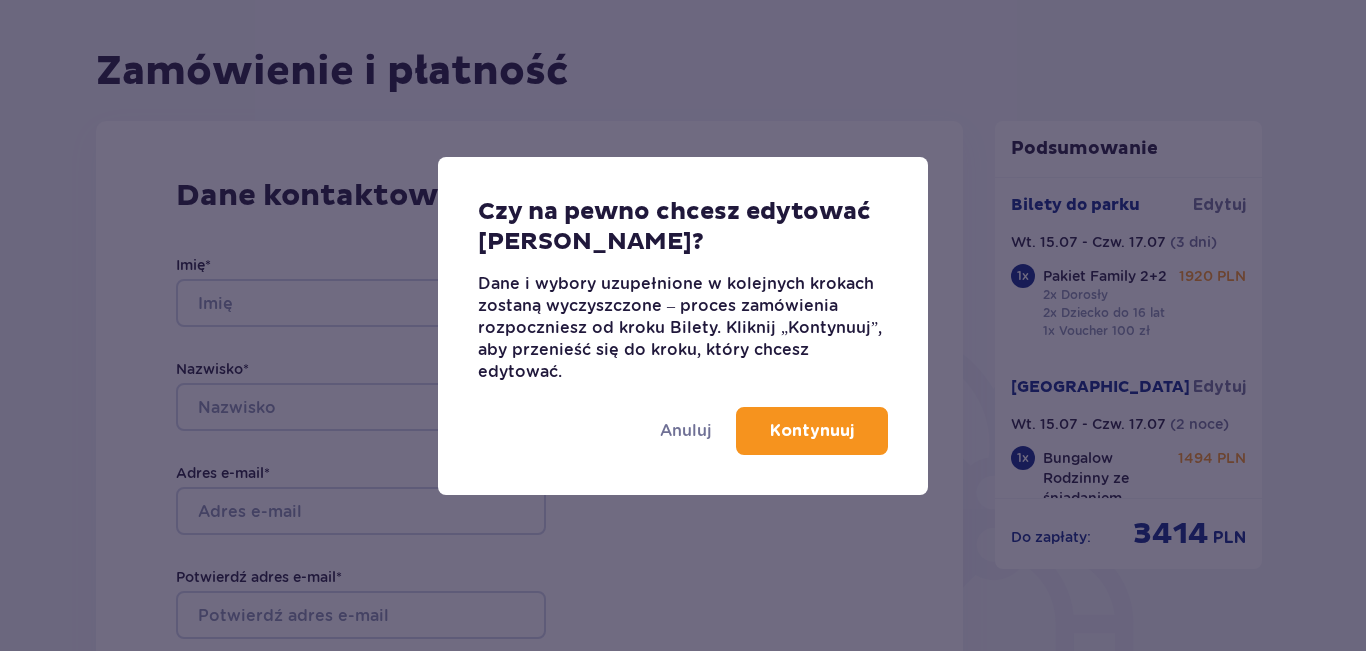 click on "Kontynuuj" at bounding box center [812, 431] 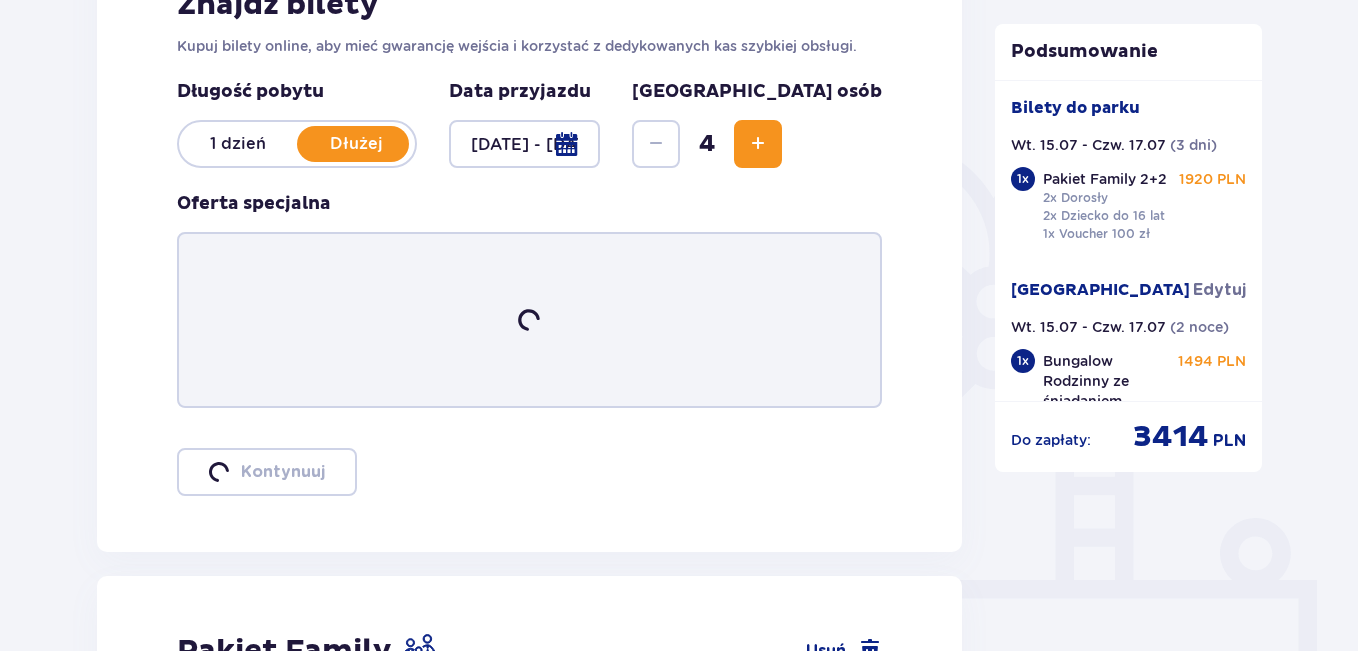 scroll, scrollTop: 373, scrollLeft: 0, axis: vertical 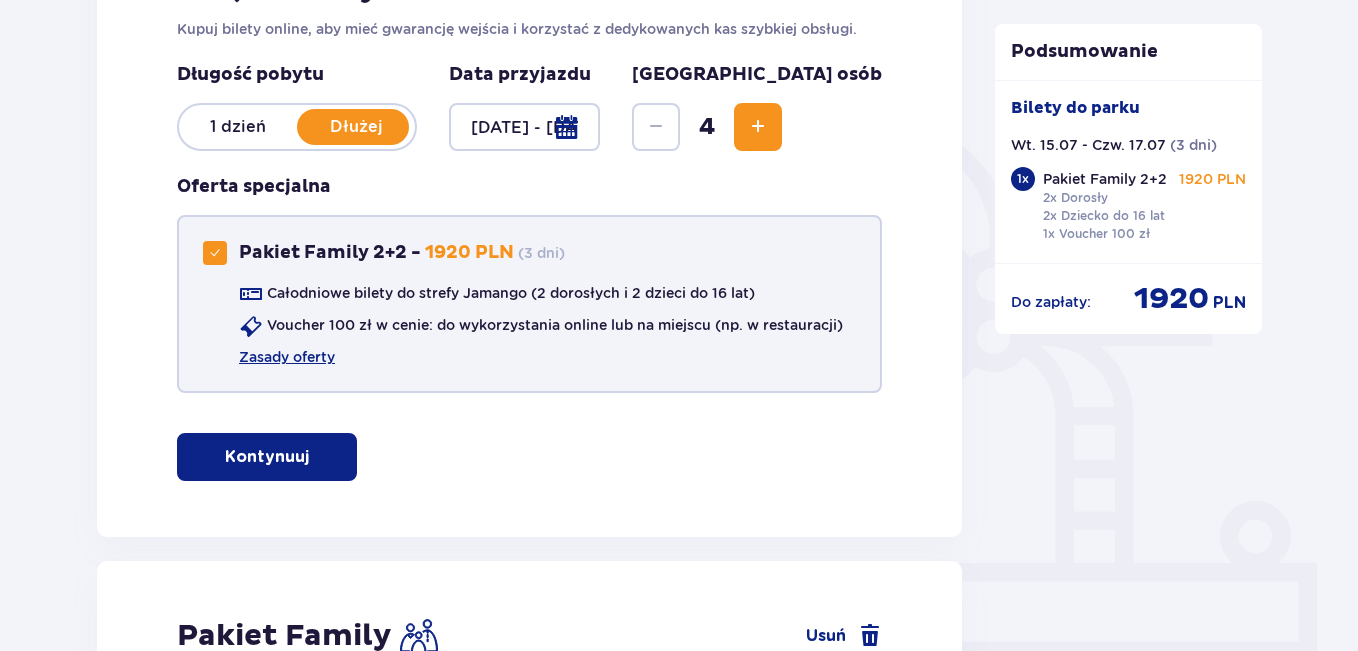 click at bounding box center [215, 253] 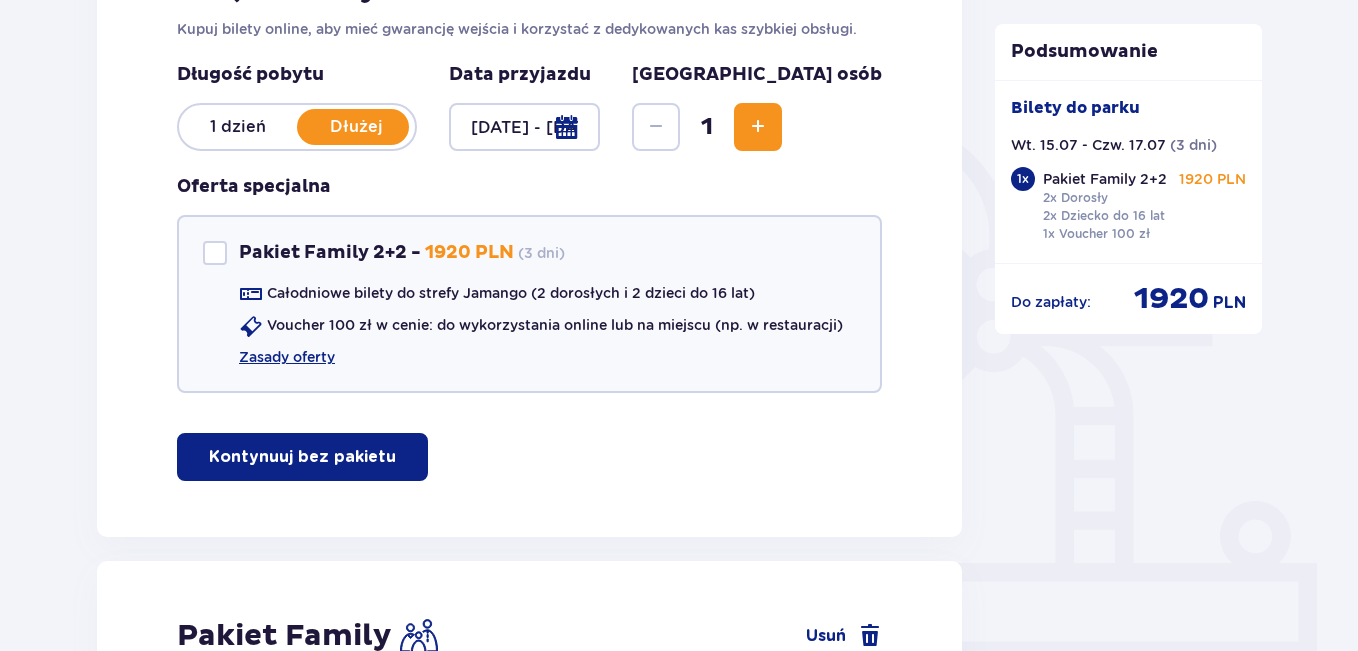 click on "Kontynuuj bez pakietu" at bounding box center [302, 457] 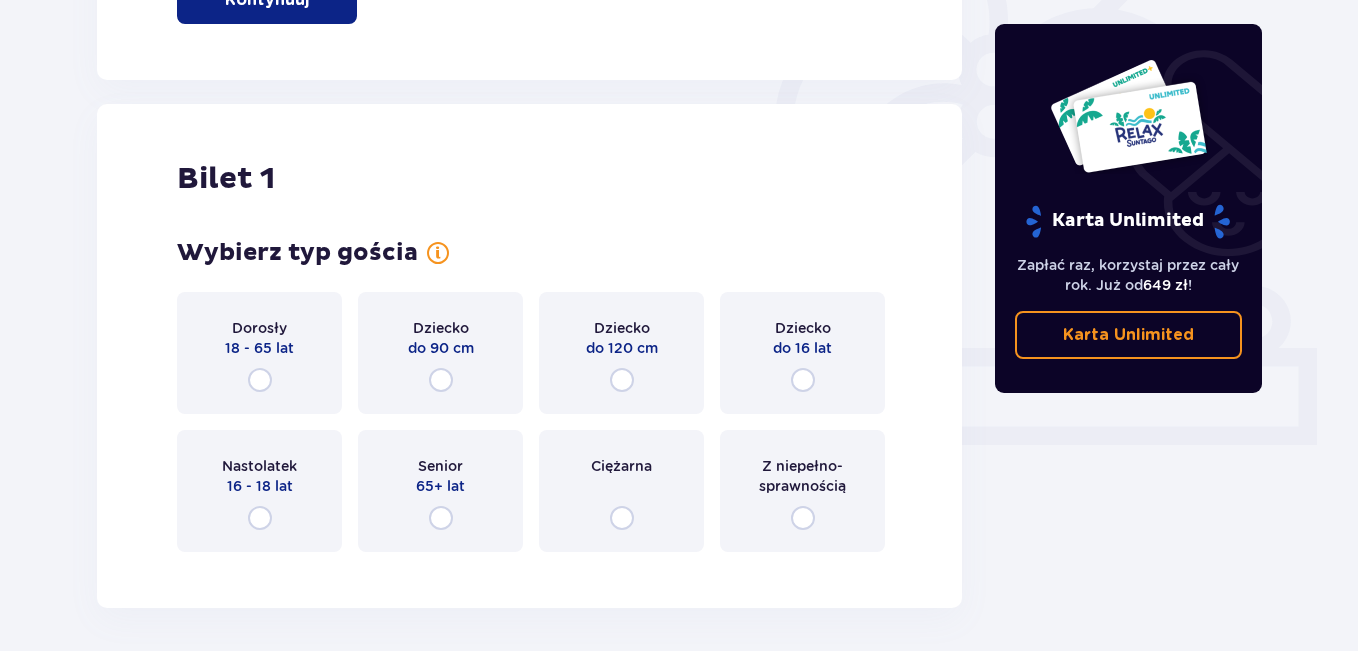 scroll, scrollTop: 594, scrollLeft: 0, axis: vertical 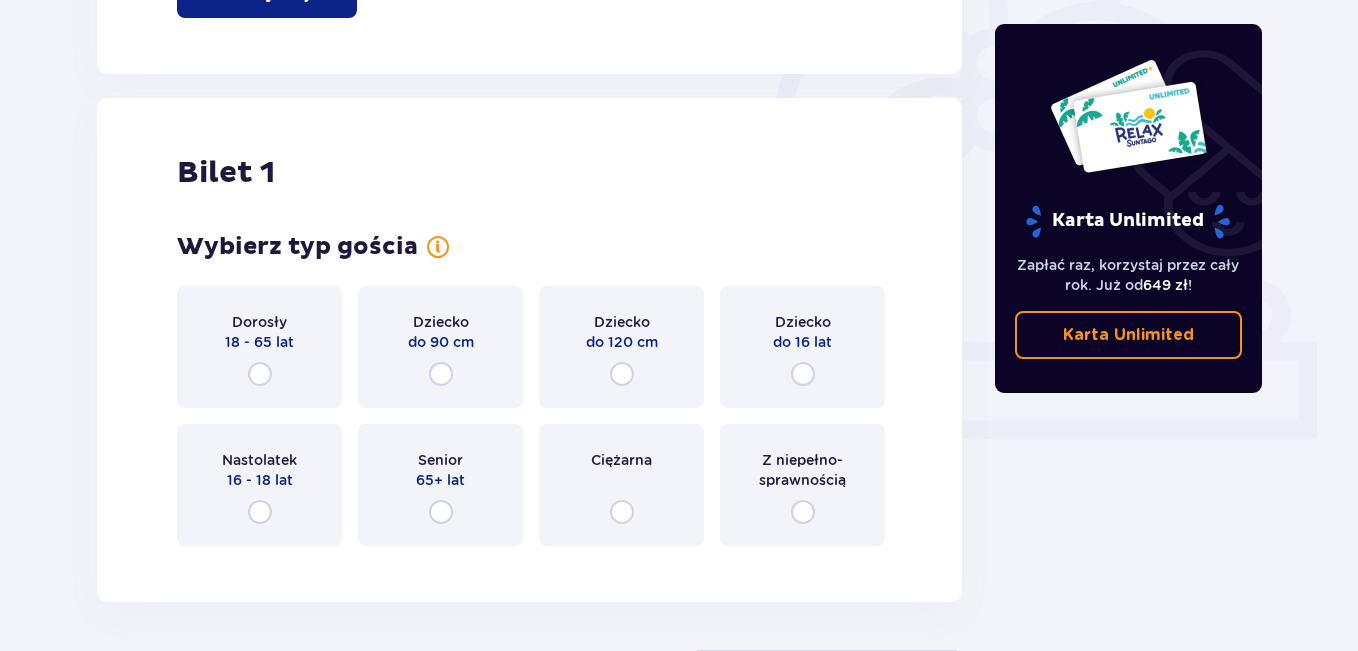 click on "Dorosły 18 - 65 lat" at bounding box center [259, 347] 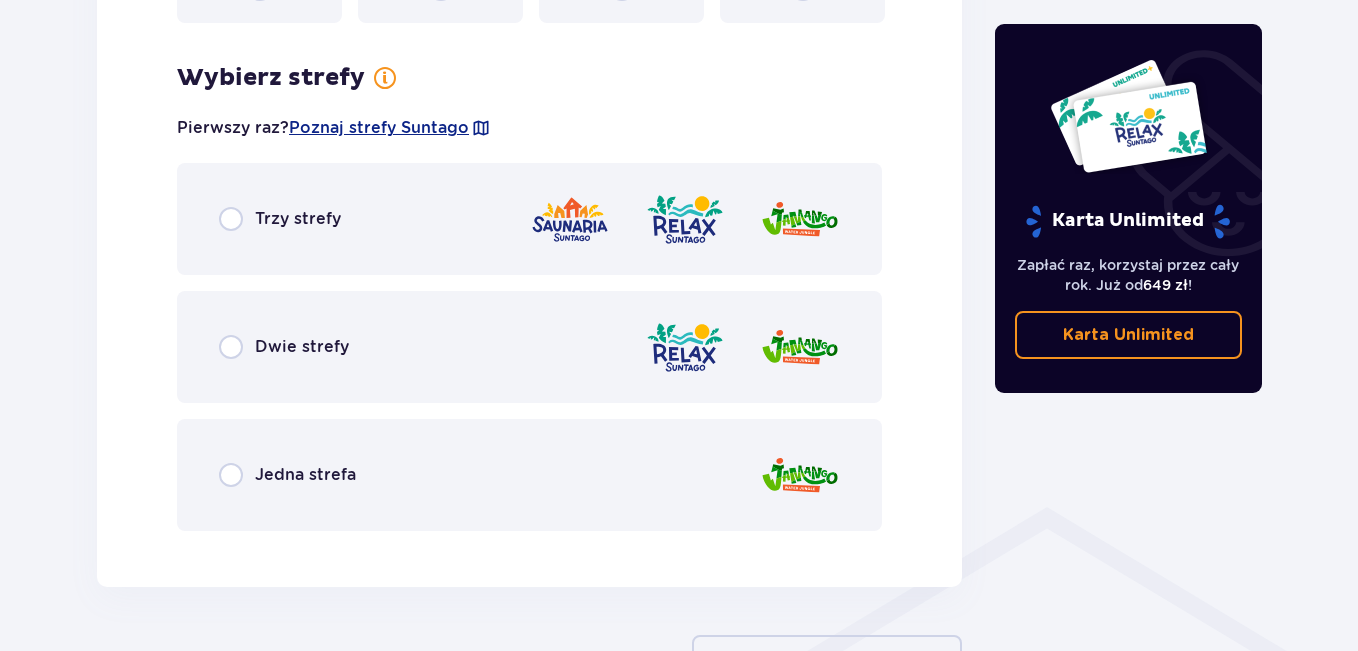 scroll, scrollTop: 1156, scrollLeft: 0, axis: vertical 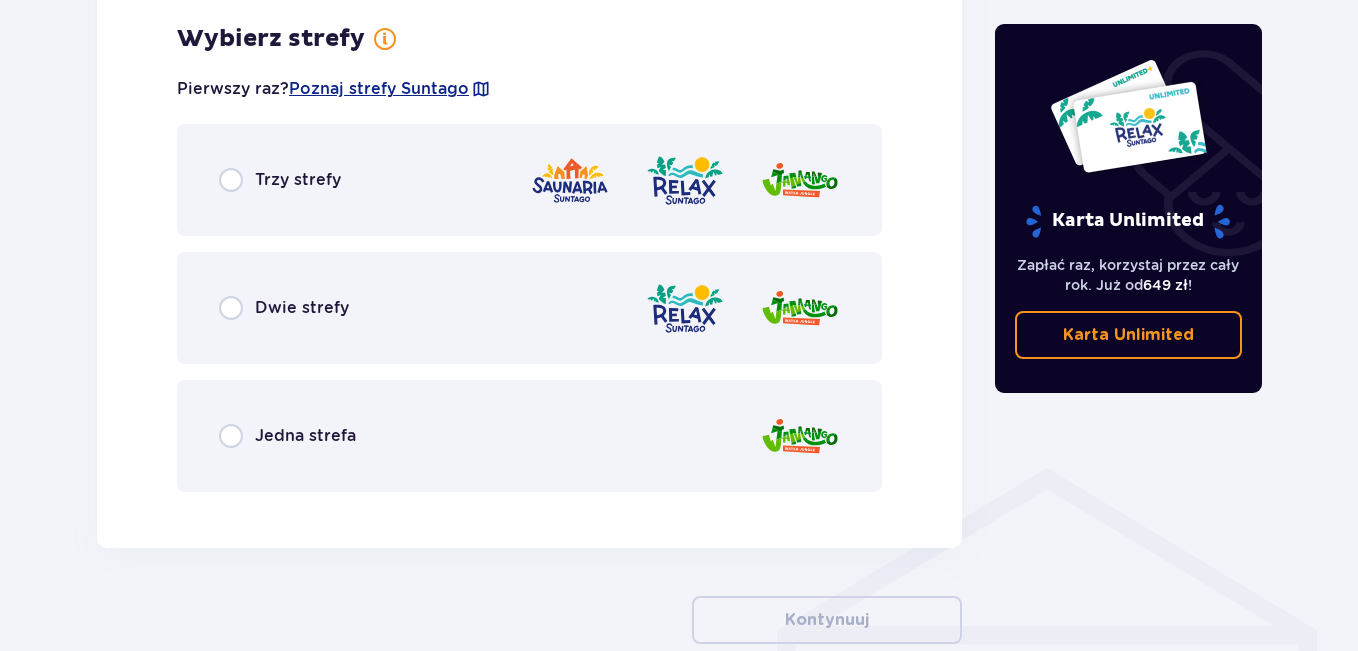 click on "Jedna strefa" at bounding box center (529, 436) 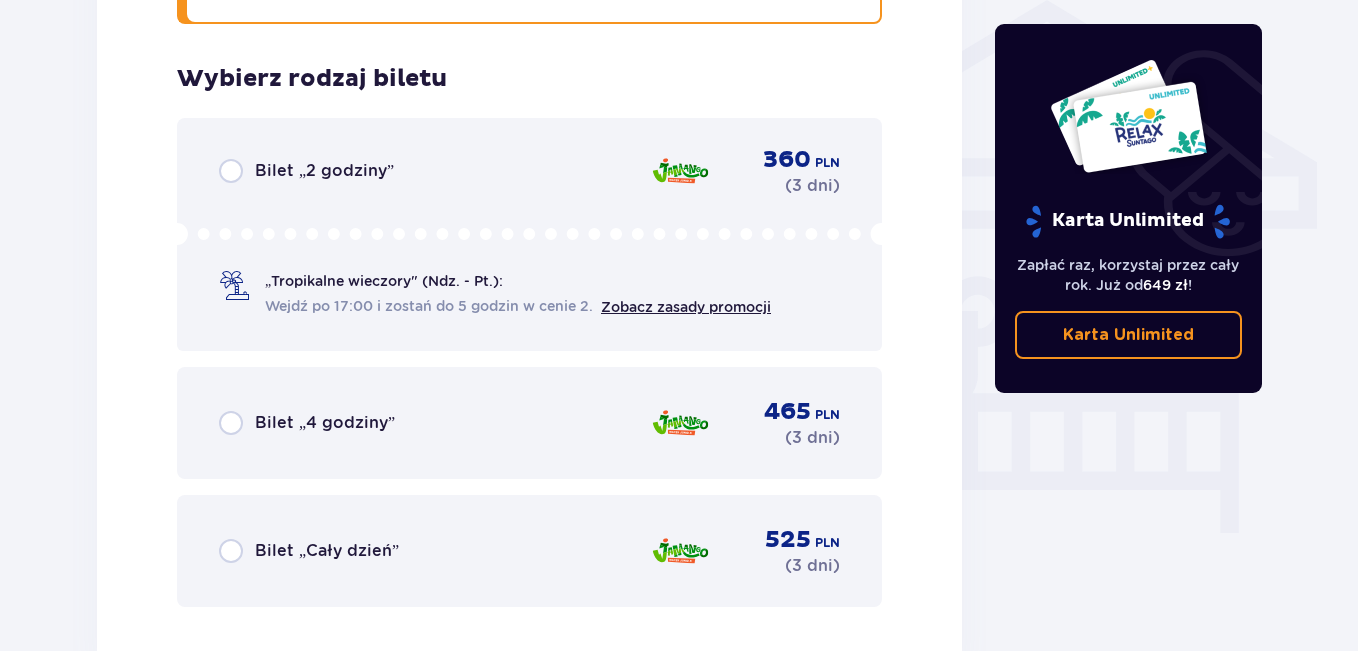 scroll, scrollTop: 1664, scrollLeft: 0, axis: vertical 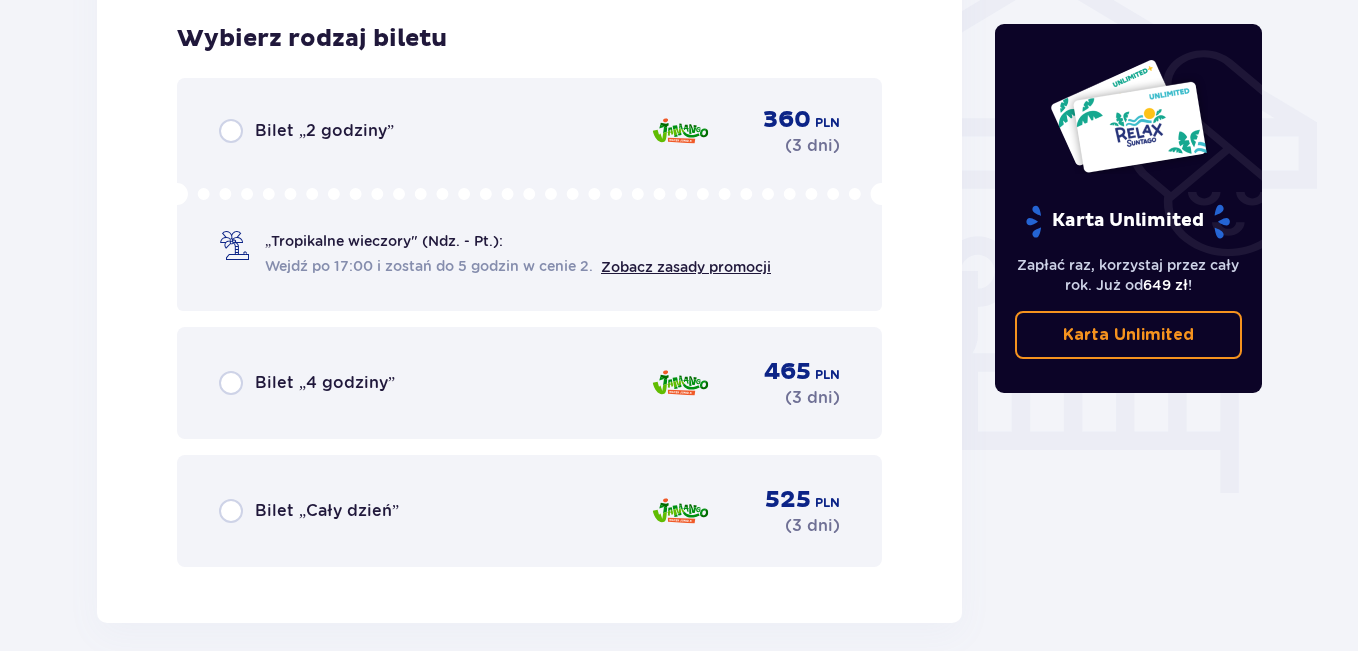 click on "Bilet „Cały dzień”" at bounding box center [309, 511] 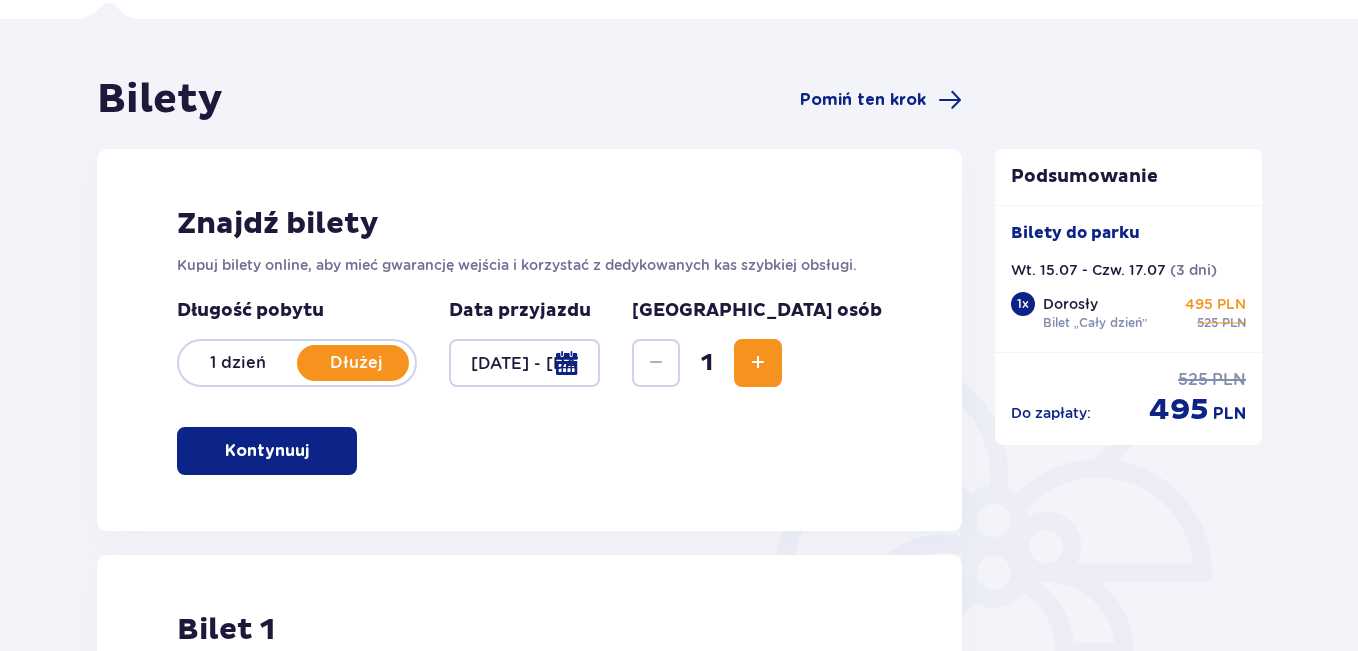 scroll, scrollTop: 138, scrollLeft: 0, axis: vertical 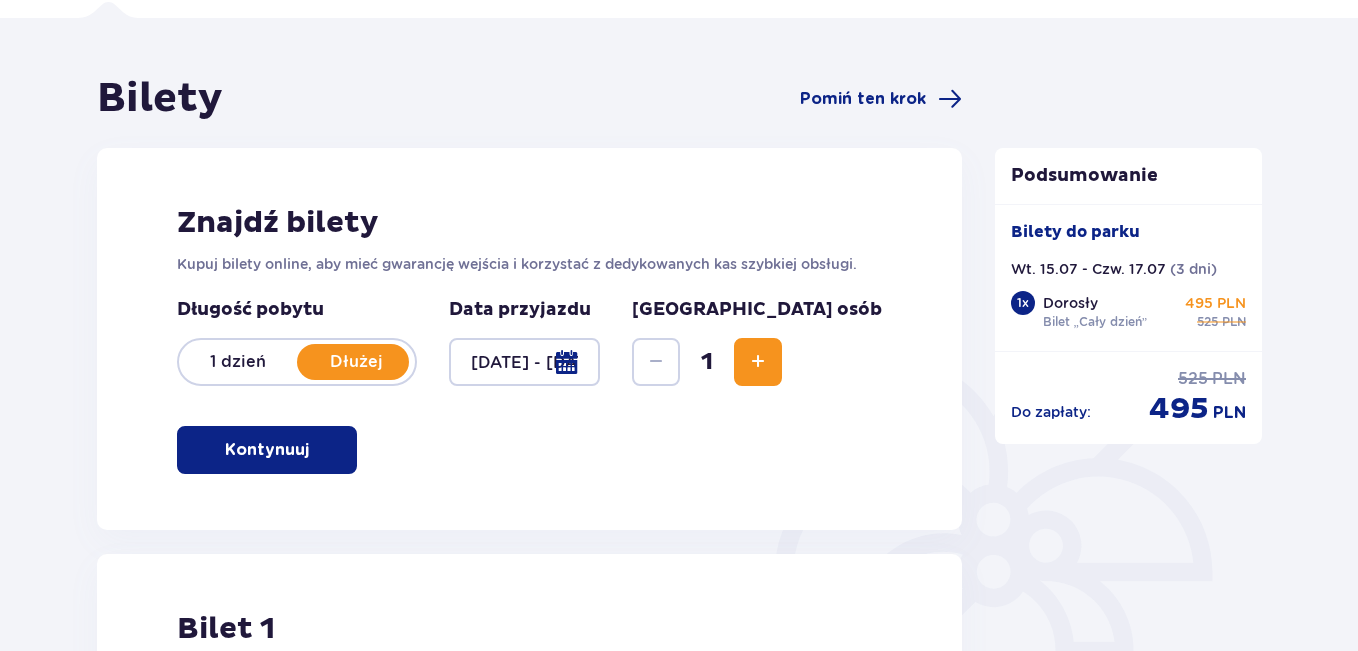 click at bounding box center (758, 362) 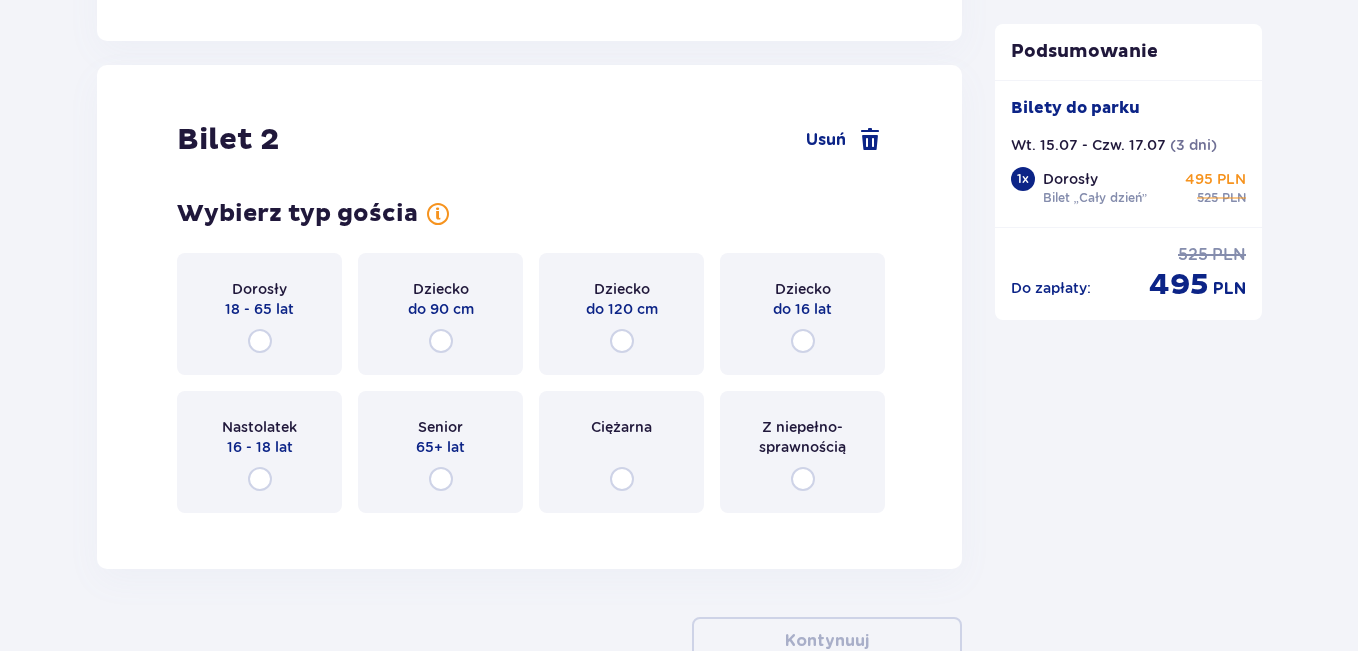 scroll, scrollTop: 2287, scrollLeft: 0, axis: vertical 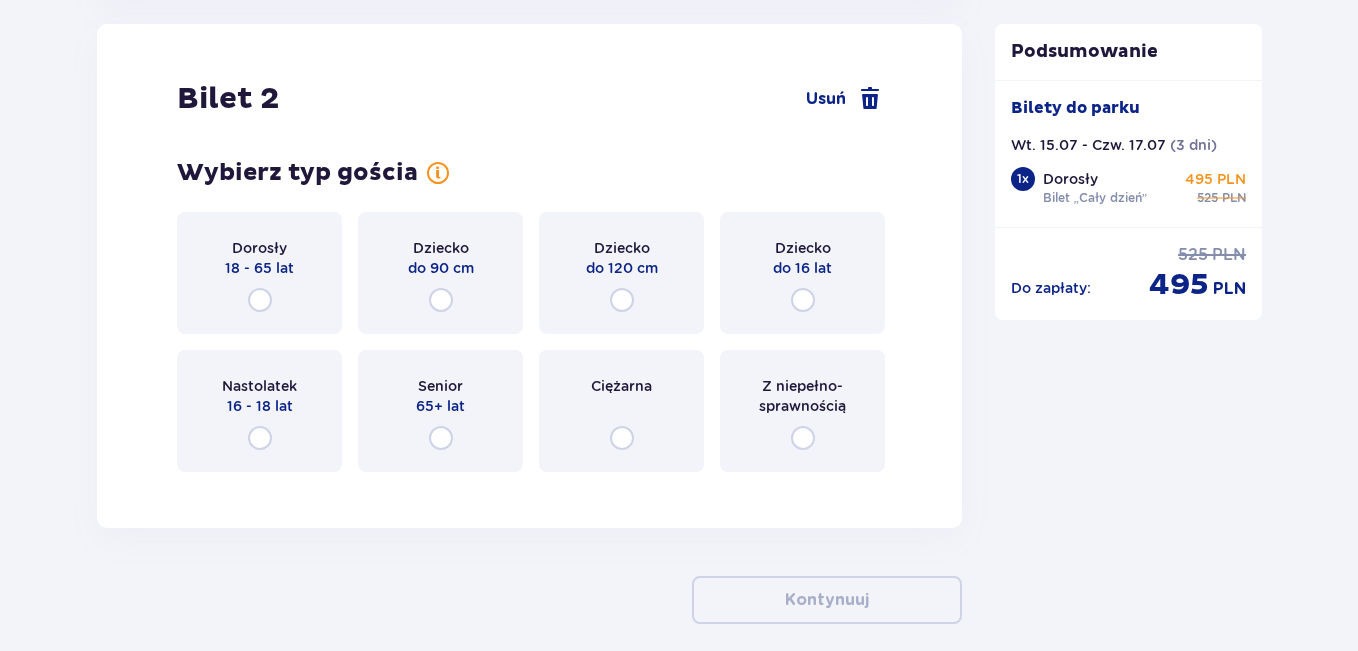 click on "Dorosły" at bounding box center [259, 248] 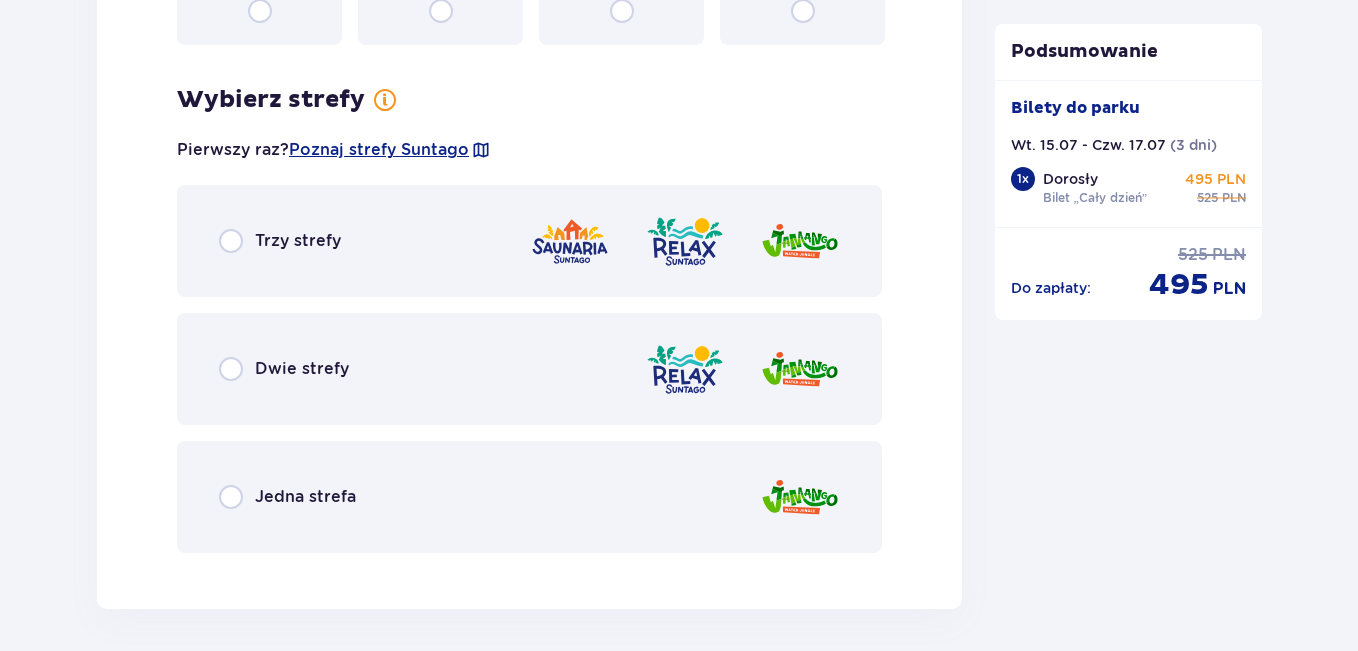 scroll, scrollTop: 2775, scrollLeft: 0, axis: vertical 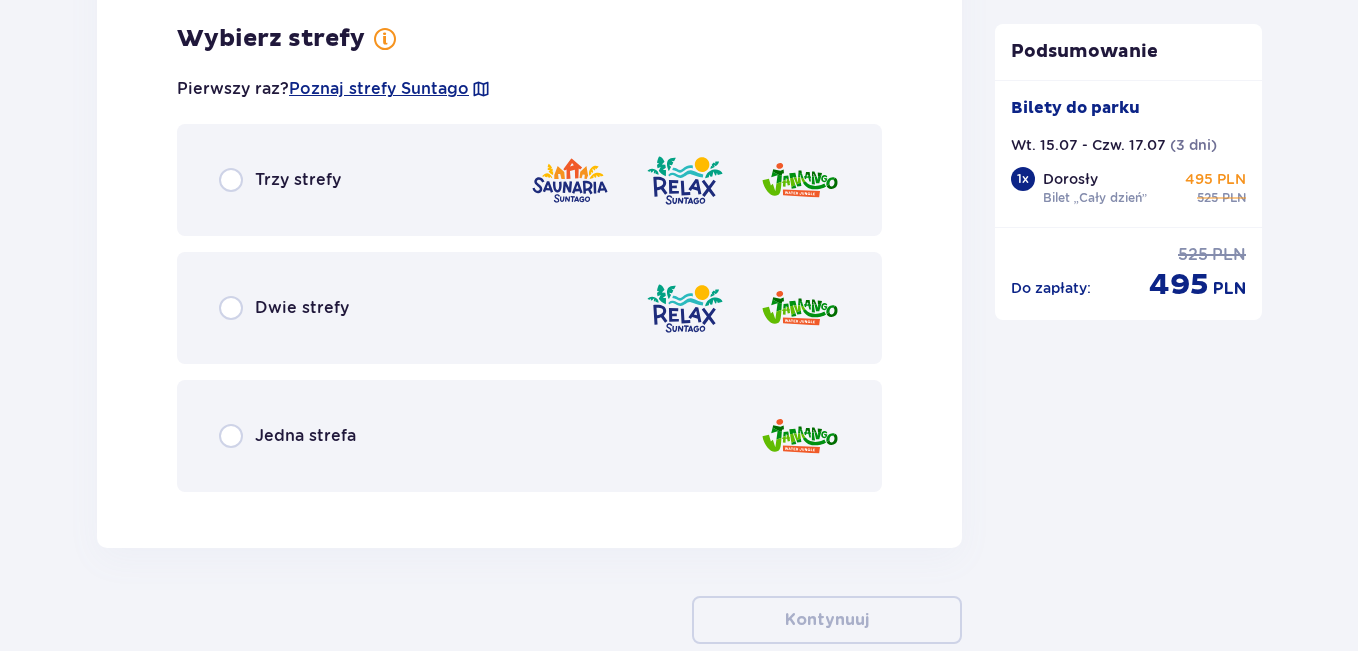 click on "Jedna strefa" at bounding box center (529, 436) 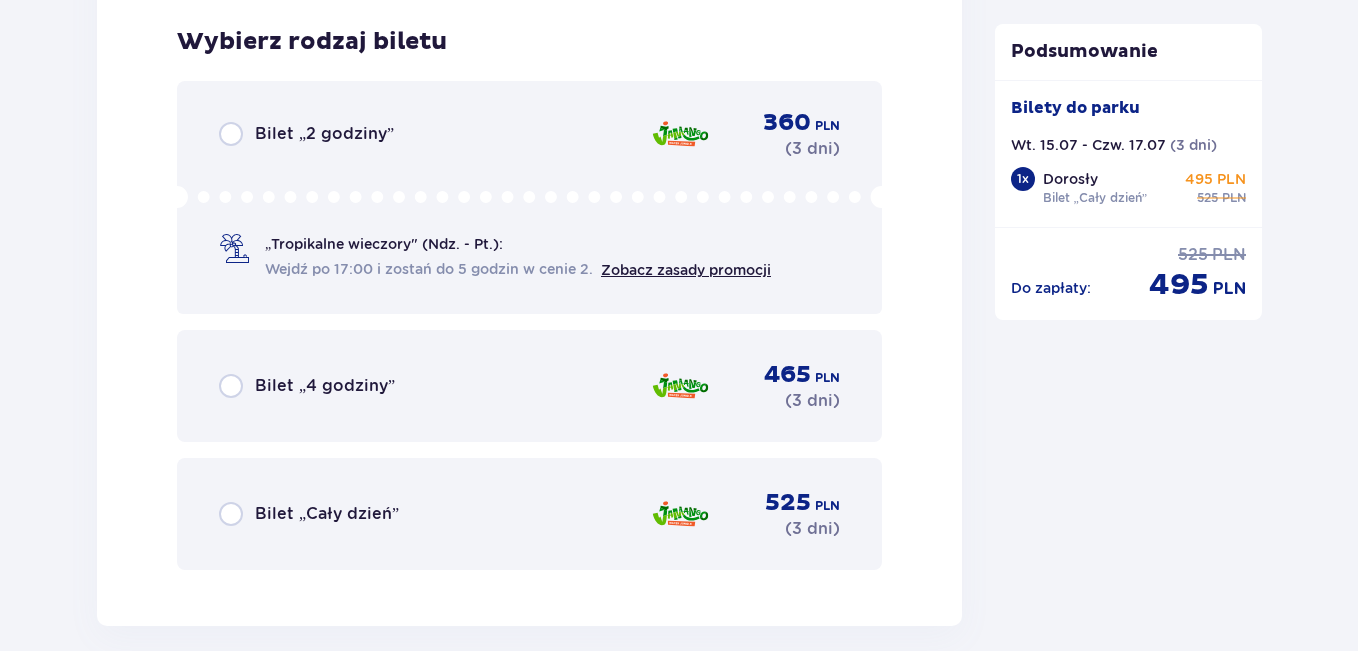 scroll, scrollTop: 3282, scrollLeft: 0, axis: vertical 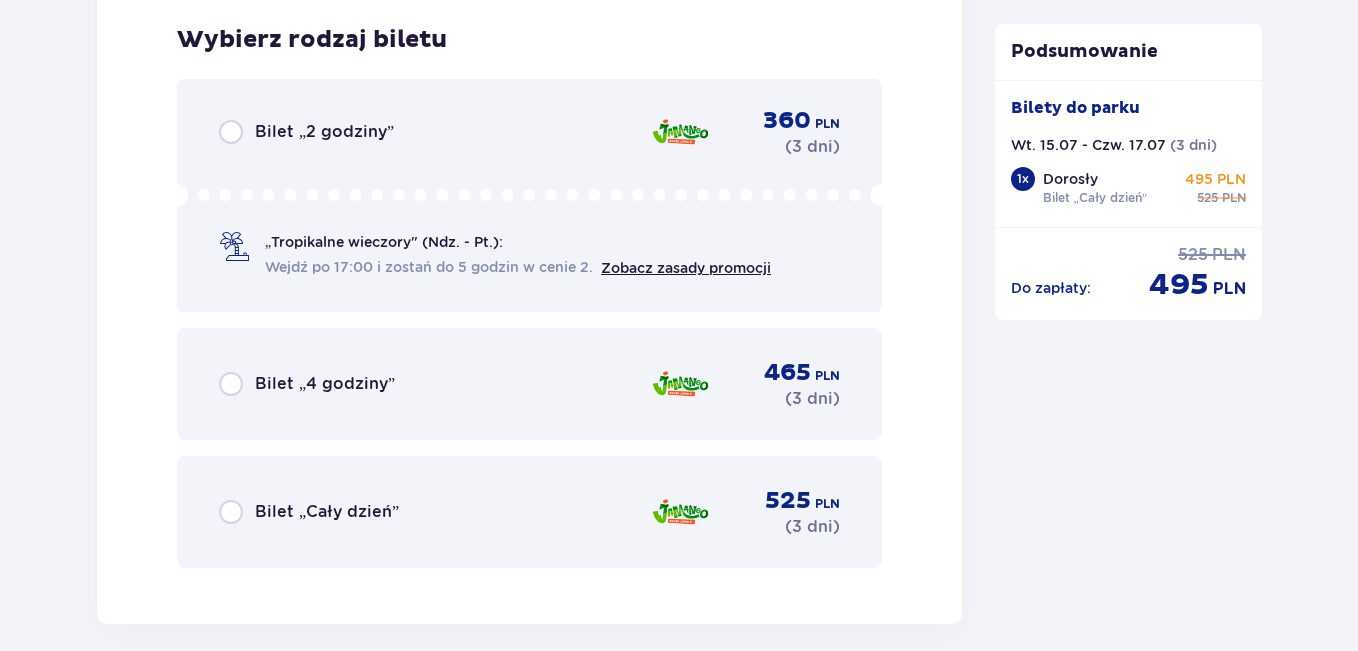 click on "Bilet „Cały dzień” 525 PLN ( 3 dni )" at bounding box center [529, 512] 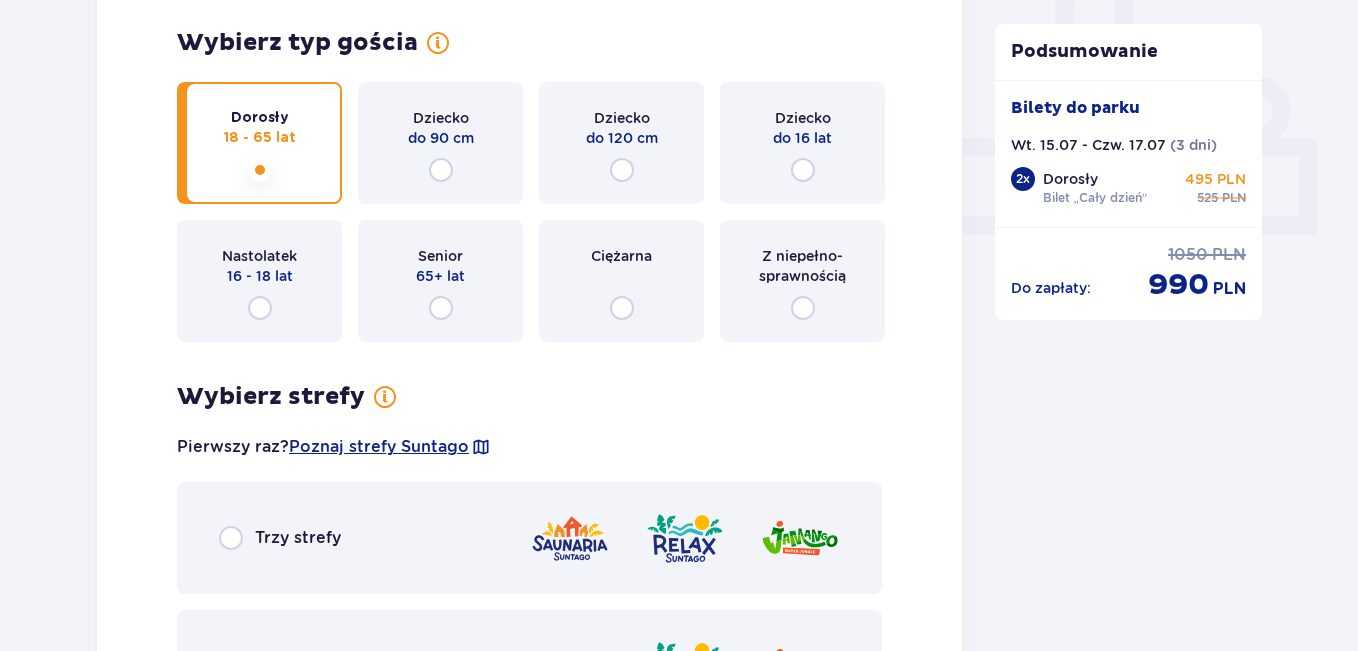 scroll, scrollTop: 0, scrollLeft: 0, axis: both 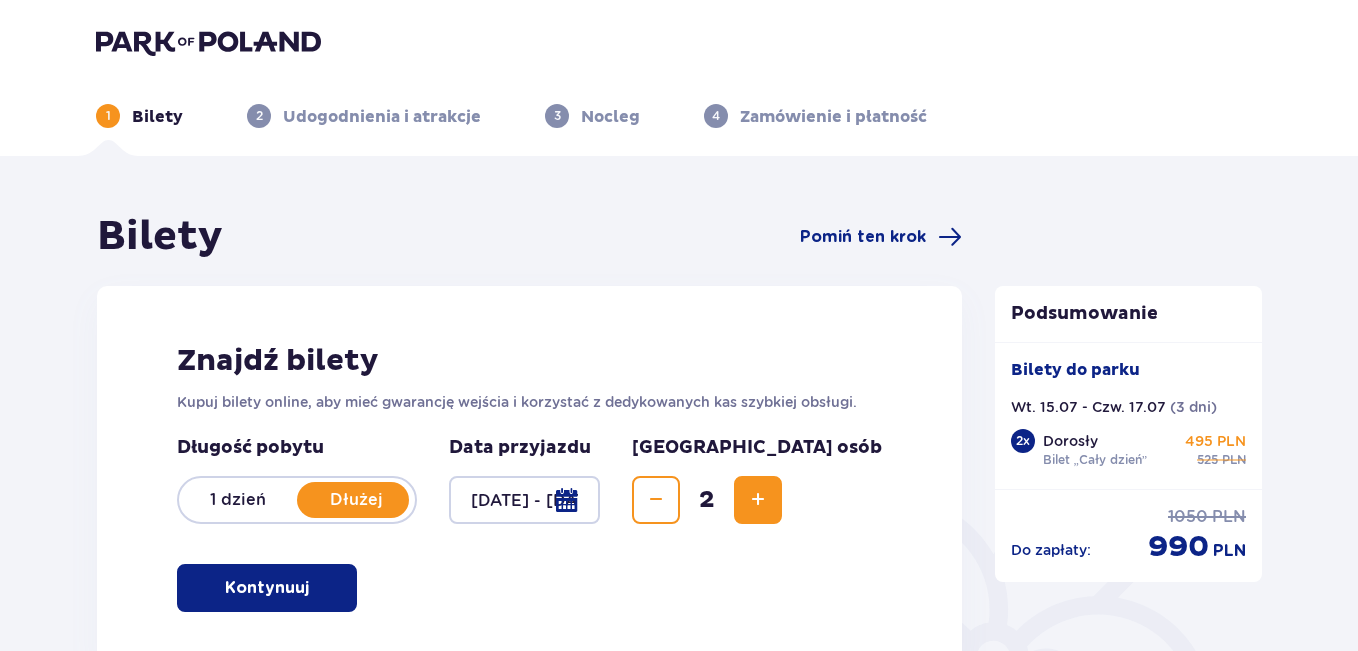 click at bounding box center (758, 500) 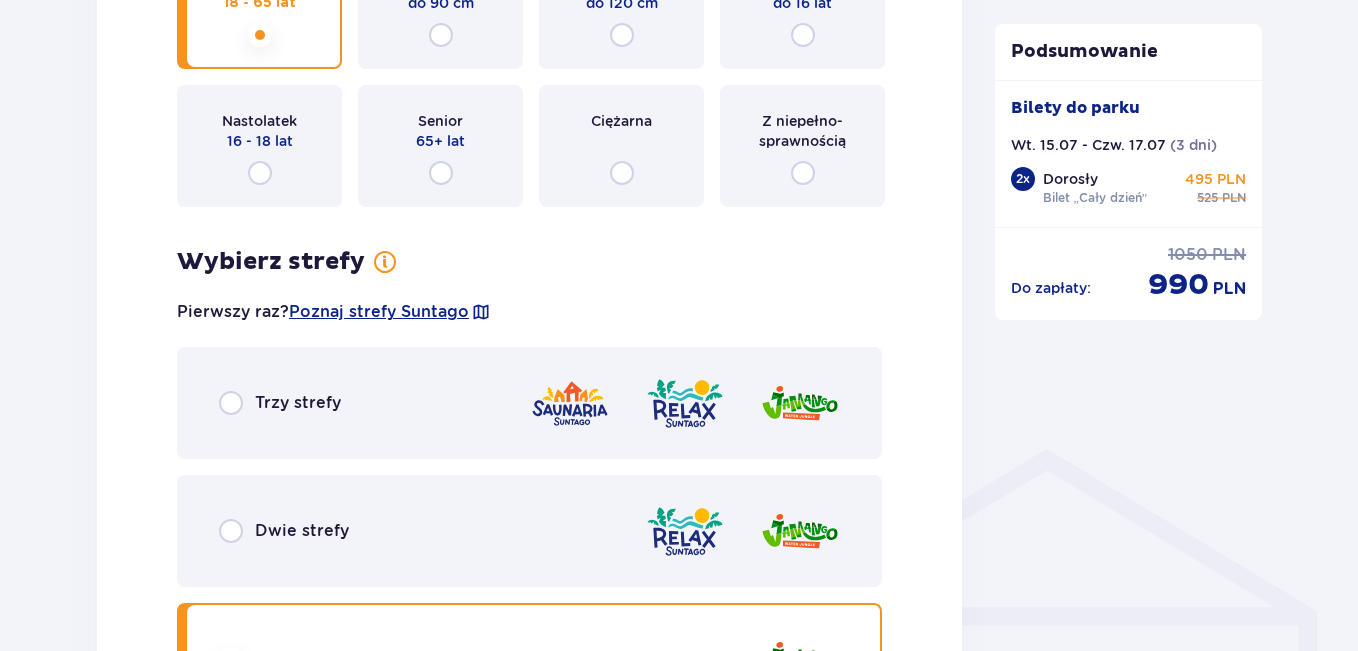 scroll, scrollTop: 202, scrollLeft: 0, axis: vertical 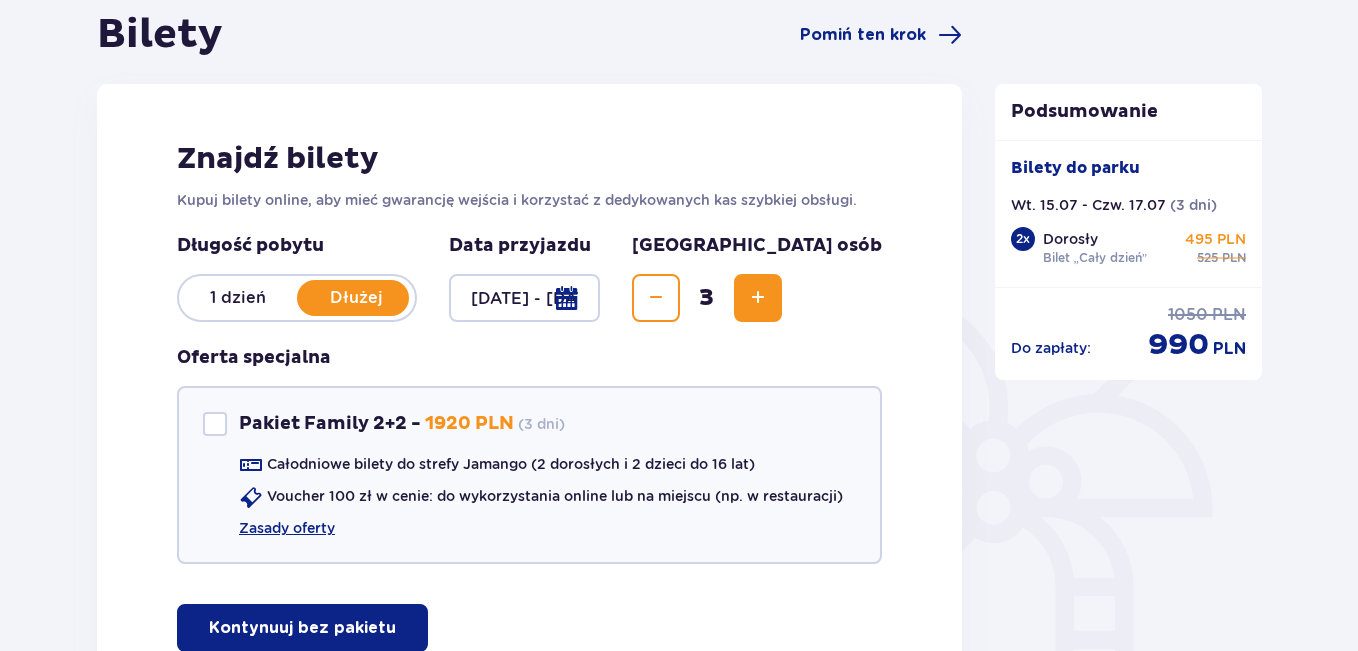 click at bounding box center (758, 298) 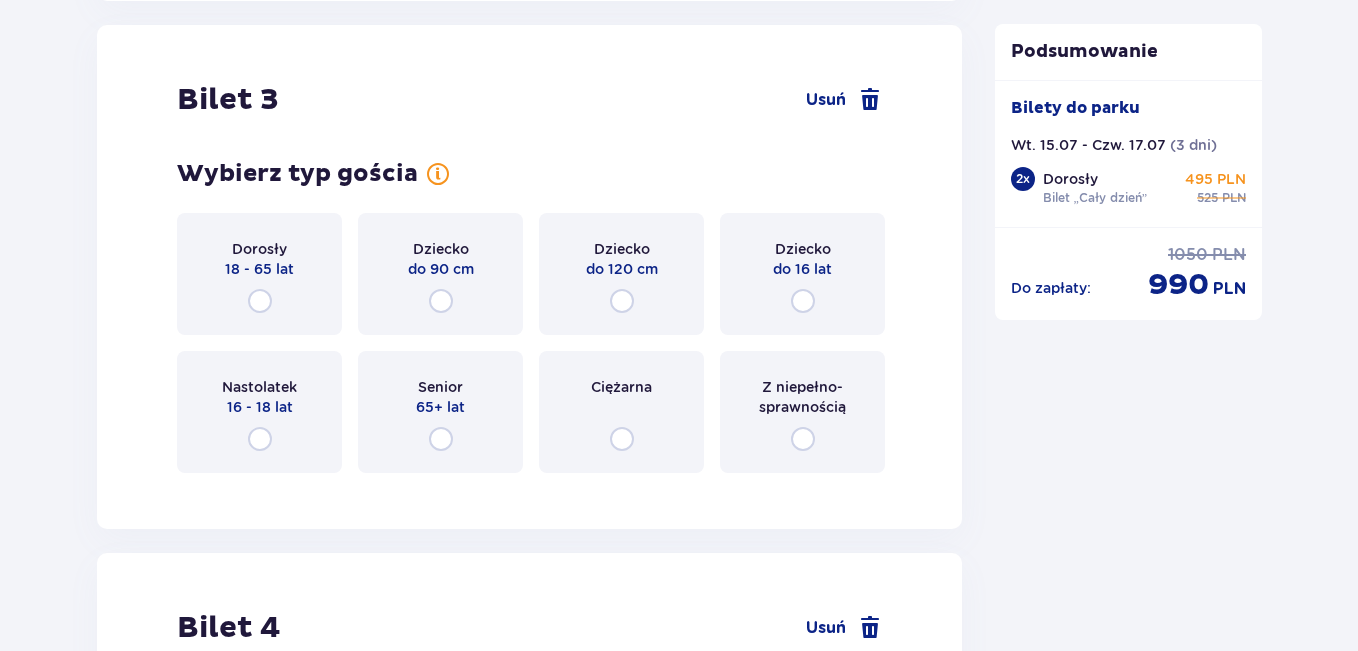 scroll, scrollTop: 4148, scrollLeft: 0, axis: vertical 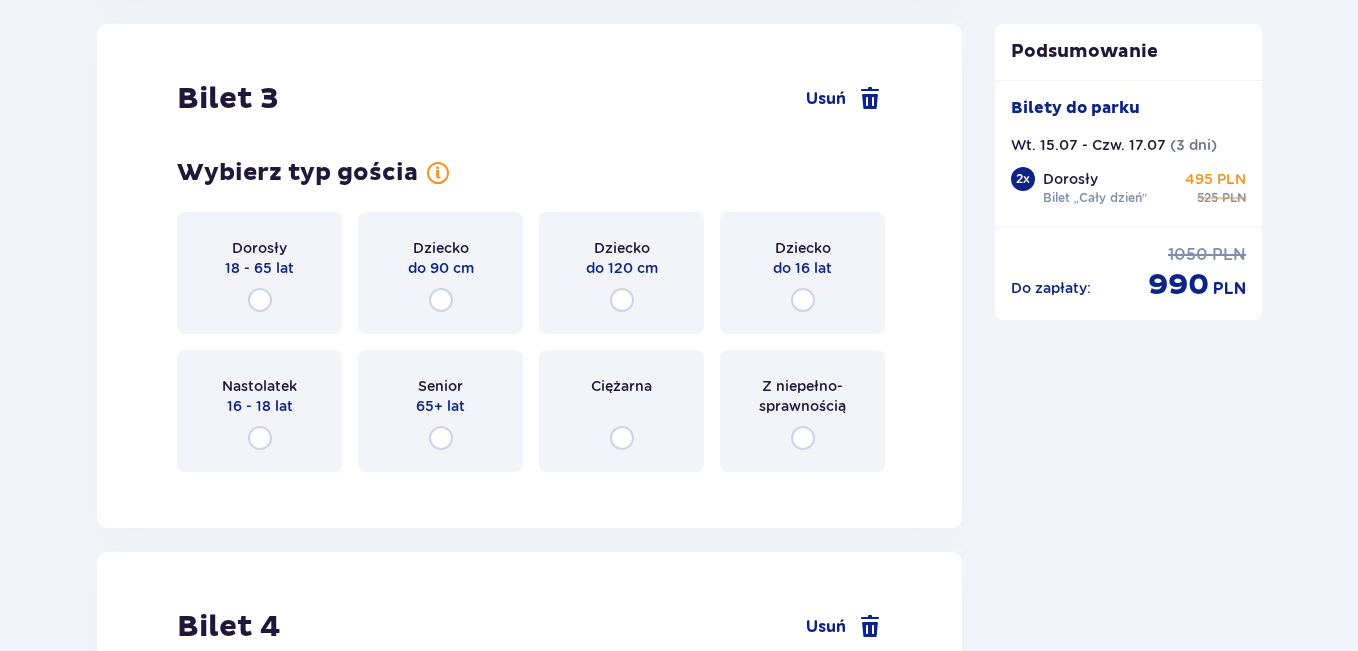 click on "do 90 cm" at bounding box center [441, 268] 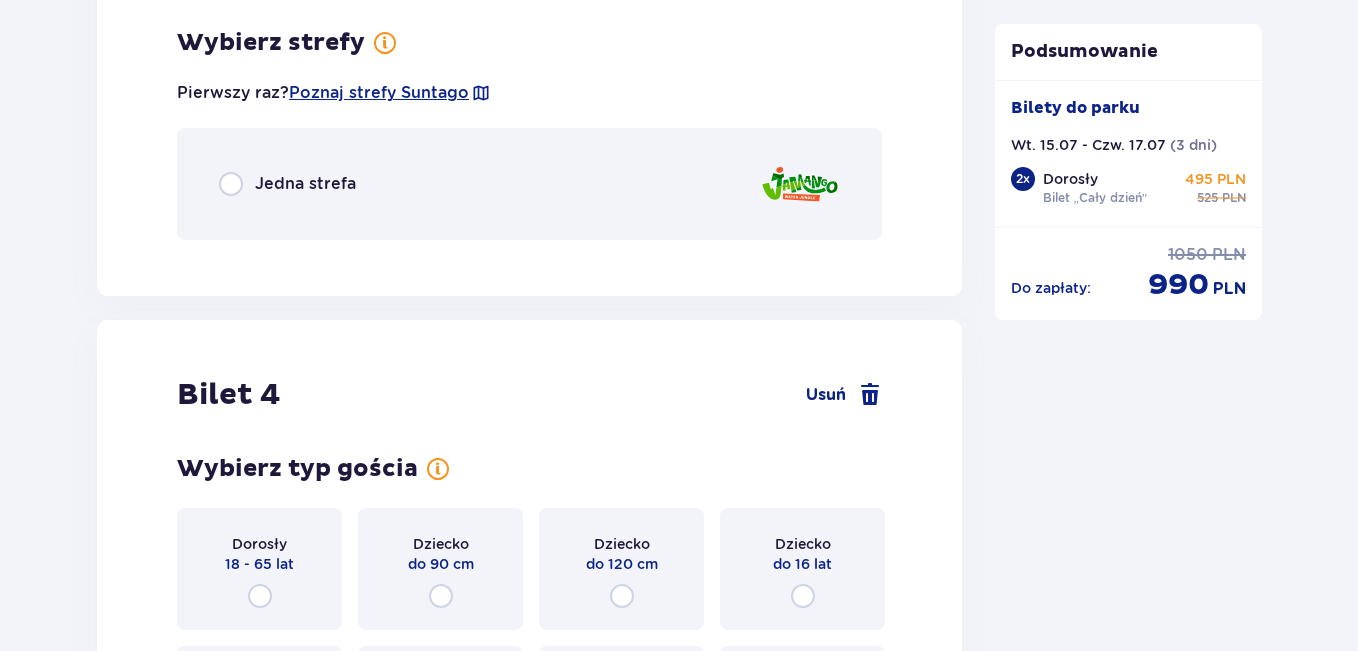 scroll, scrollTop: 4636, scrollLeft: 0, axis: vertical 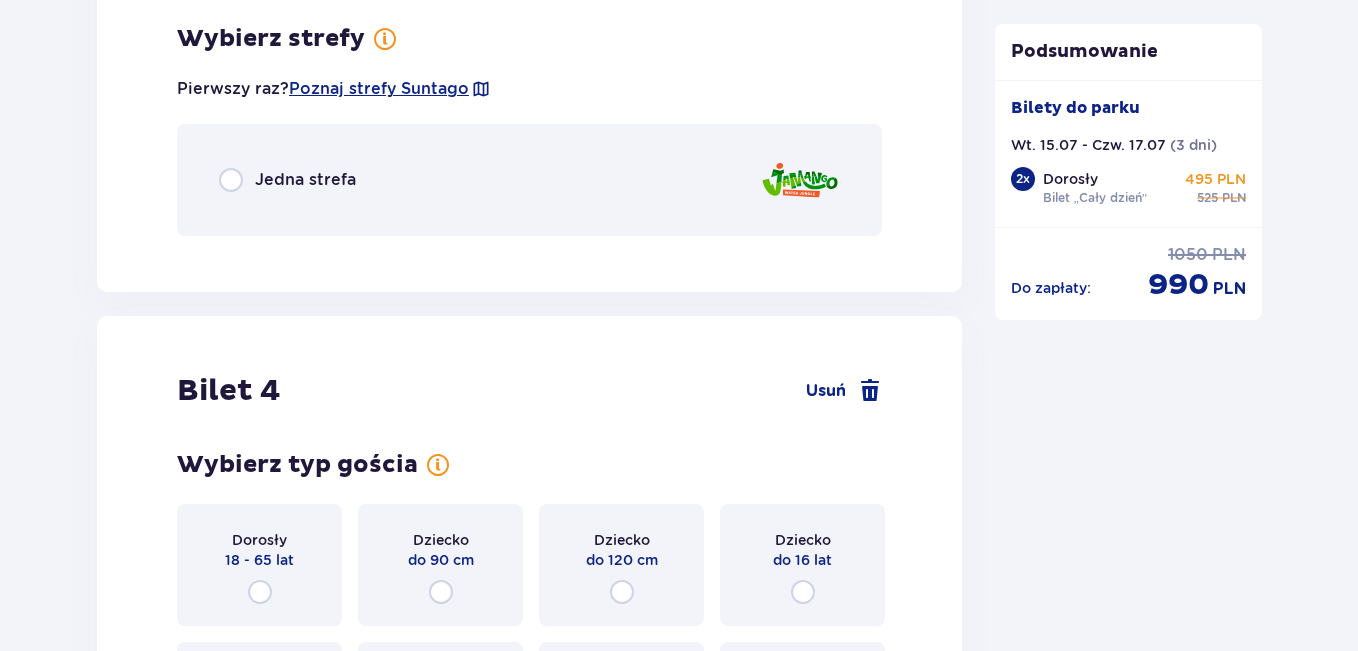 click on "Jedna strefa" at bounding box center [305, 180] 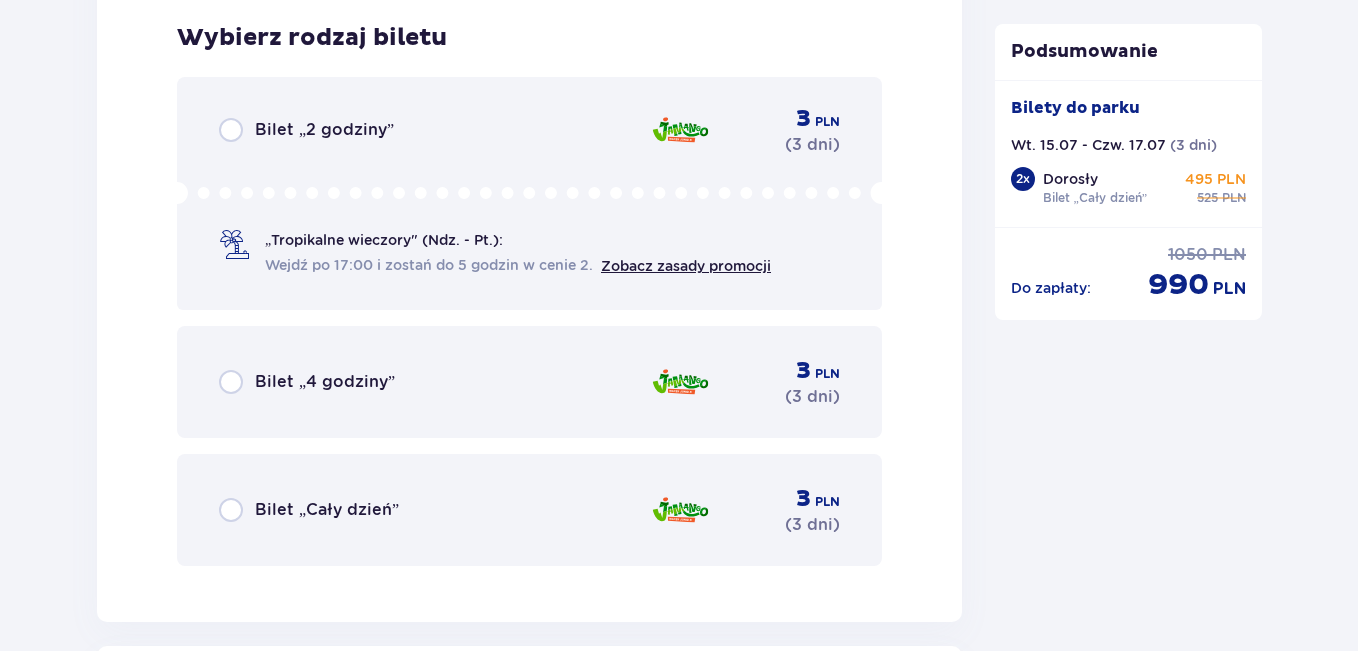 scroll, scrollTop: 4888, scrollLeft: 0, axis: vertical 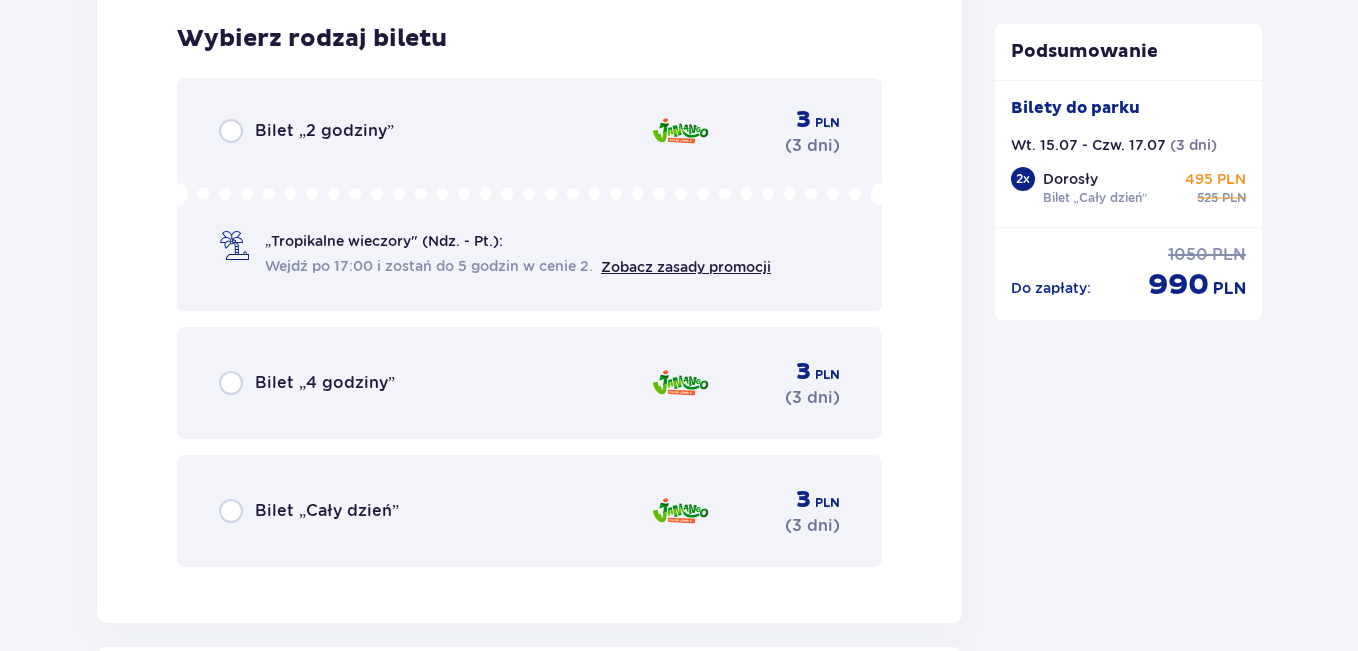 click on "Bilet „4 godziny” 3 PLN ( 3 dni )" at bounding box center (529, 383) 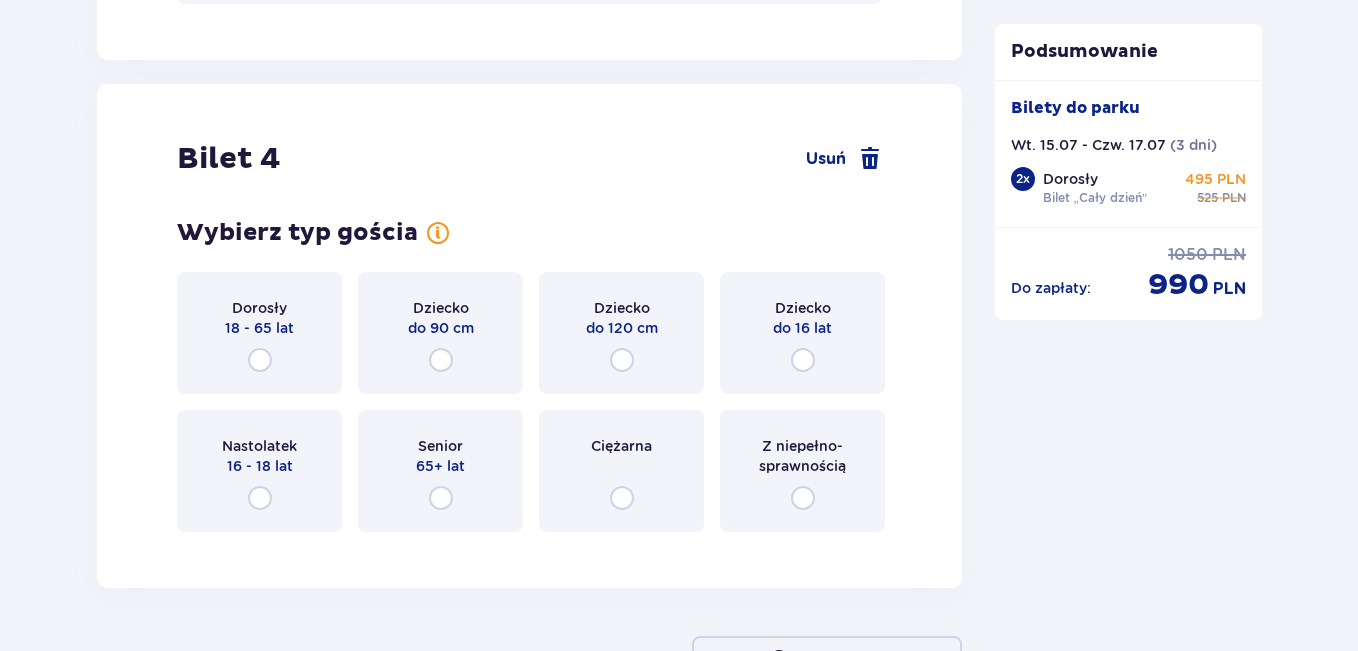 scroll, scrollTop: 5511, scrollLeft: 0, axis: vertical 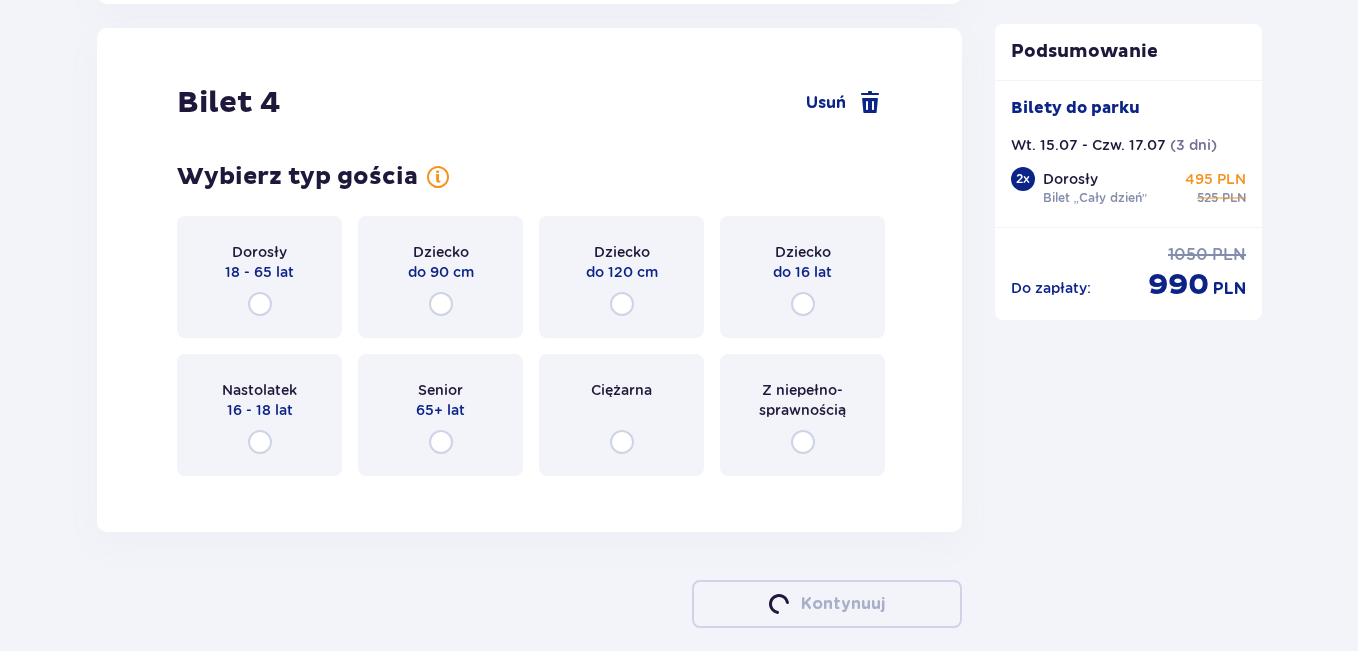 click on "Bilet   4 Usuń Wybierz typ gościa Dorosły 18 - 65 lat Dziecko do 90 cm Dziecko do 120 cm Dziecko do 16 lat Nastolatek 16 - 18 lat Senior 65+ lat Ciężarna Z niepełno­sprawnością" at bounding box center (529, 280) 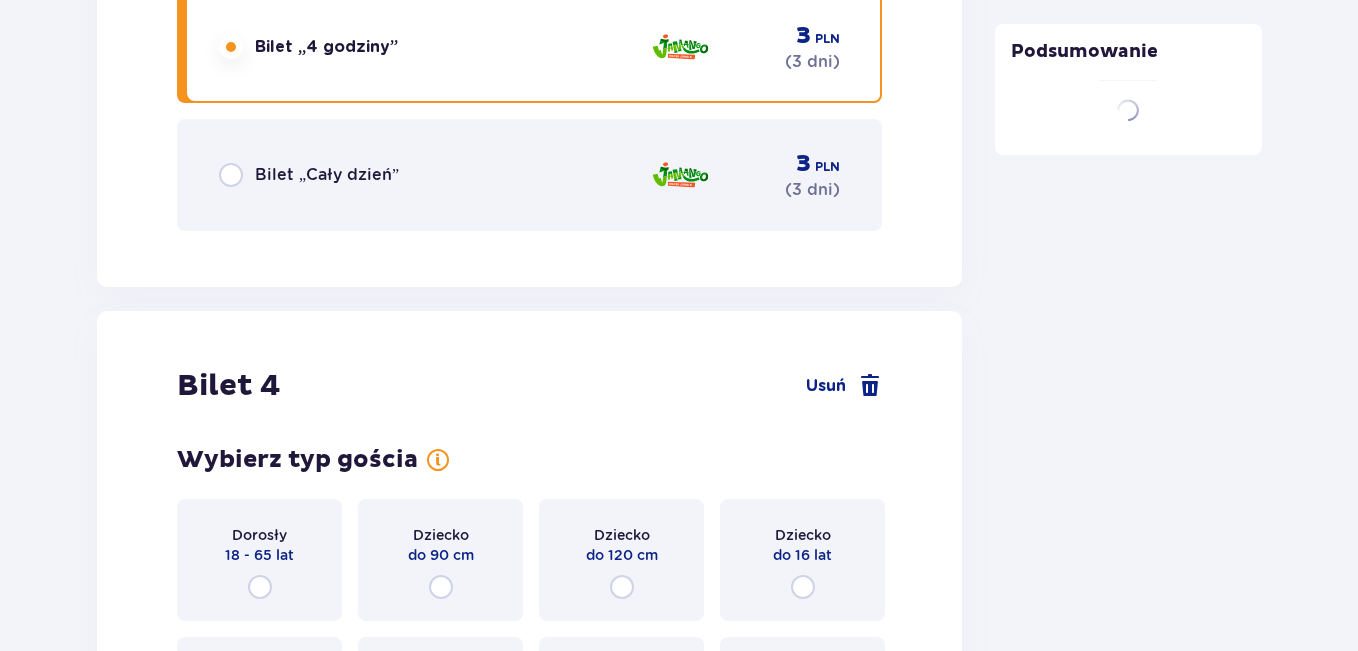 scroll, scrollTop: 5187, scrollLeft: 0, axis: vertical 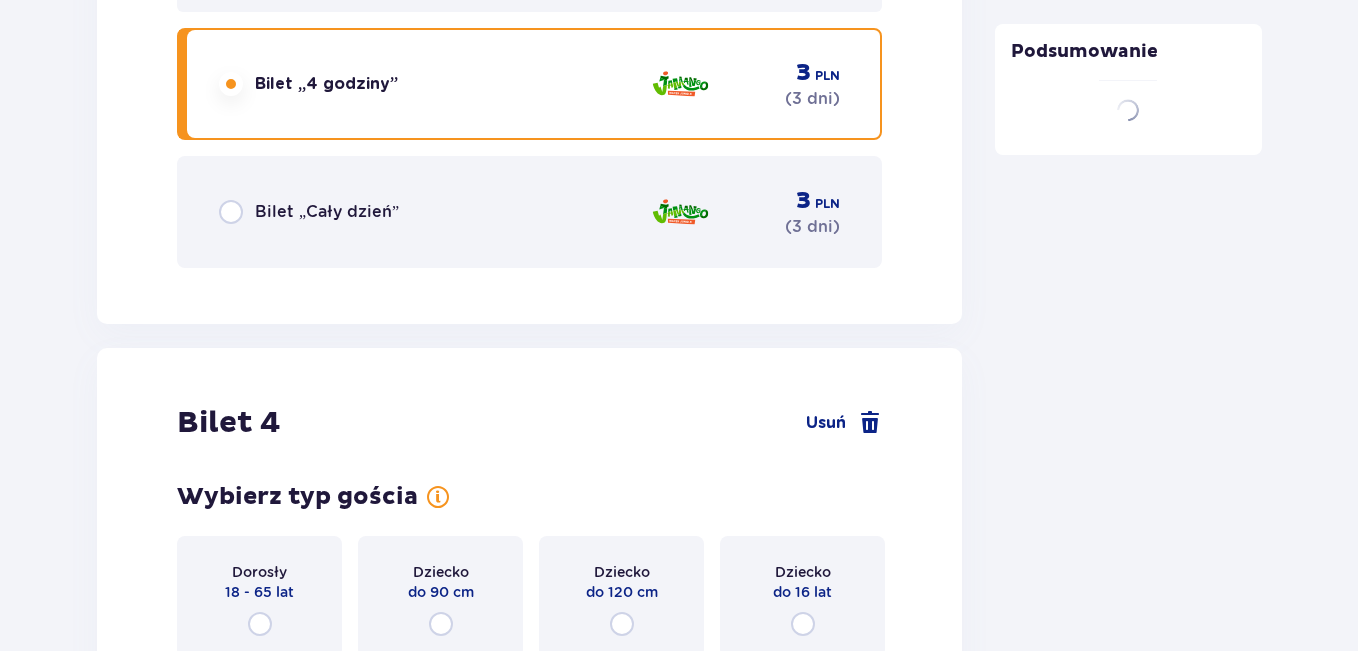 click on "Bilet „Cały dzień” 3 PLN ( 3 dni )" at bounding box center (529, 212) 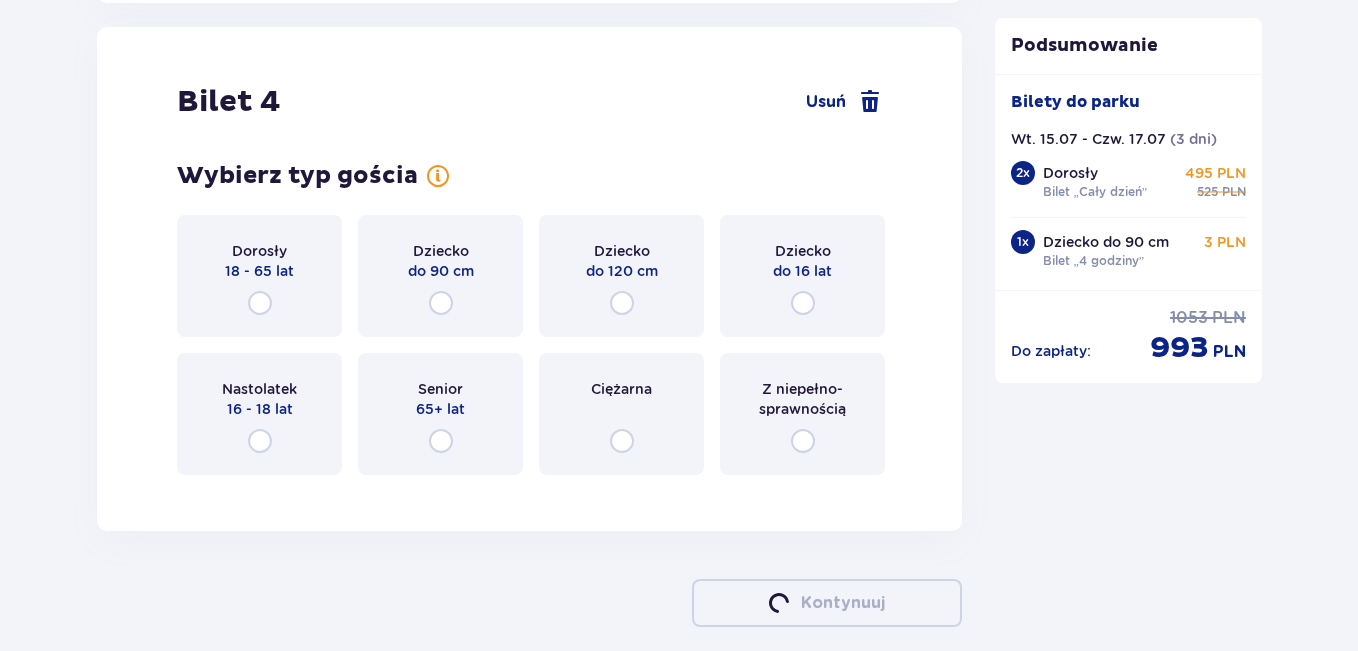 scroll, scrollTop: 5526, scrollLeft: 0, axis: vertical 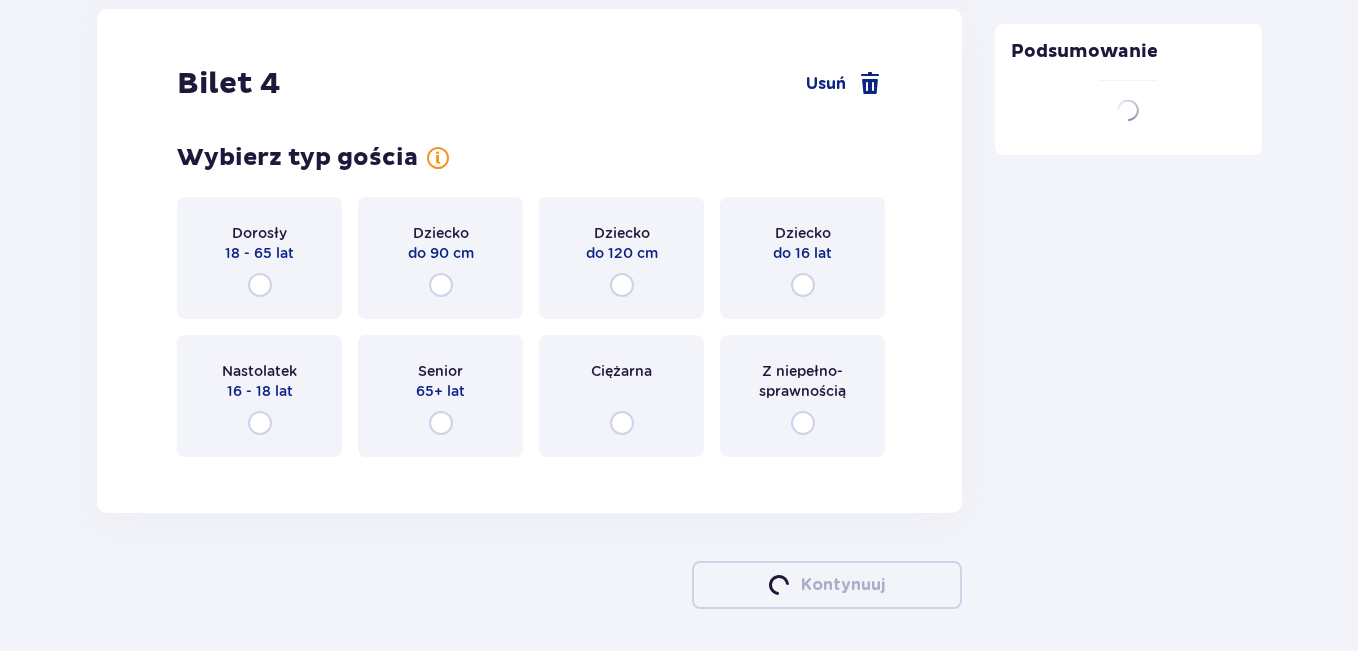 click on "Dziecko do 120 cm" at bounding box center [621, 258] 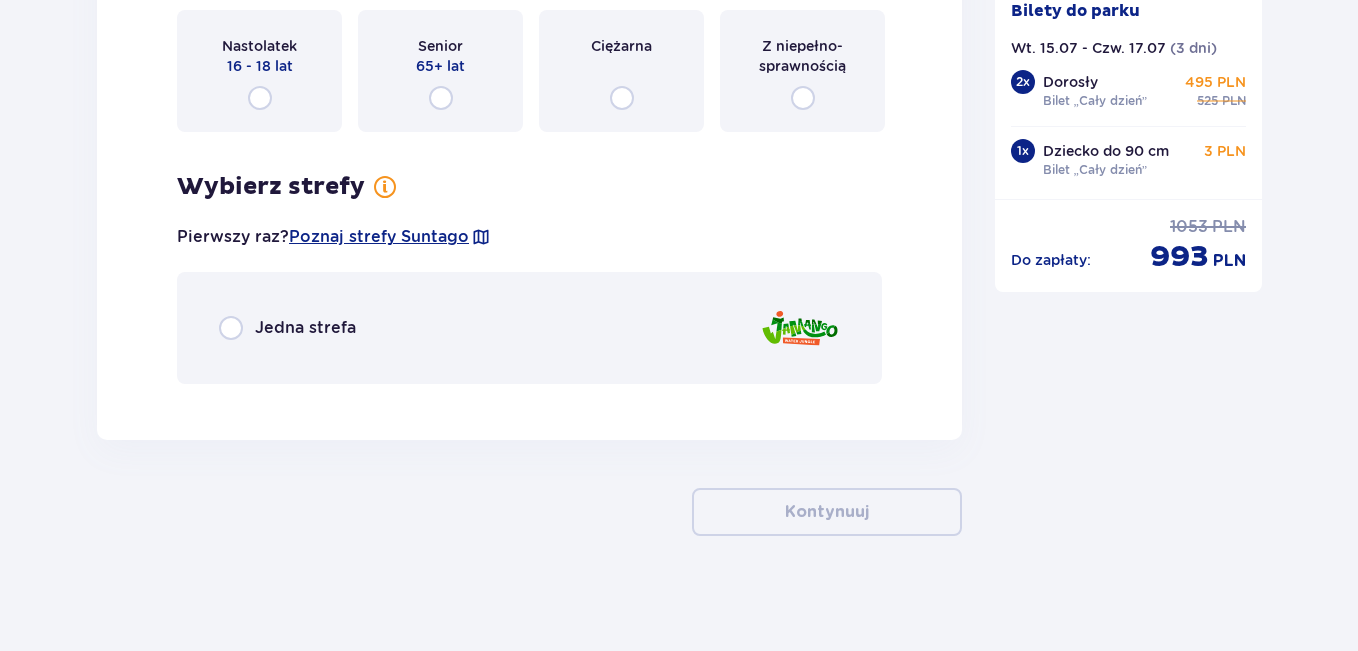 scroll, scrollTop: 5856, scrollLeft: 0, axis: vertical 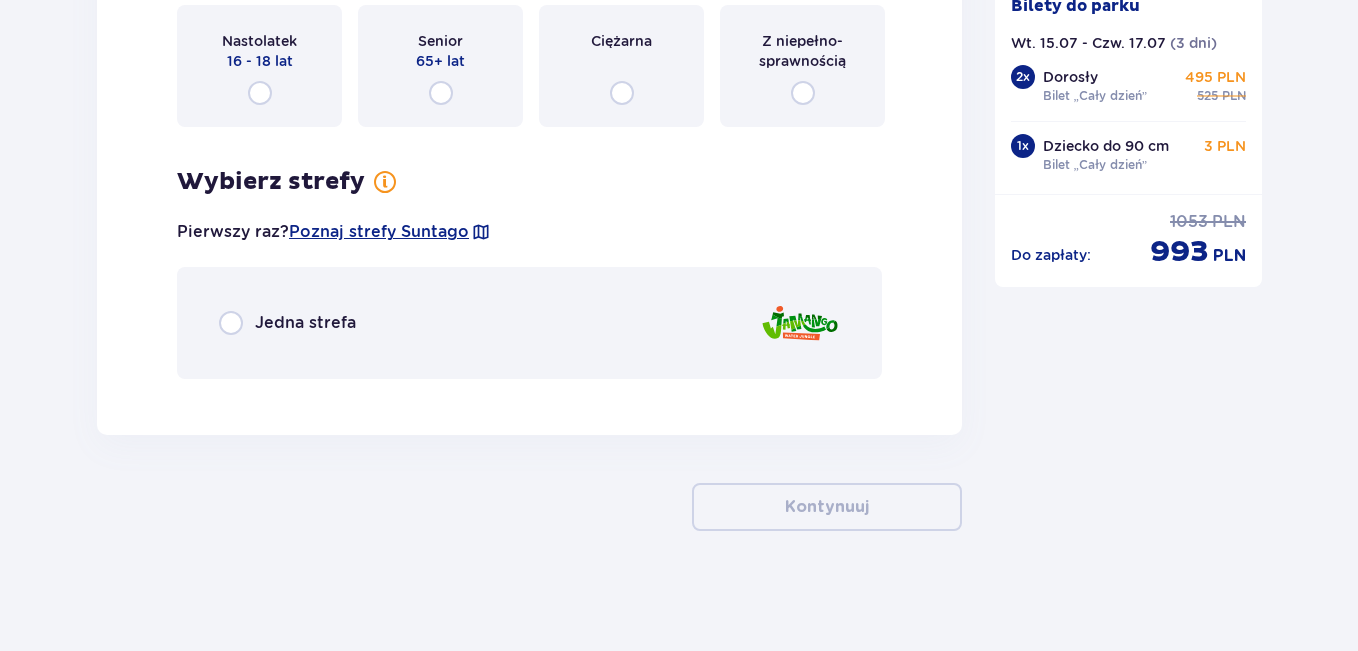 click on "Jedna strefa" at bounding box center [529, 323] 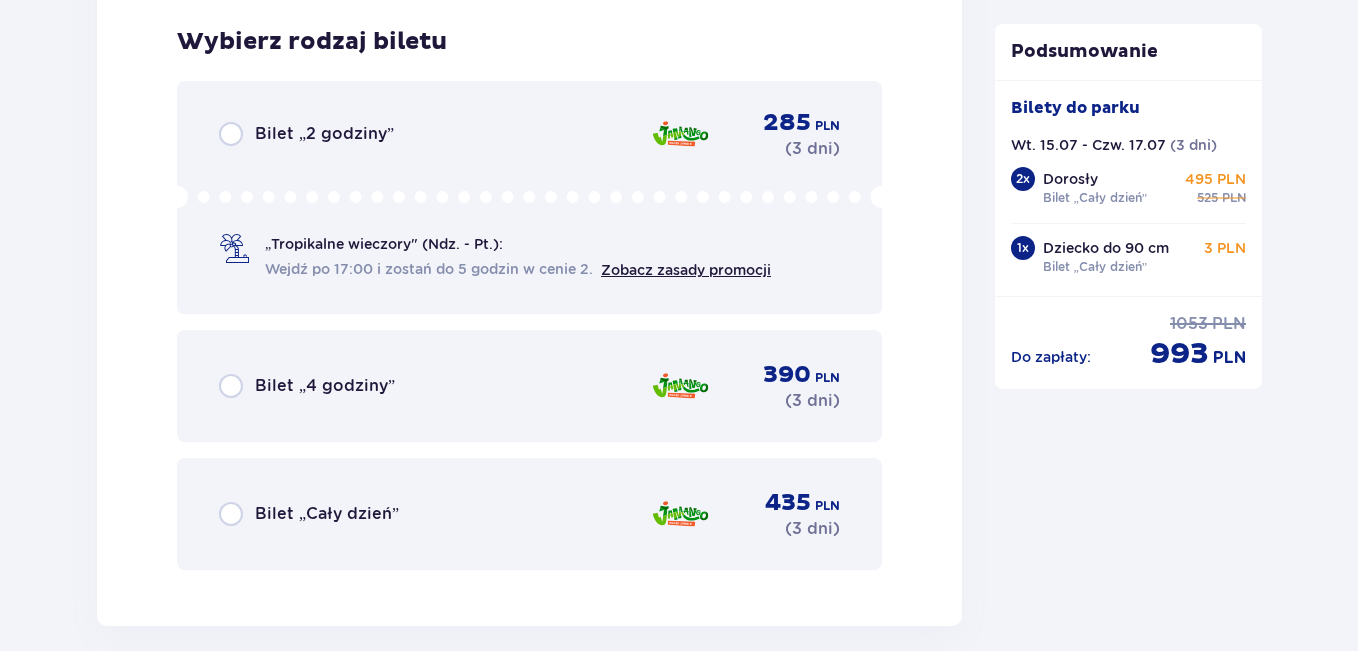 scroll, scrollTop: 6251, scrollLeft: 0, axis: vertical 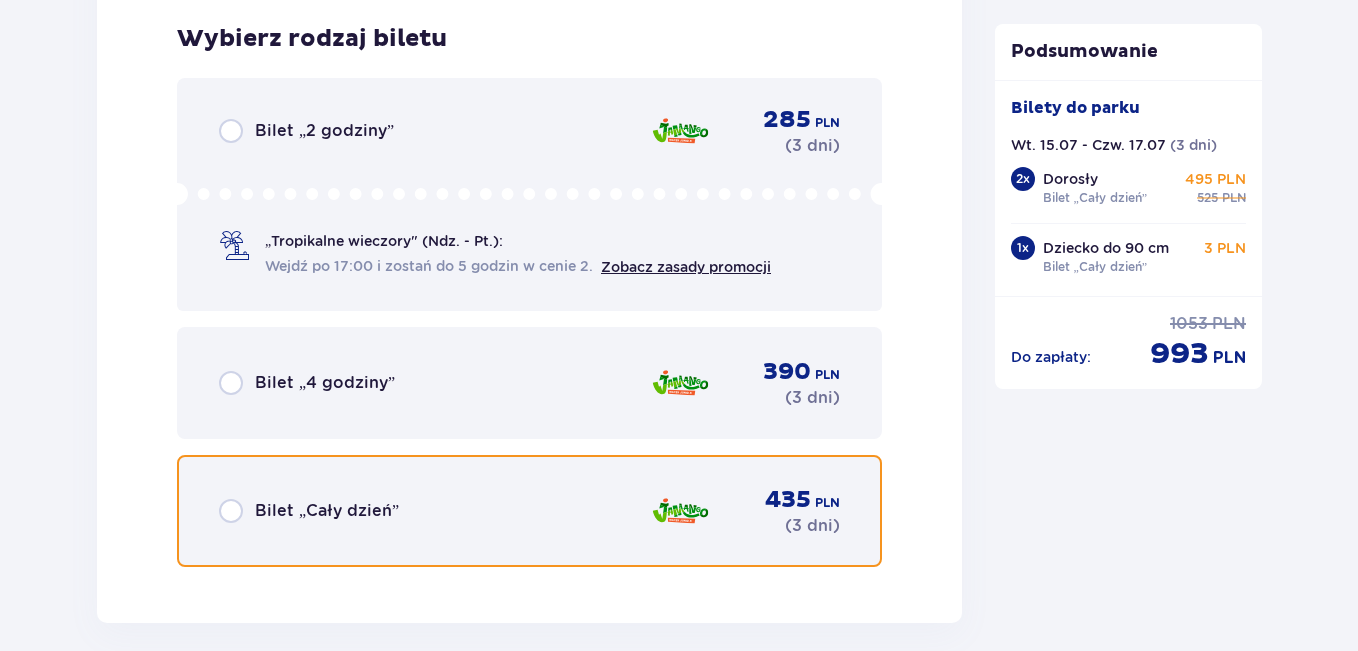 click at bounding box center [231, 511] 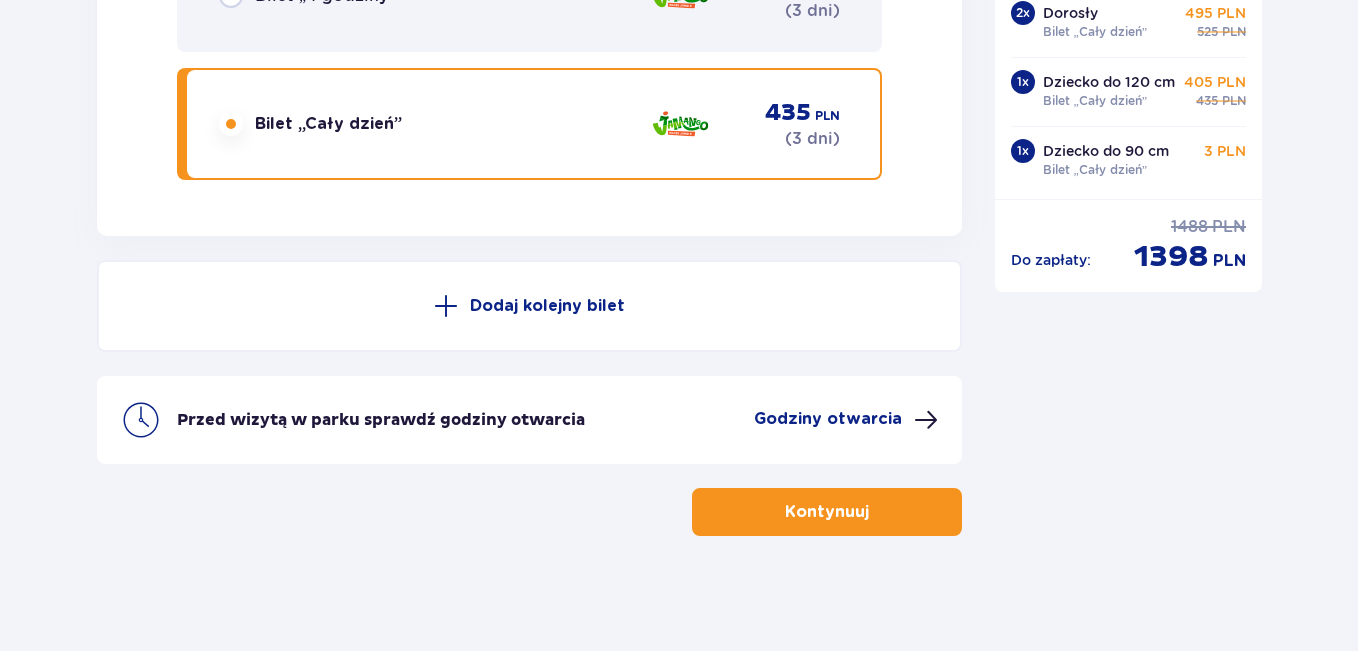 scroll, scrollTop: 6643, scrollLeft: 0, axis: vertical 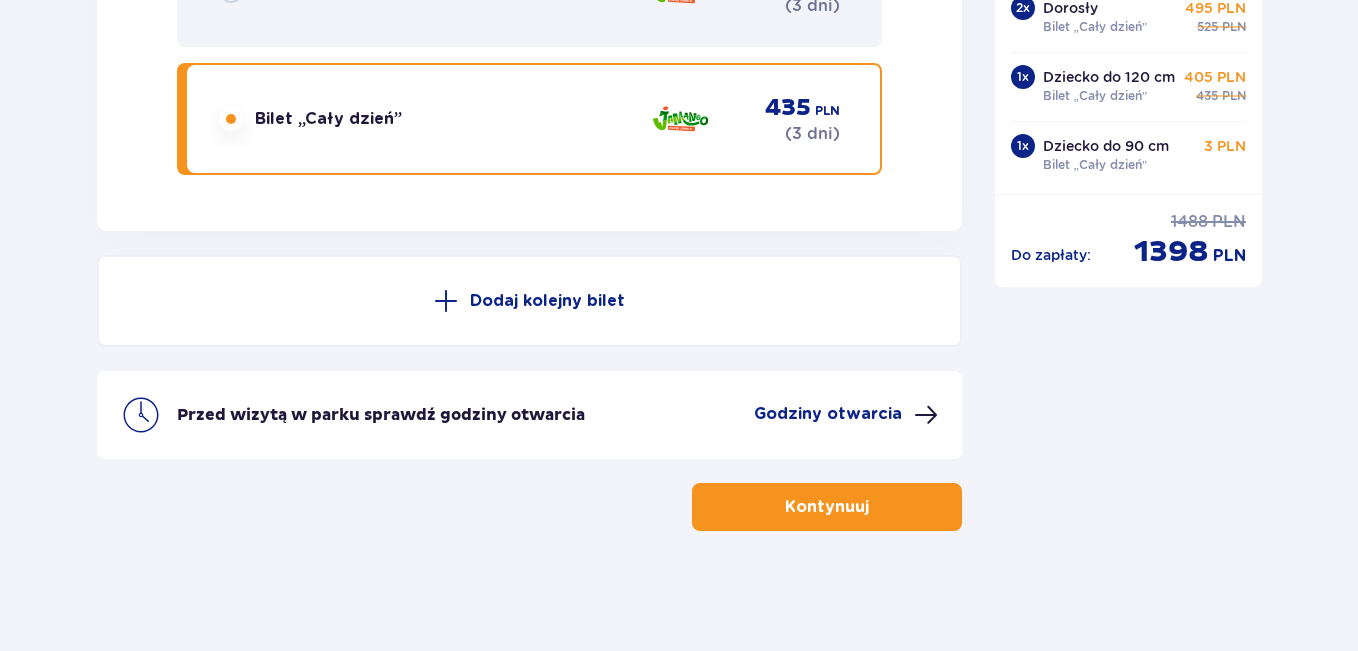 click on "Kontynuuj" at bounding box center (827, 507) 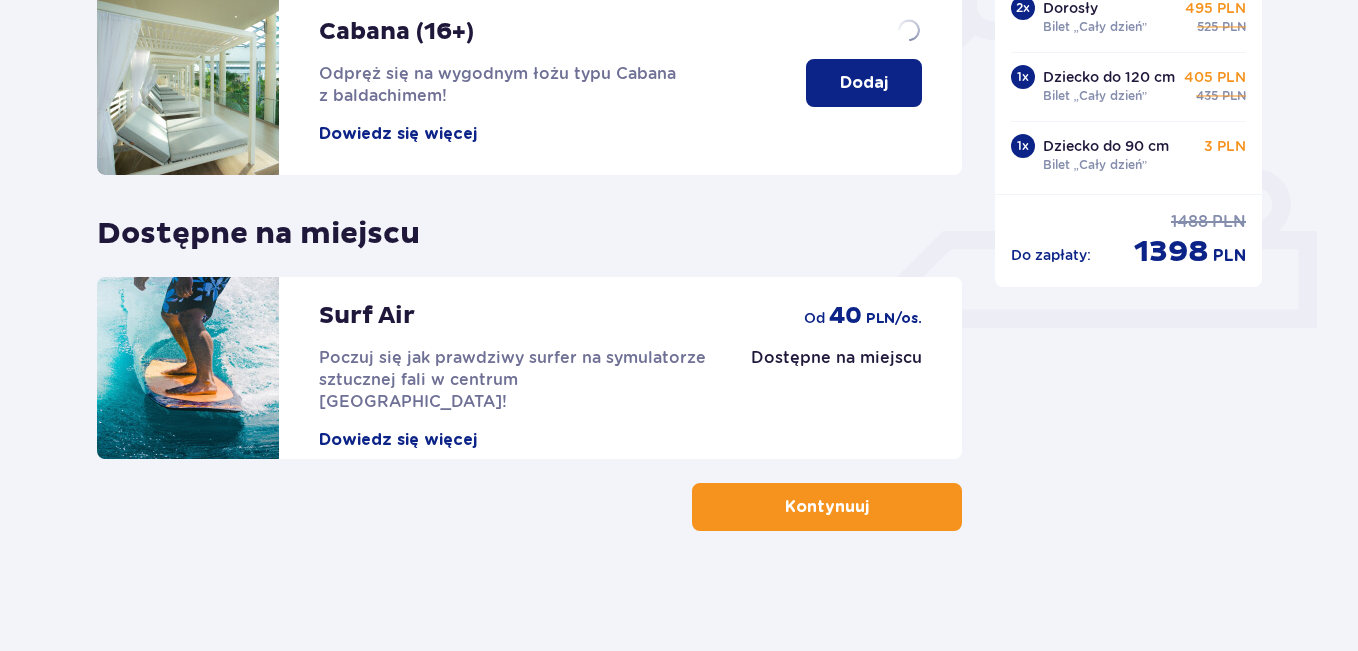 click on "Udogodnienia i atrakcje Pomiń ten krok Promocja online Wellness & SPA (16+) Zrelaksuj się dzięki naszym wyjątkowym masażom i specjalnym zabiegom na całe ciało! Dowiedz się więcej Dodaj od 103,20 PLN -20% na zabiegi Suntago Bus Nowoczesne autokary • Kursy z [GEOGRAPHIC_DATA], [GEOGRAPHIC_DATA] i [GEOGRAPHIC_DATA] • Gwarancja miejsca siedzącego z biletem na przejazd kupionym online Dowiedz się więcej Dodaj od 9 PLN Cabana (16+) Odpręż się na wygodnym łożu typu Cabana z baldachimem! Dowiedz się więcej Dodaj Dostępne na miejscu Surf Air Poczuj się jak prawdziwy surfer na symulatorze sztucznej fali w centrum [GEOGRAPHIC_DATA]! Dowiedz się więcej Dostępne na miejscu od 40 PLN /os. Kontynuuj" at bounding box center (529, 19) 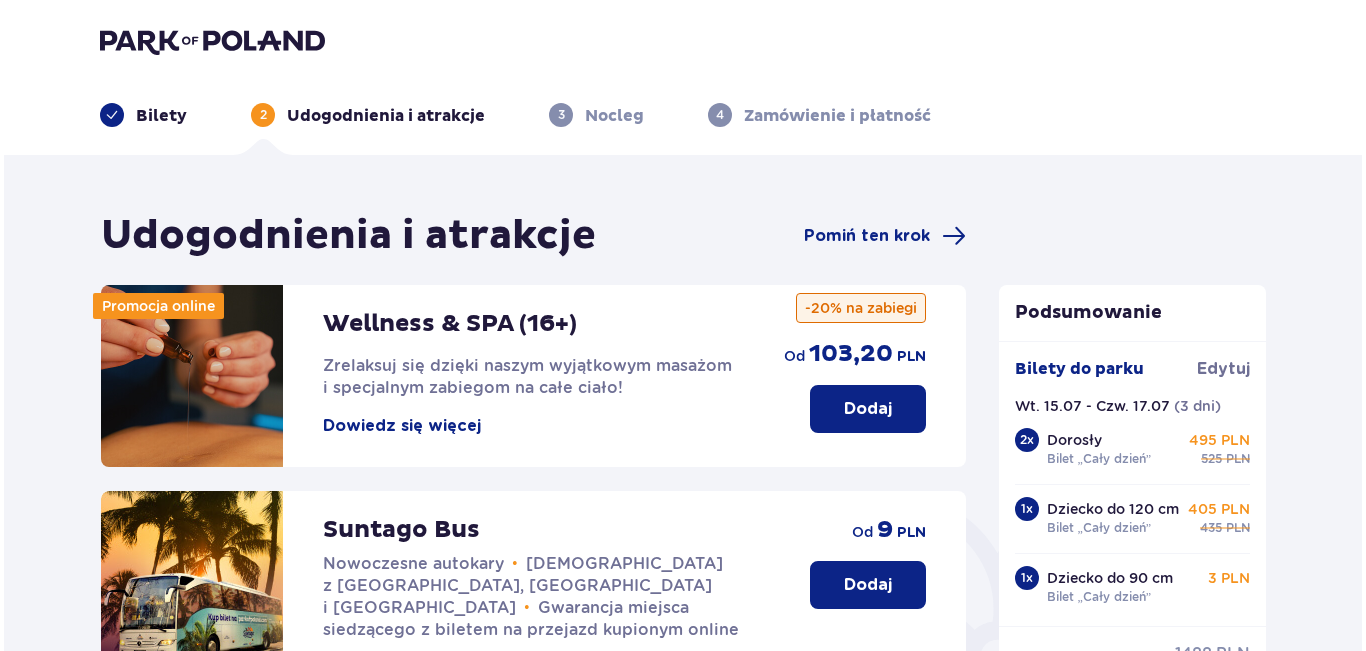 scroll, scrollTop: 0, scrollLeft: 0, axis: both 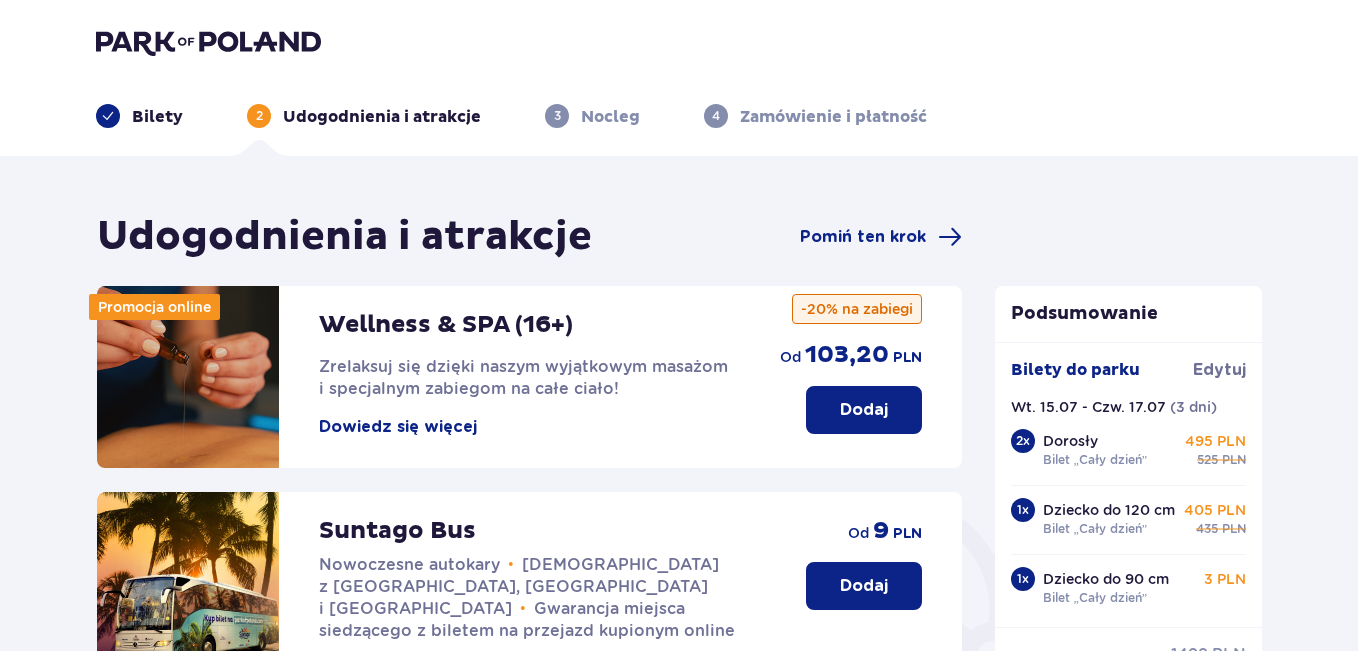click on "Wellness & SPA (16+) Zrelaksuj się dzięki naszym wyjątkowym masażom i specjalnym zabiegom na całe ciało! Dowiedz się więcej" at bounding box center (529, 362) 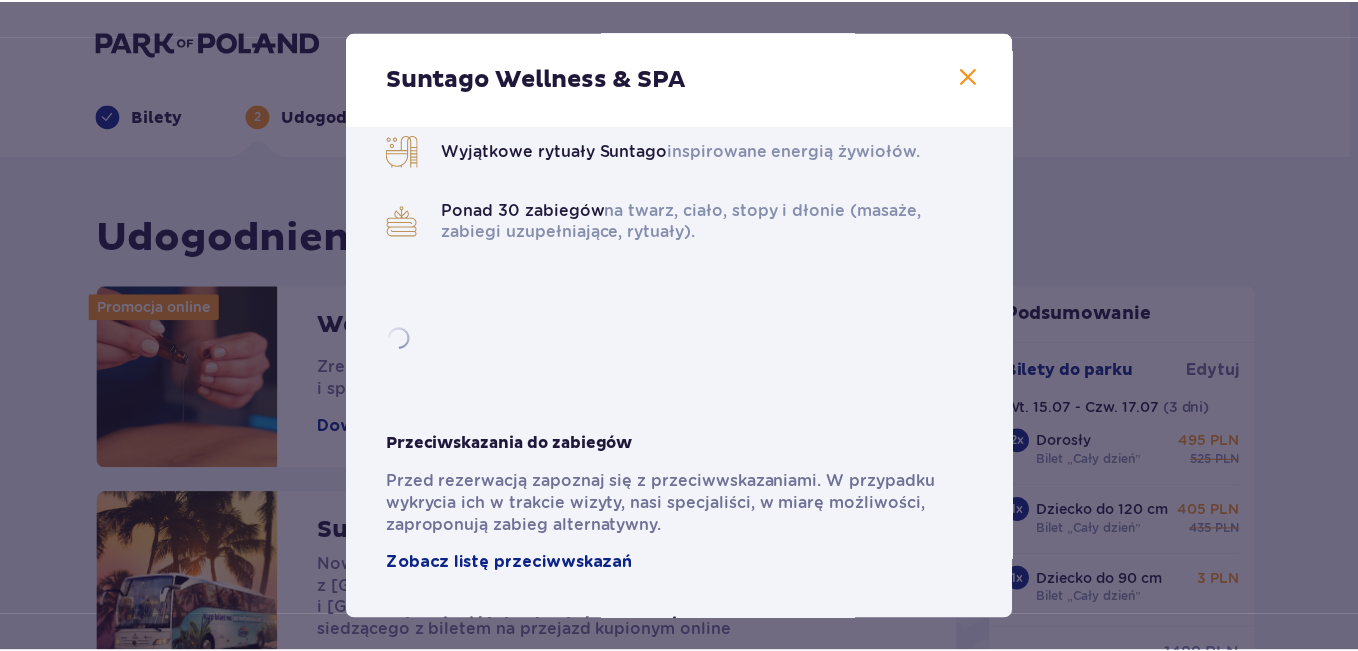 scroll, scrollTop: 252, scrollLeft: 0, axis: vertical 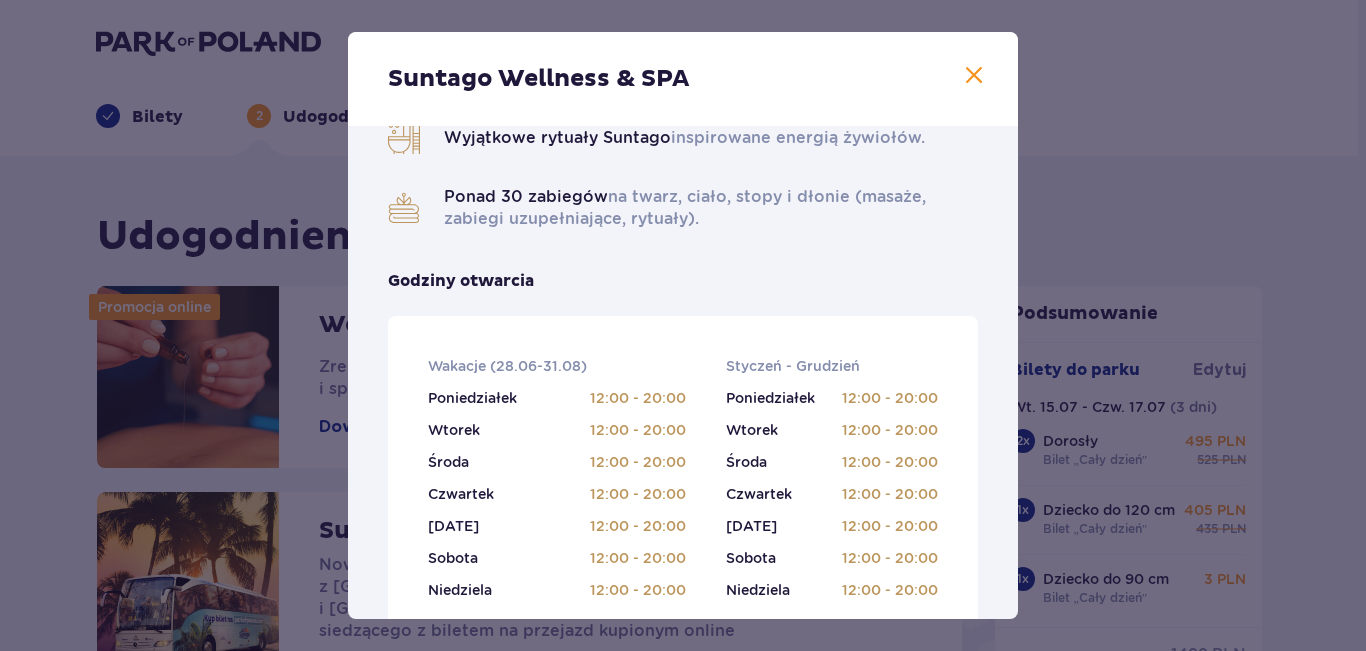 click at bounding box center [974, 76] 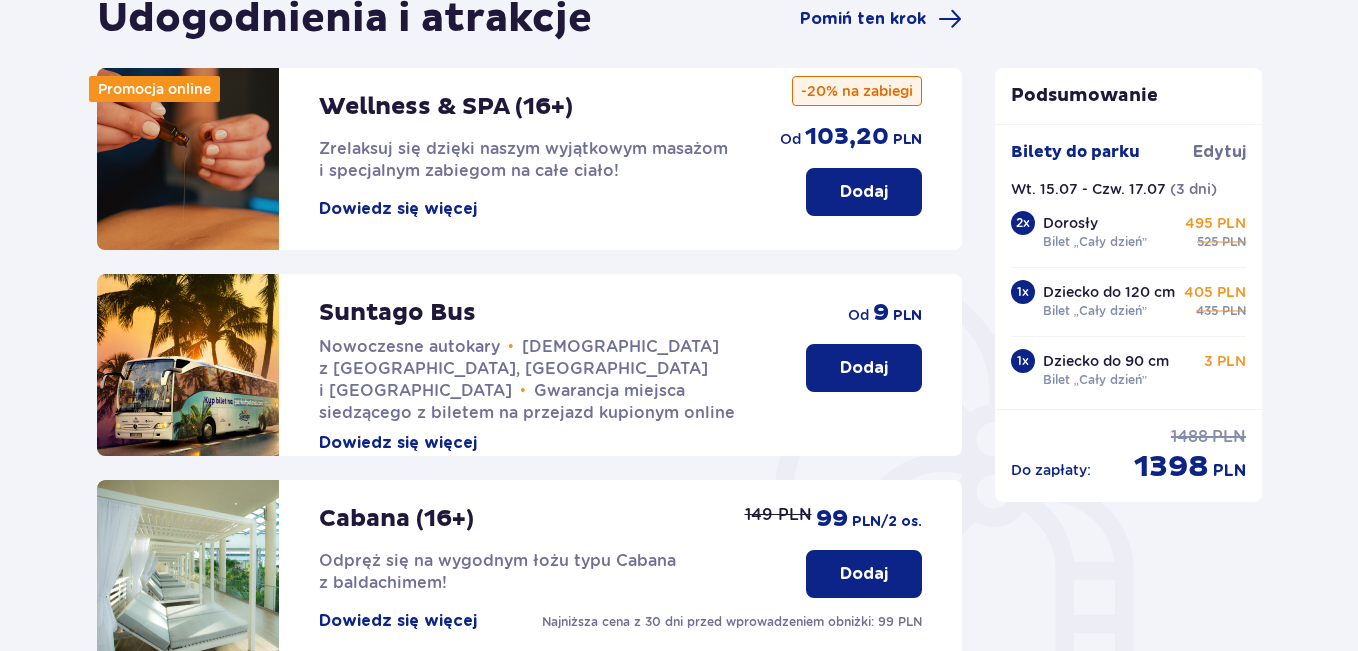 scroll, scrollTop: 705, scrollLeft: 0, axis: vertical 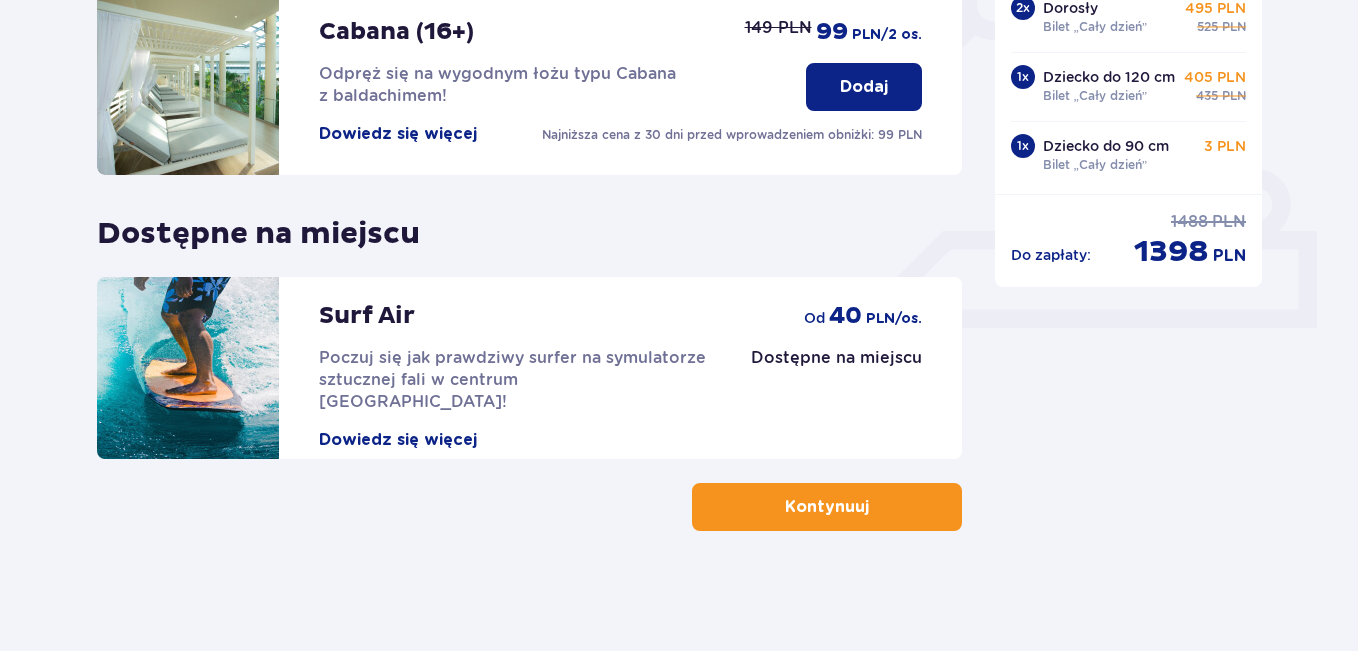 click on "Kontynuuj" at bounding box center (827, 507) 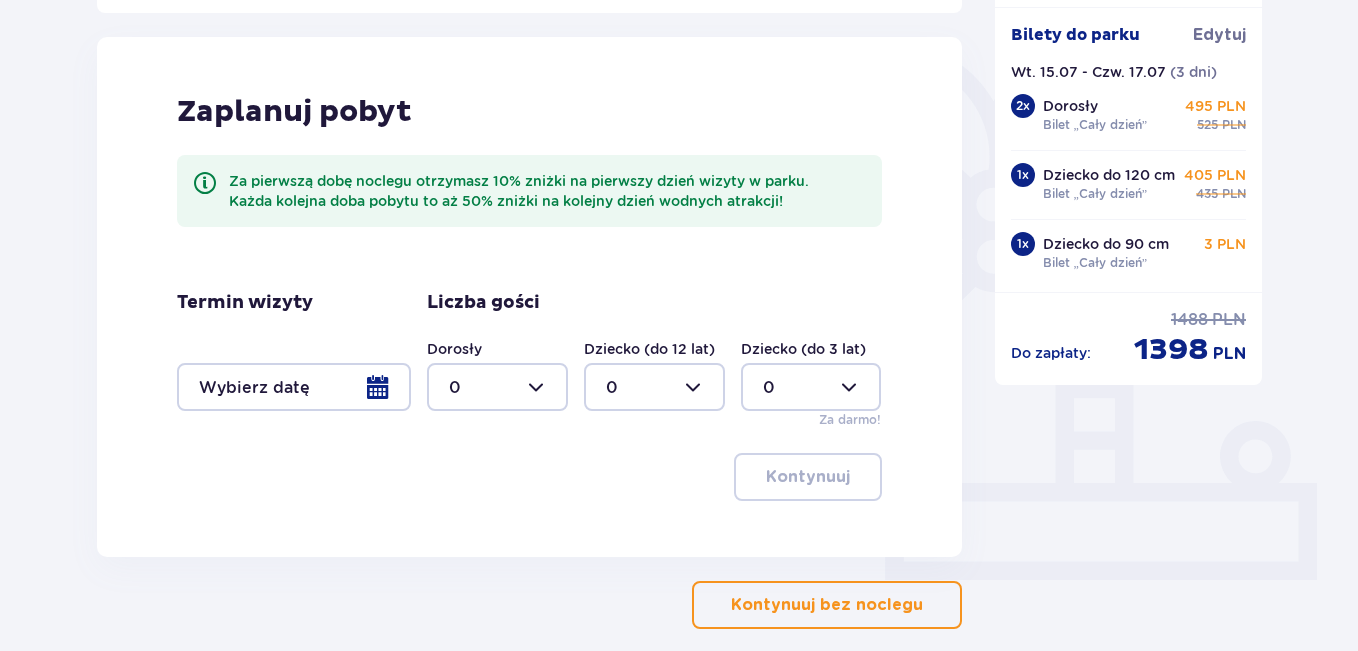 scroll, scrollTop: 454, scrollLeft: 0, axis: vertical 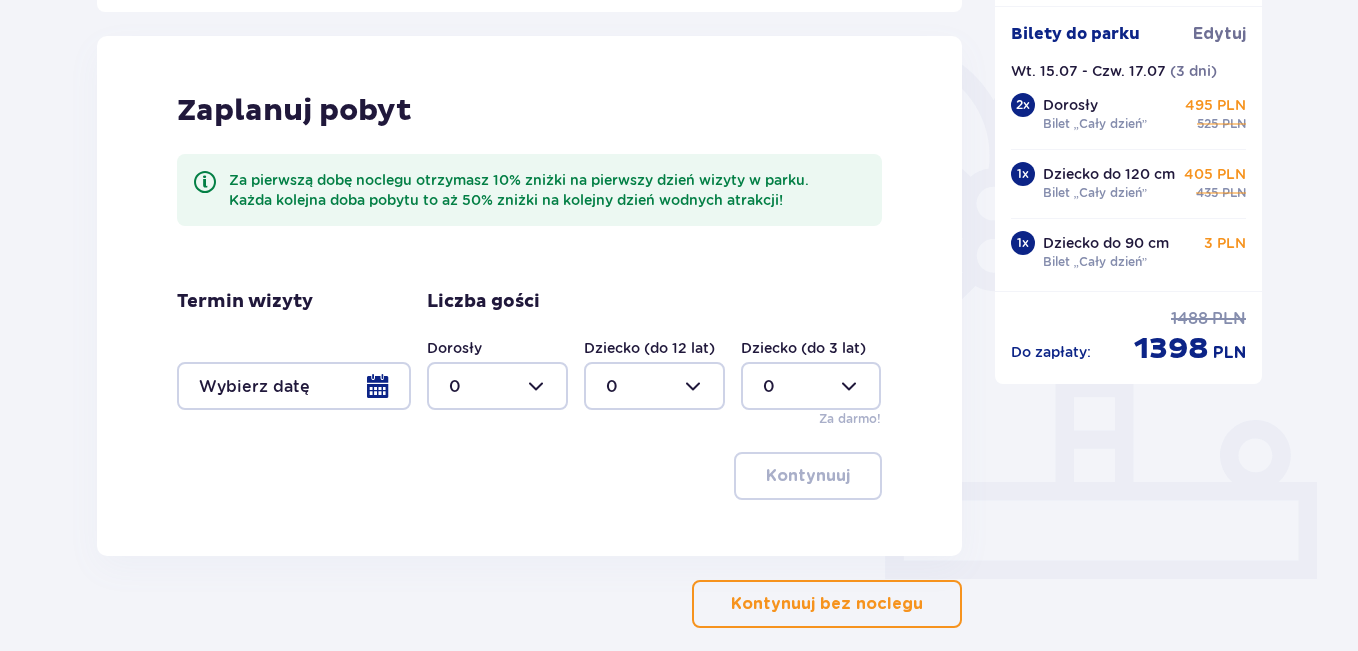 click at bounding box center (294, 386) 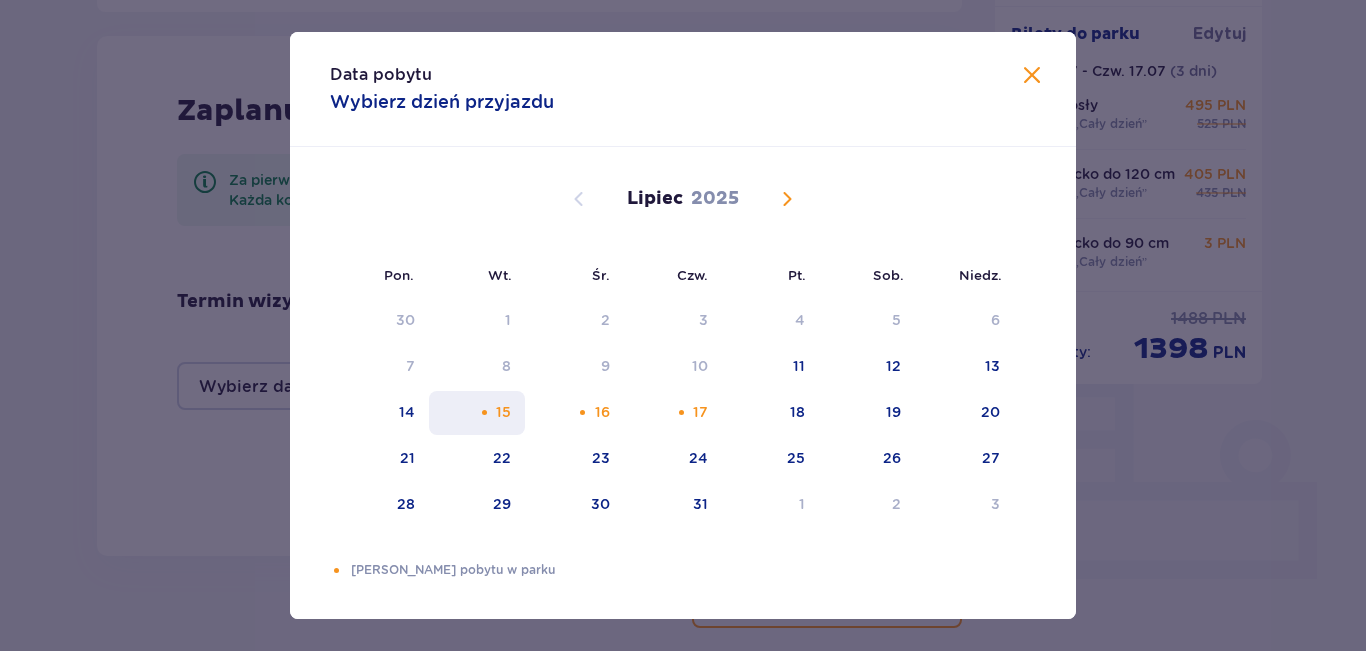 click on "15" at bounding box center (477, 413) 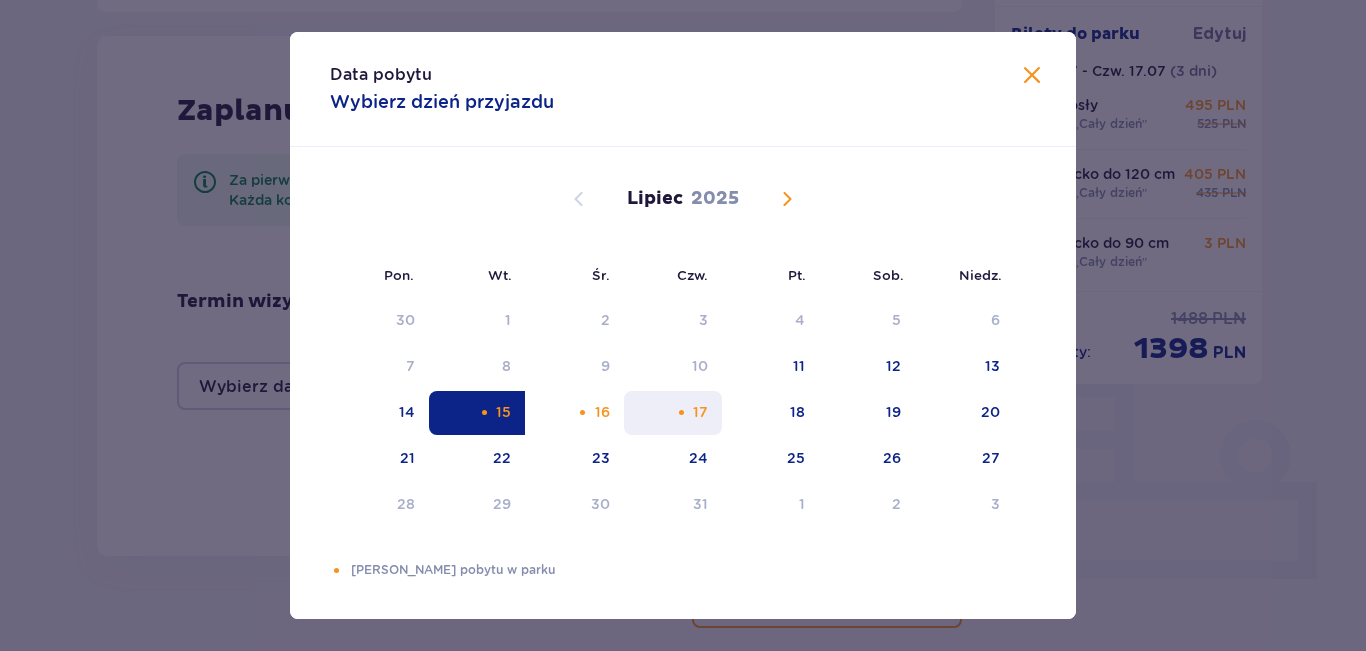 click on "17" at bounding box center (673, 413) 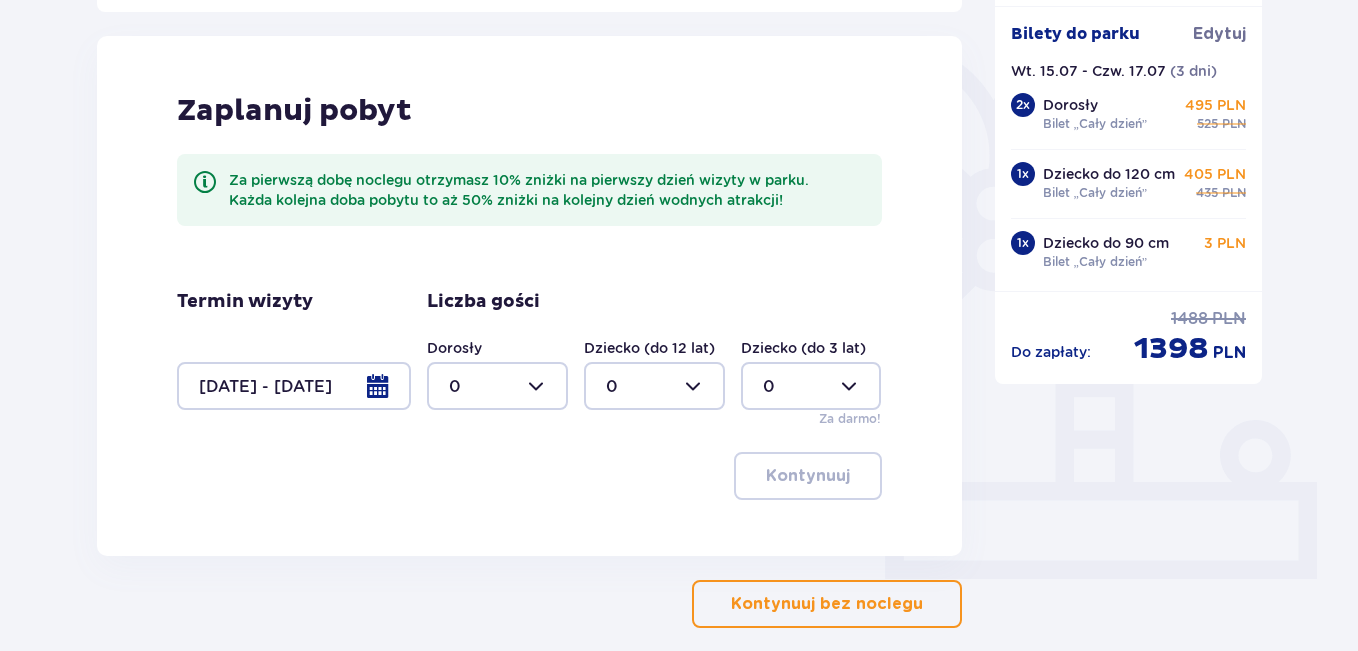 click at bounding box center (497, 386) 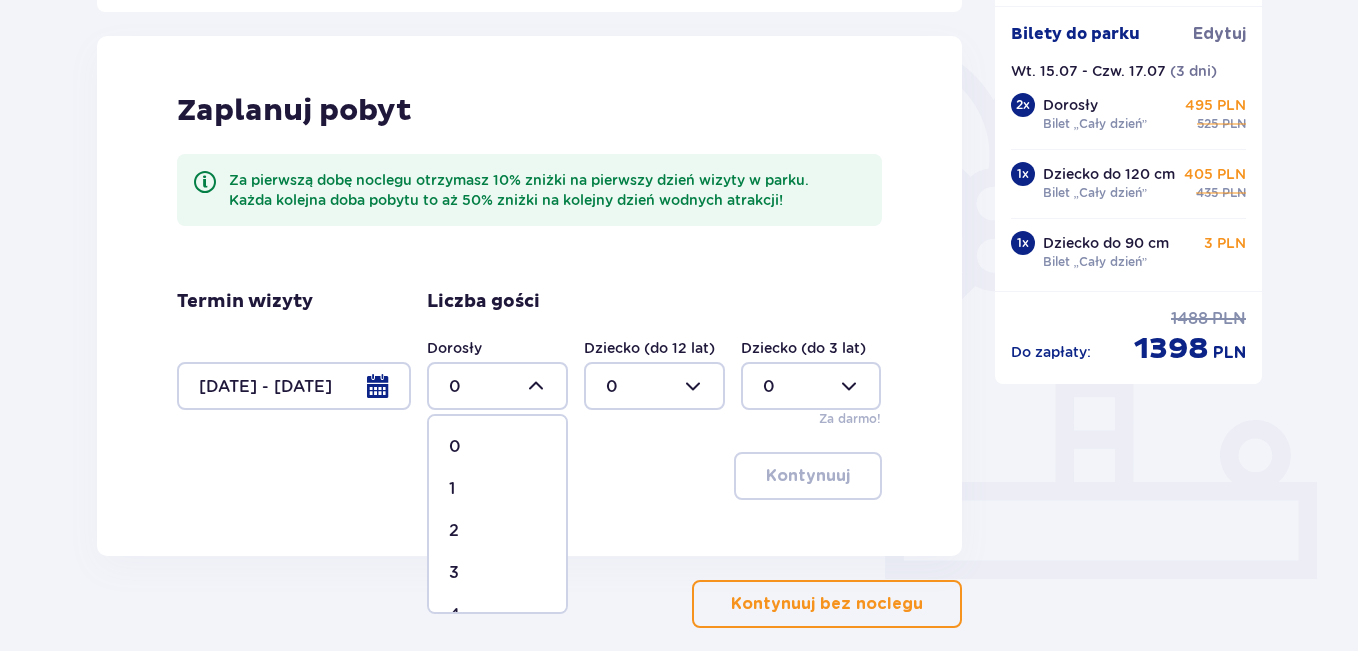click on "2" at bounding box center (497, 531) 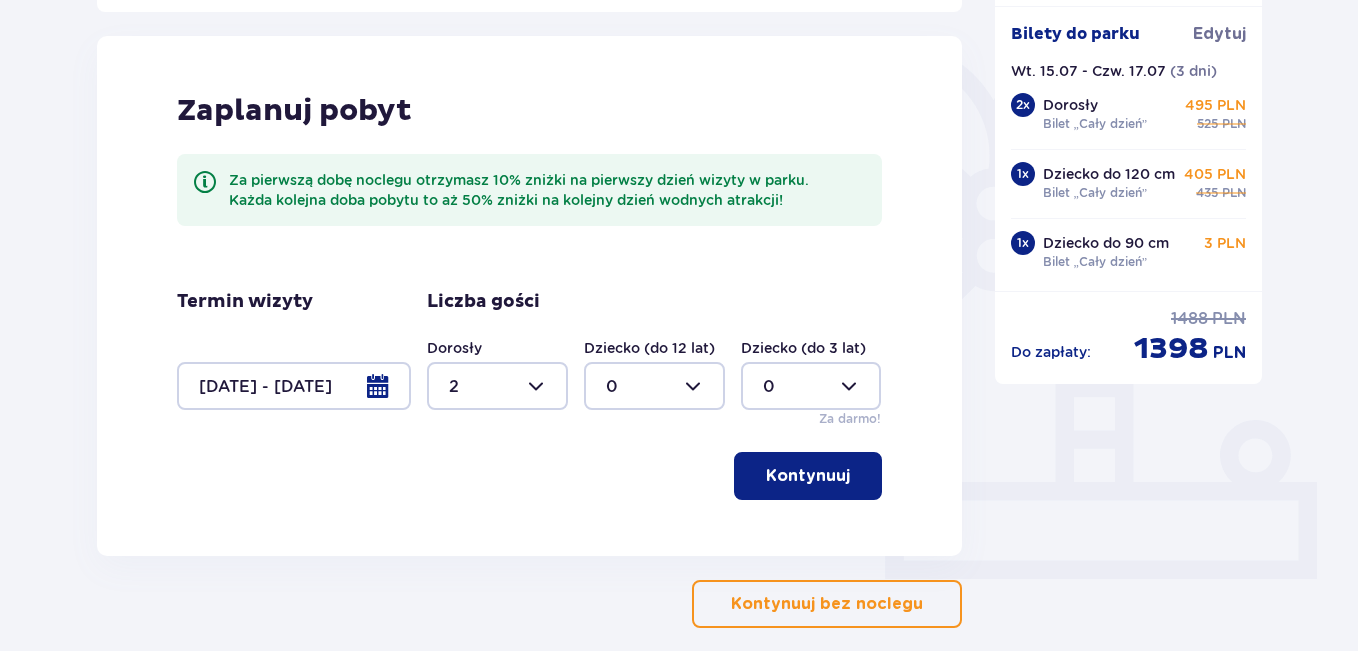 click at bounding box center (654, 386) 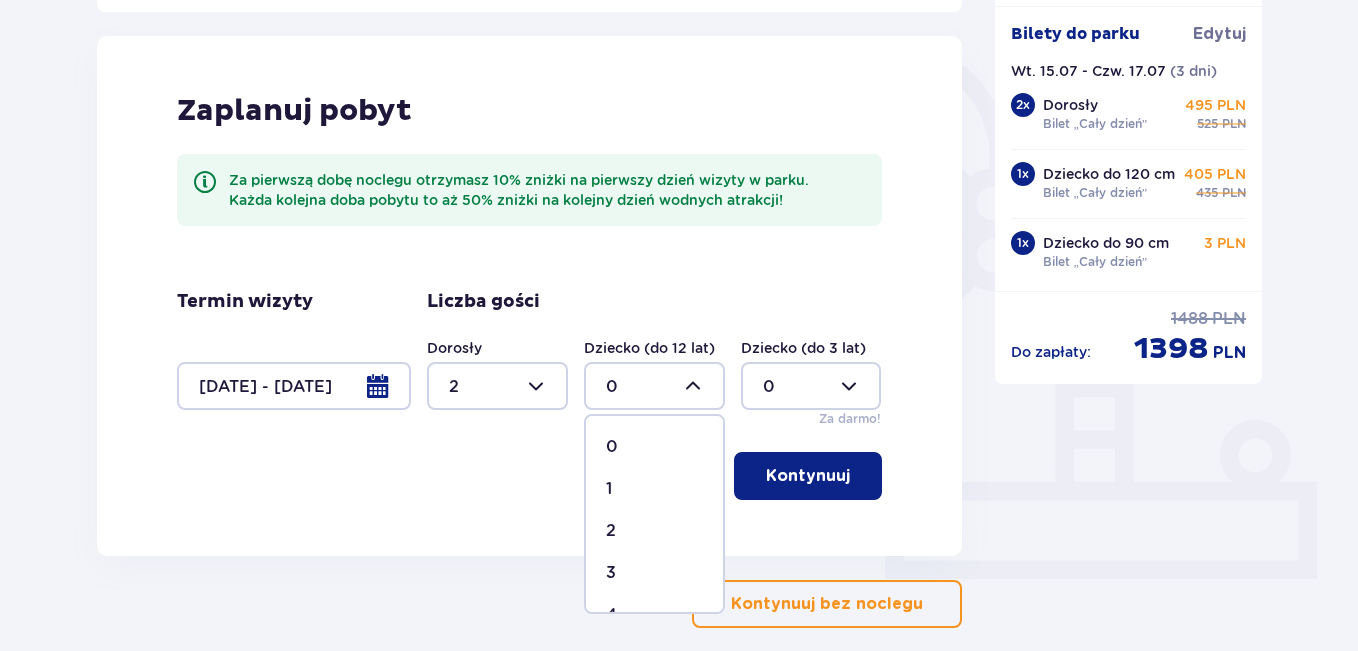 click on "2" at bounding box center (611, 531) 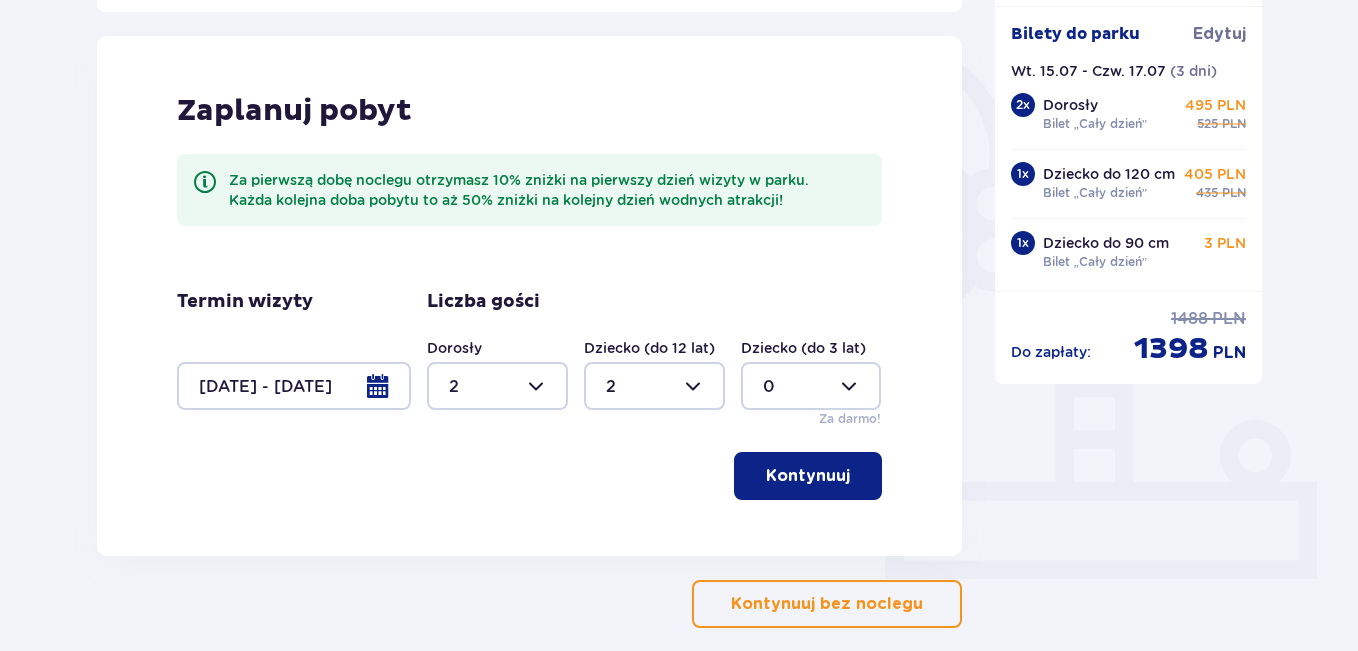 click on "Kontynuuj" at bounding box center [808, 476] 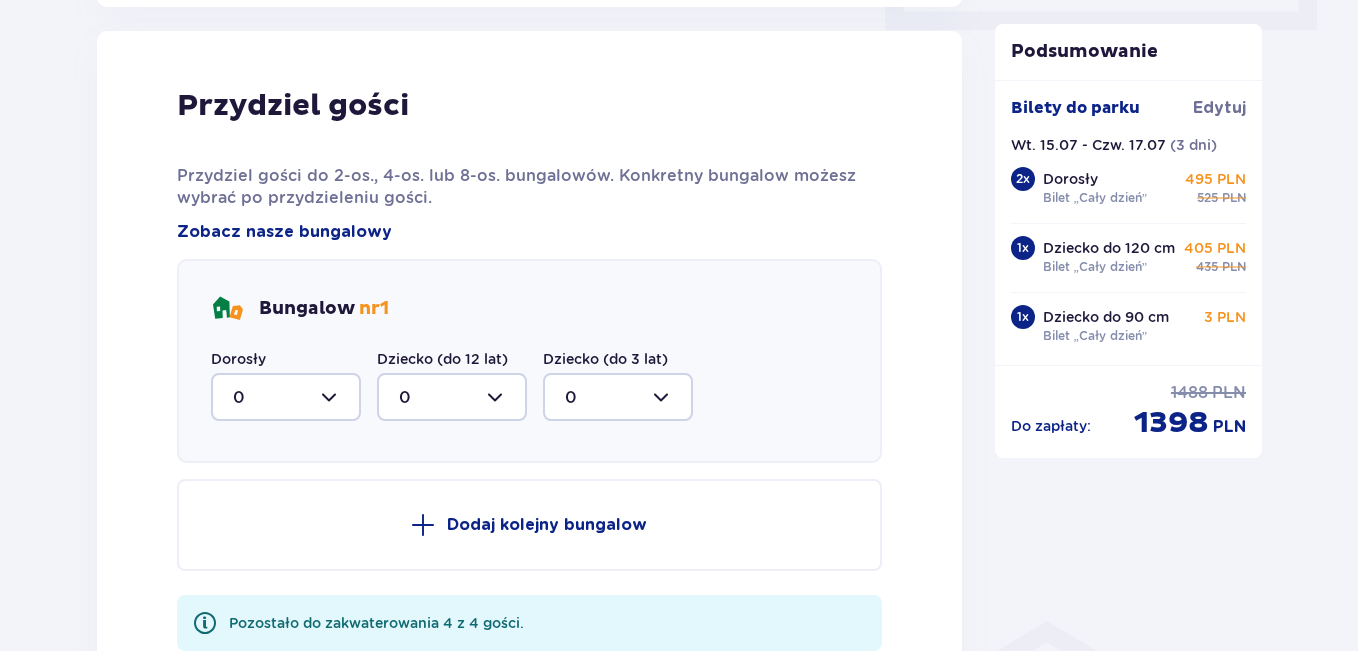 scroll, scrollTop: 1010, scrollLeft: 0, axis: vertical 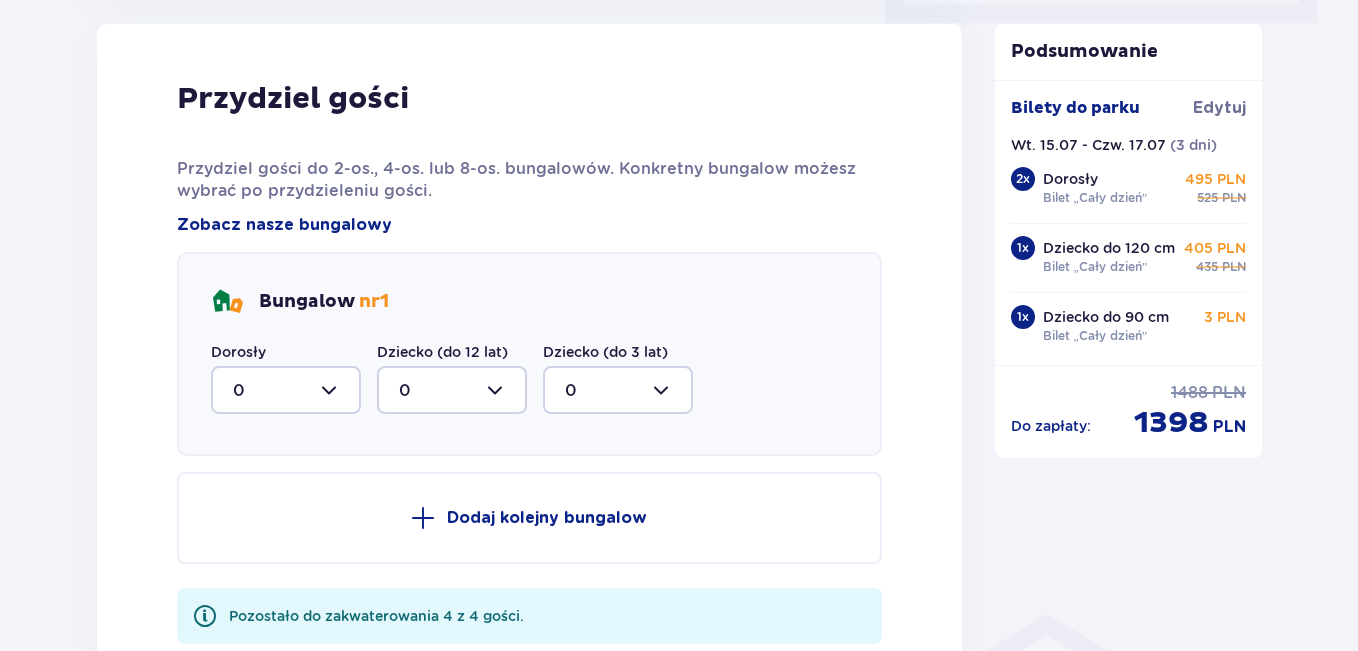 click at bounding box center (286, 390) 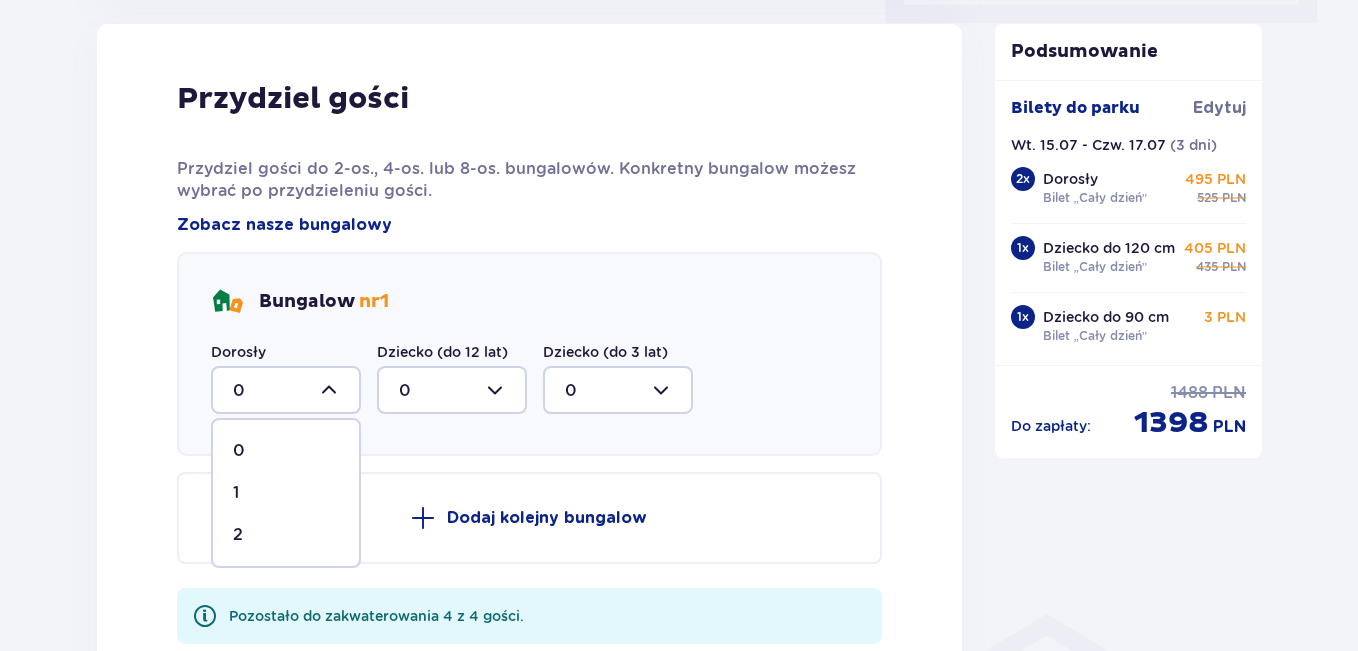 click on "2" at bounding box center [286, 535] 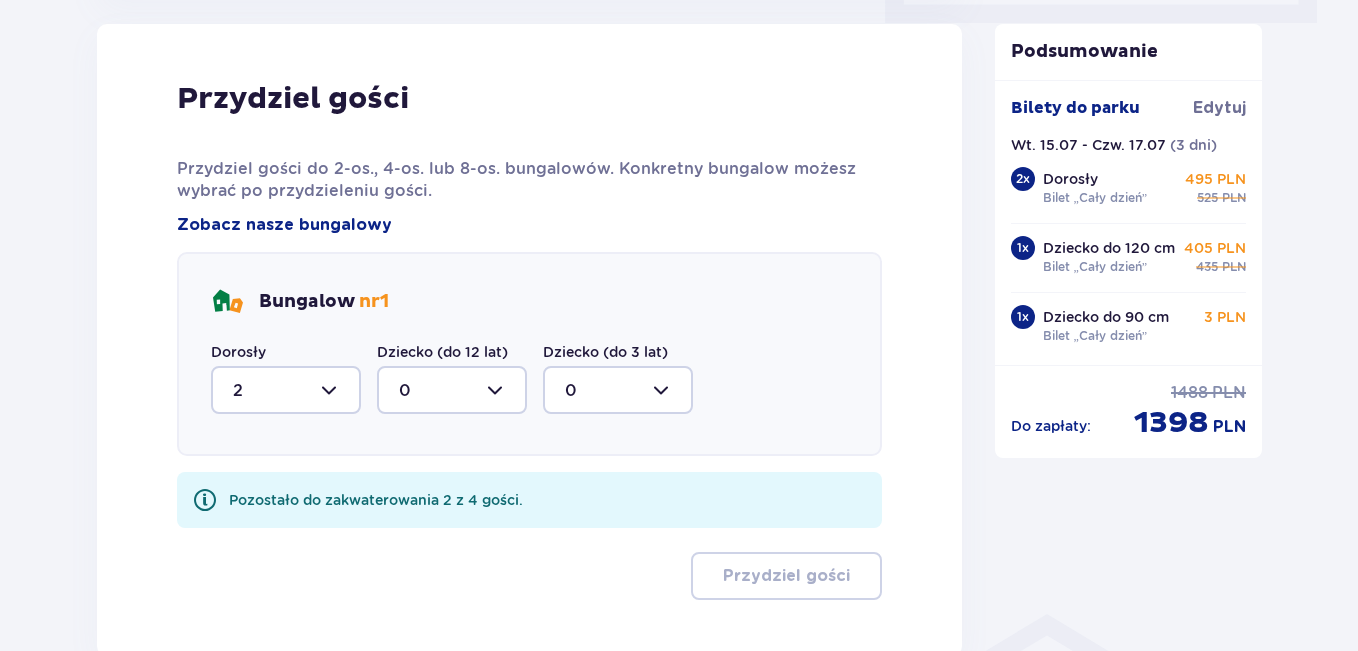 click at bounding box center (452, 390) 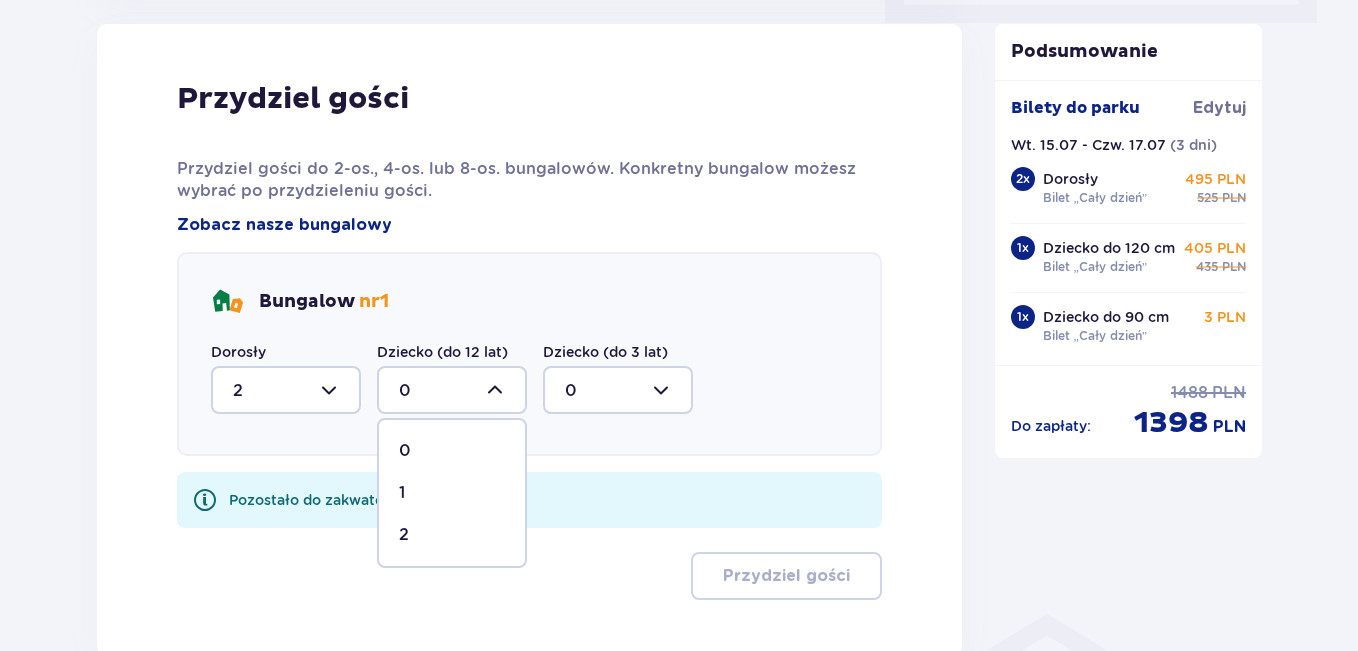 click on "2" at bounding box center (452, 535) 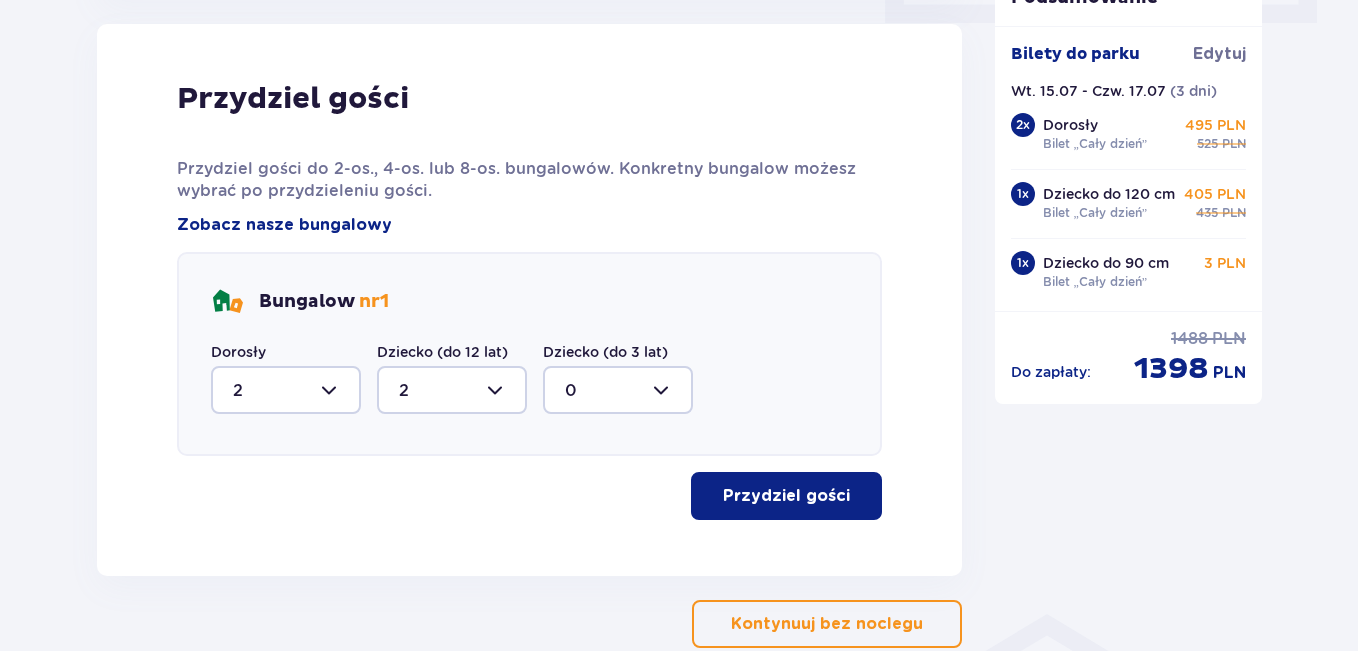 click on "Przydziel gości" at bounding box center (786, 496) 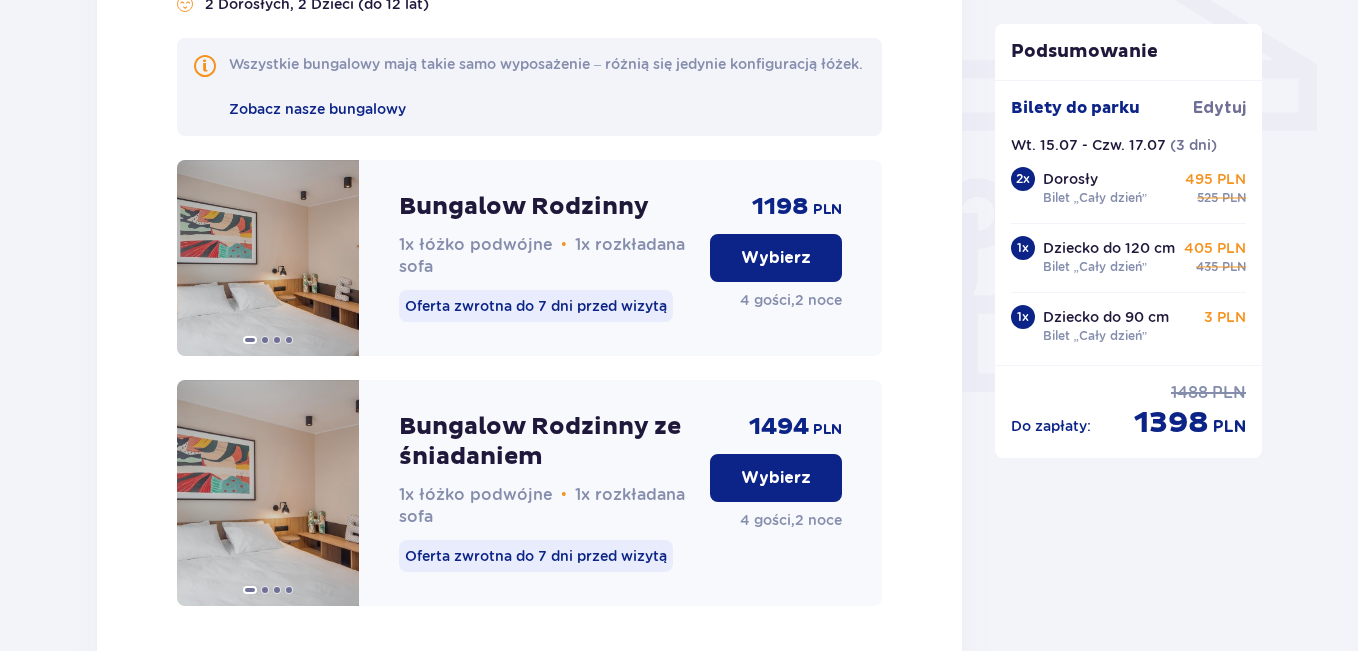 scroll, scrollTop: 1821, scrollLeft: 0, axis: vertical 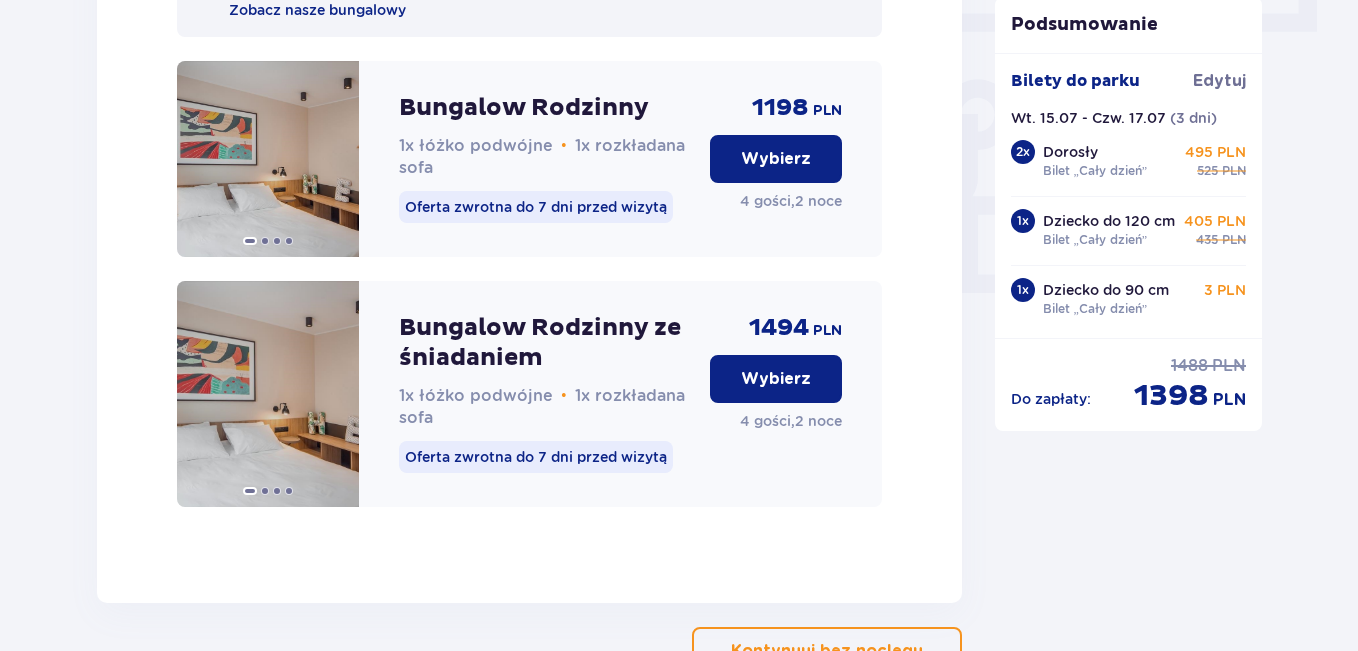 click on "Wybierz" at bounding box center (776, 159) 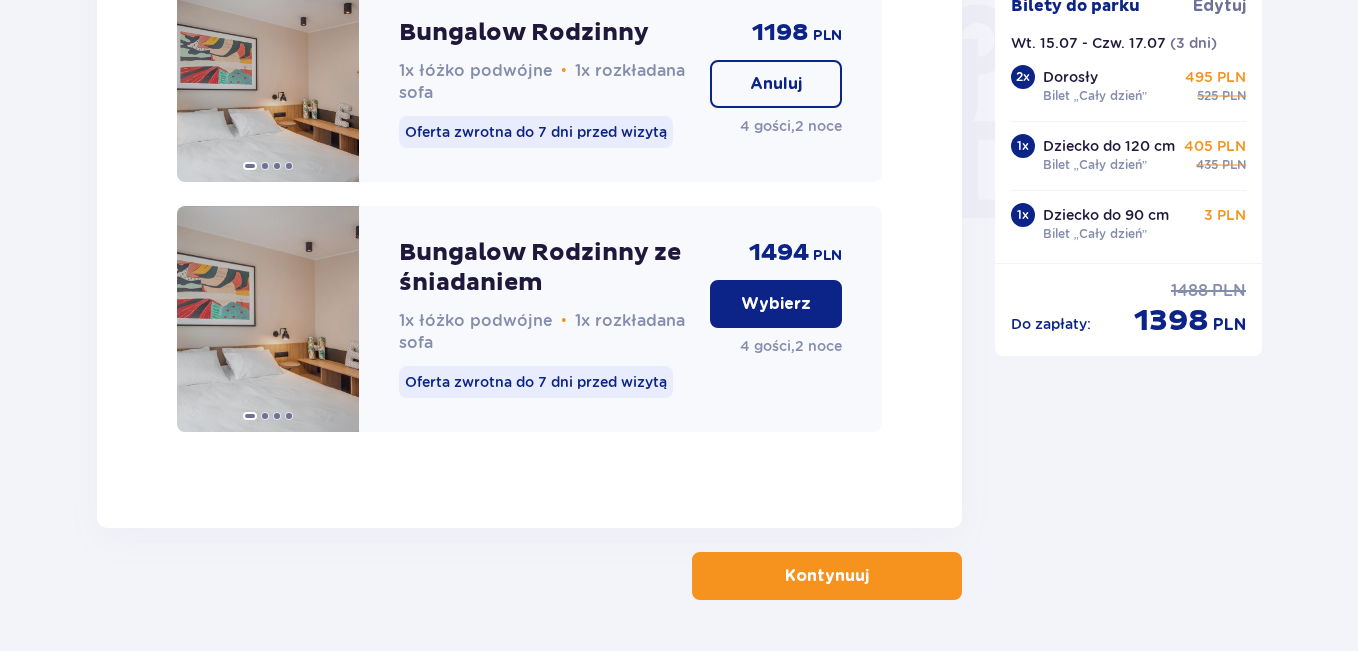 scroll, scrollTop: 1980, scrollLeft: 0, axis: vertical 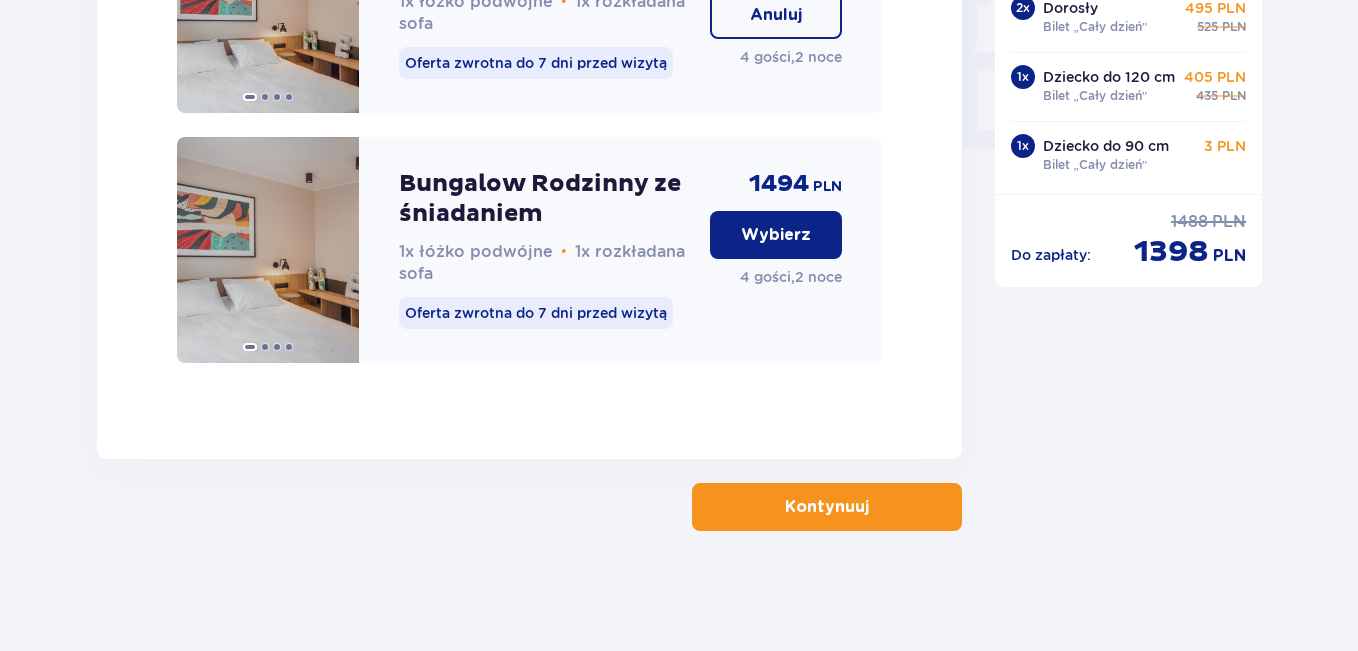 click on "Kontynuuj" at bounding box center [827, 507] 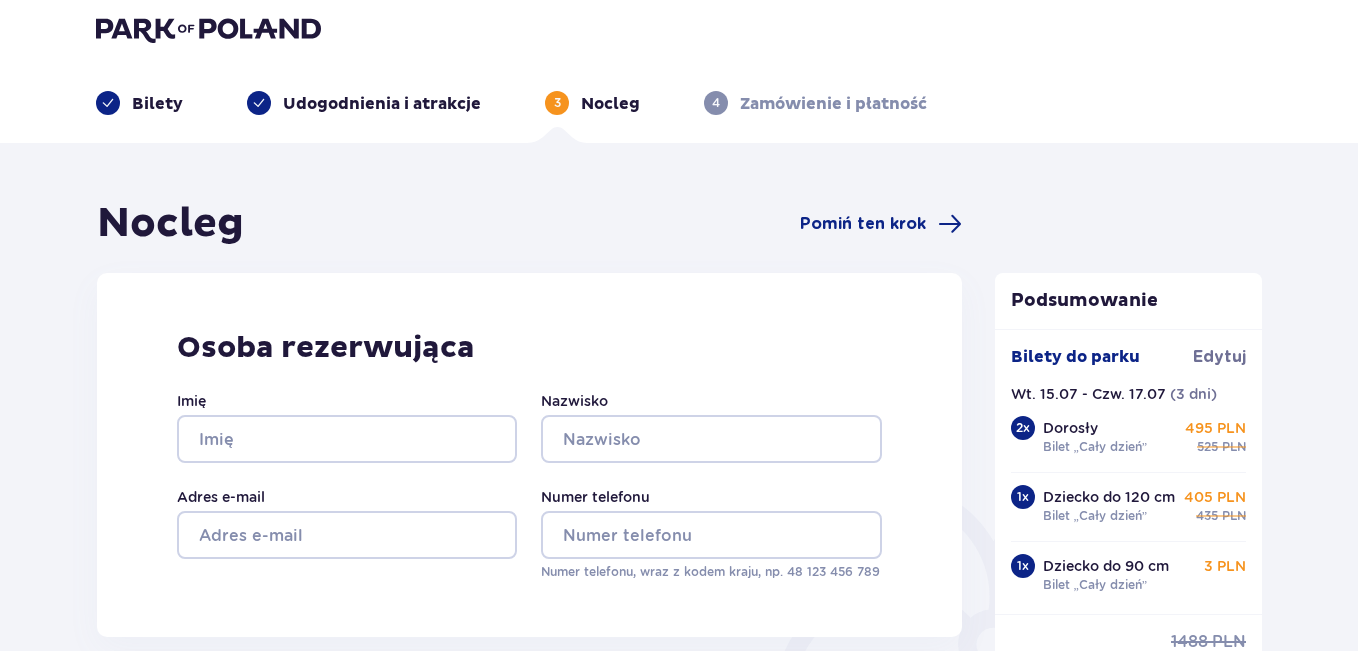 scroll, scrollTop: 0, scrollLeft: 0, axis: both 